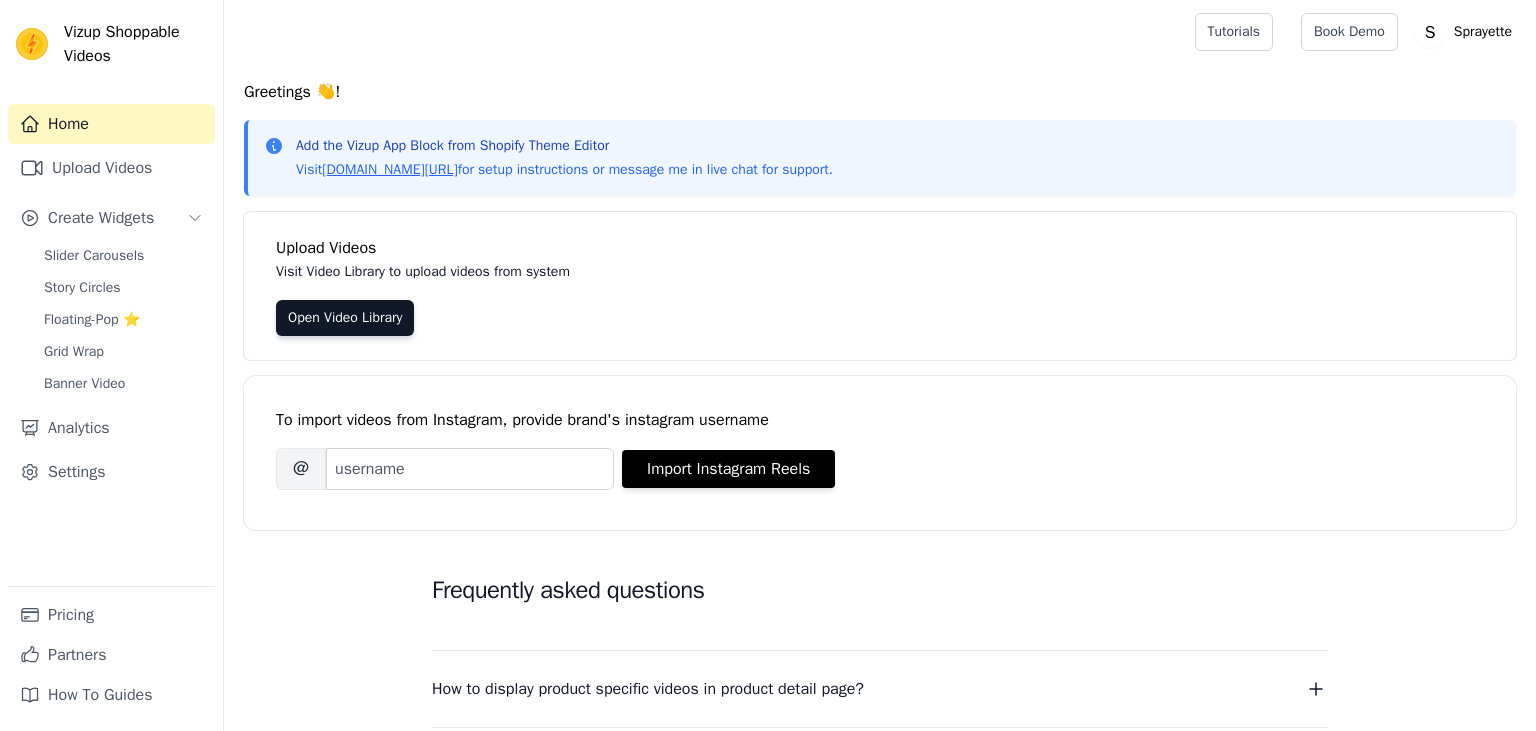 scroll, scrollTop: 0, scrollLeft: 0, axis: both 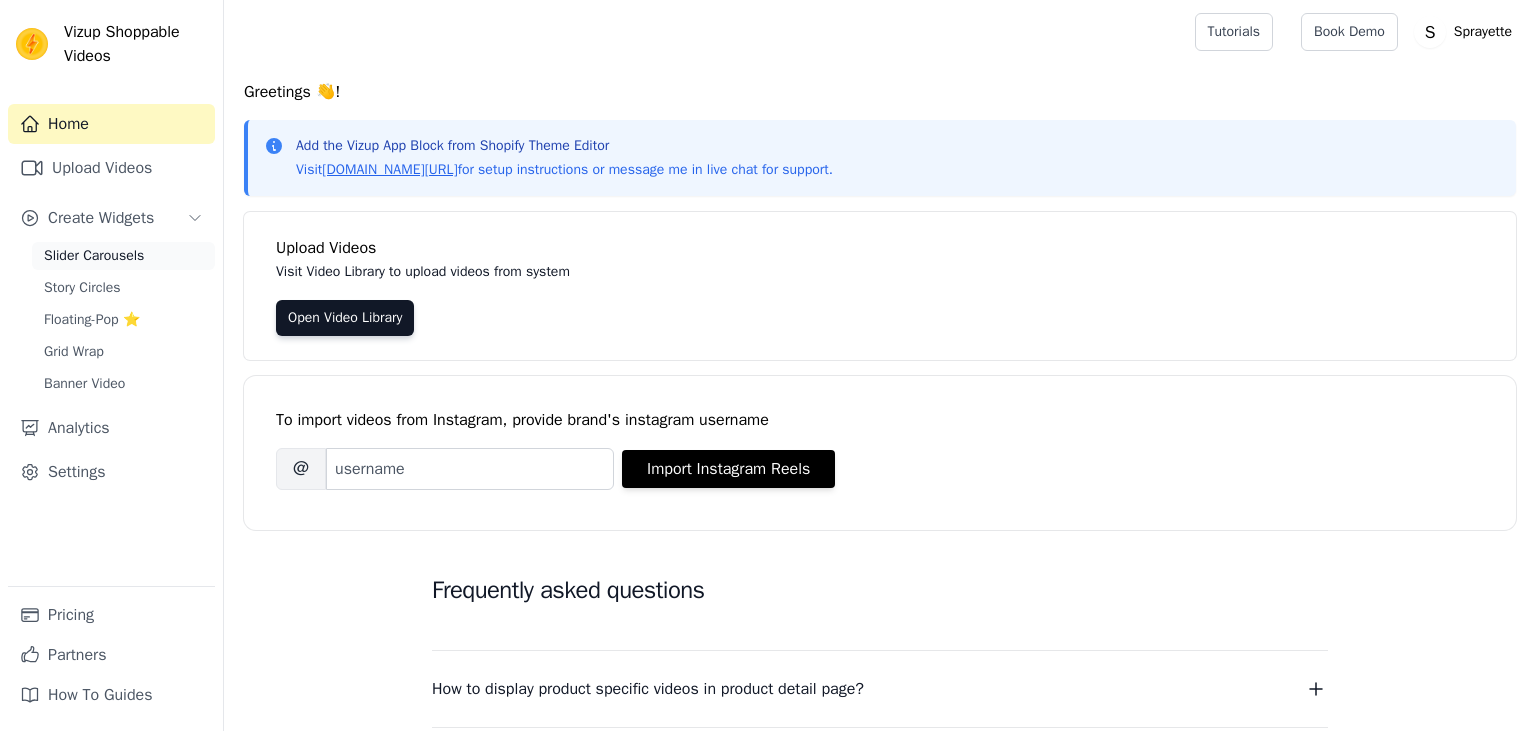 click on "Slider Carousels" at bounding box center (94, 256) 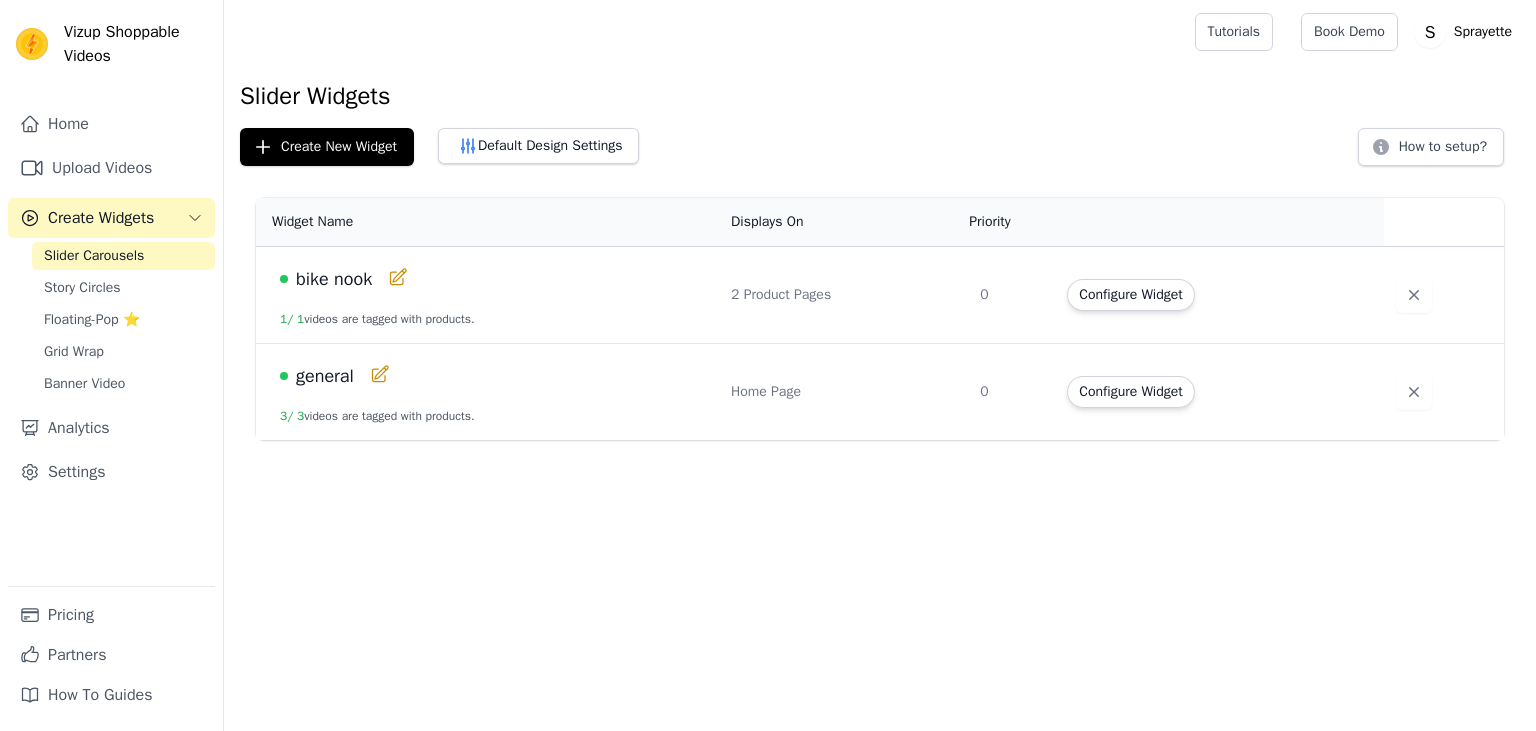 scroll, scrollTop: 0, scrollLeft: 0, axis: both 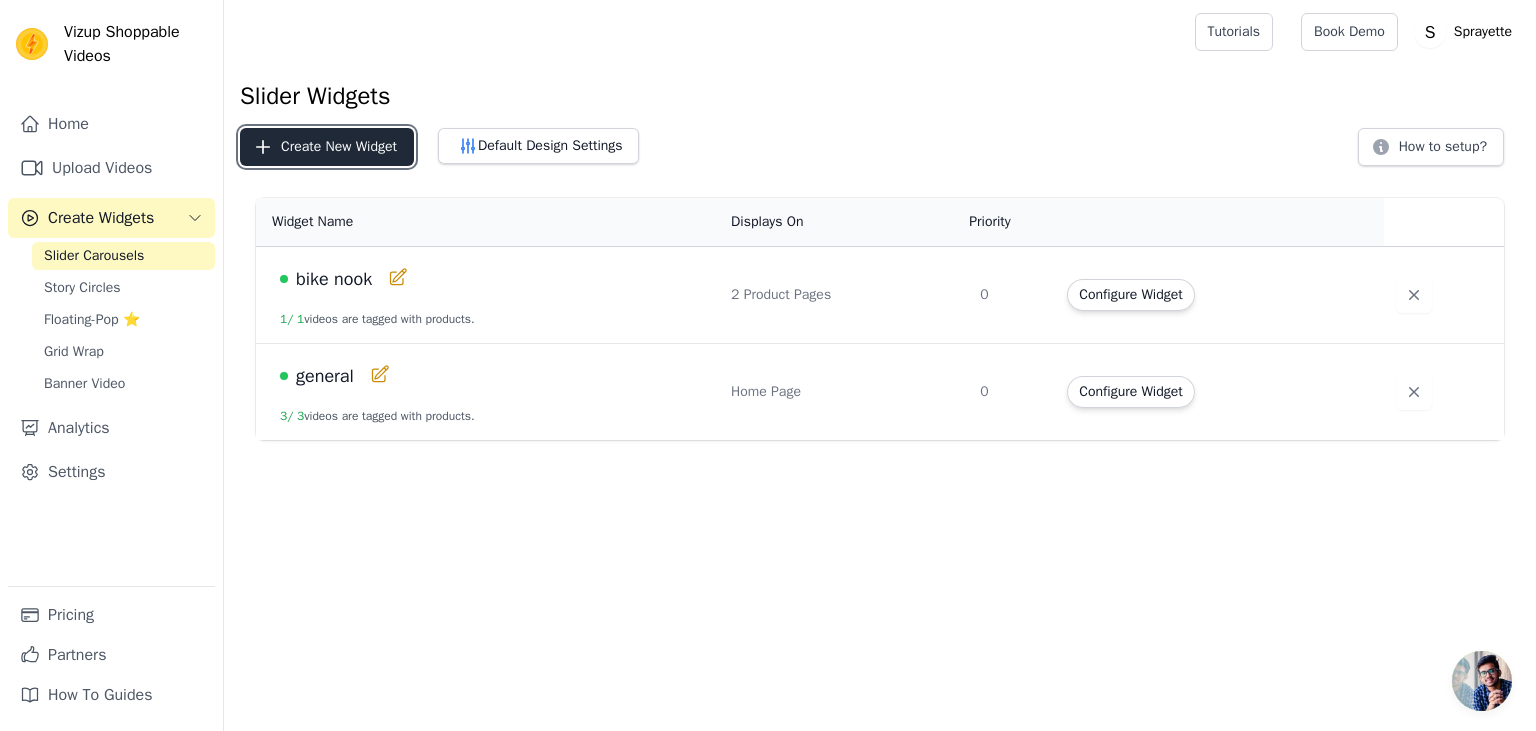 click on "Create New Widget" at bounding box center [327, 147] 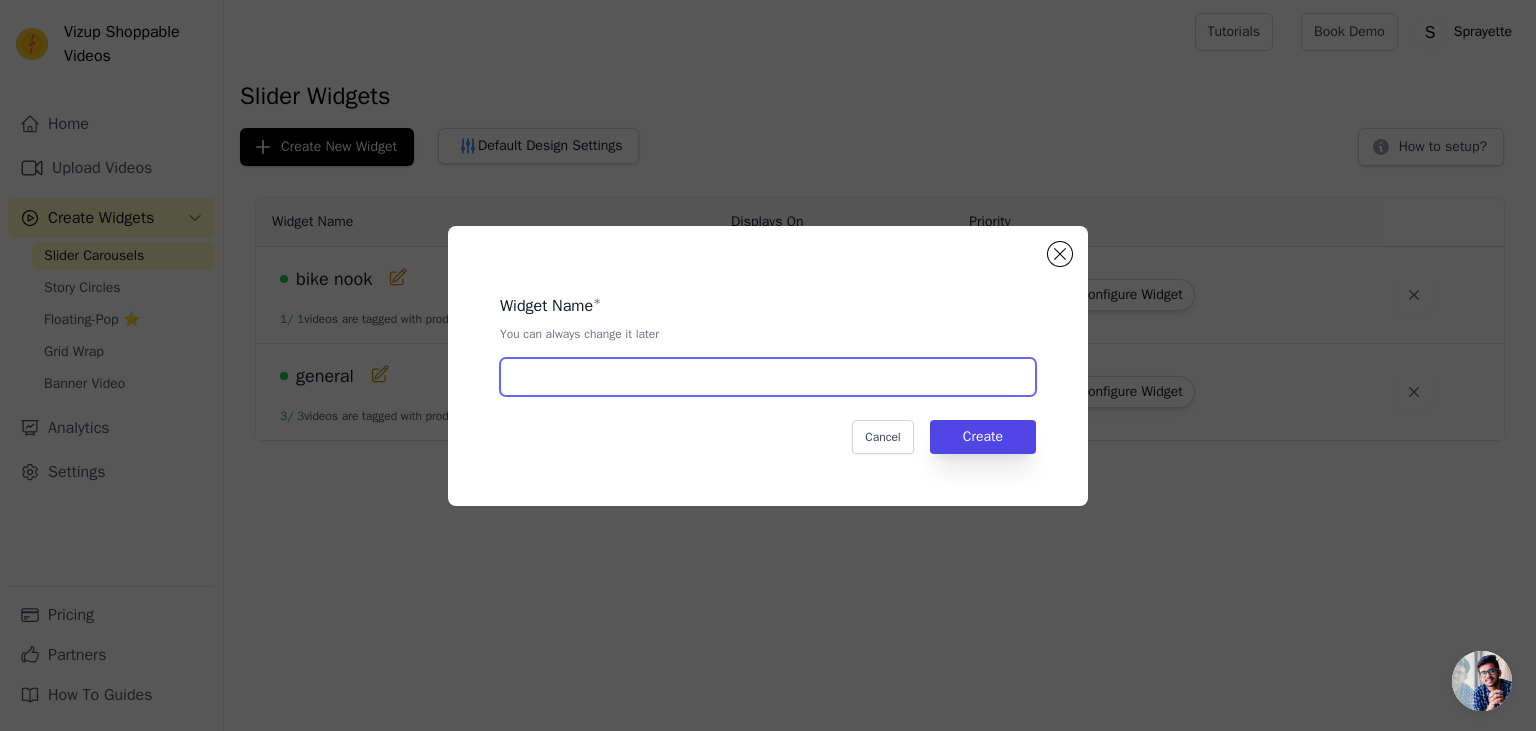 click at bounding box center [768, 377] 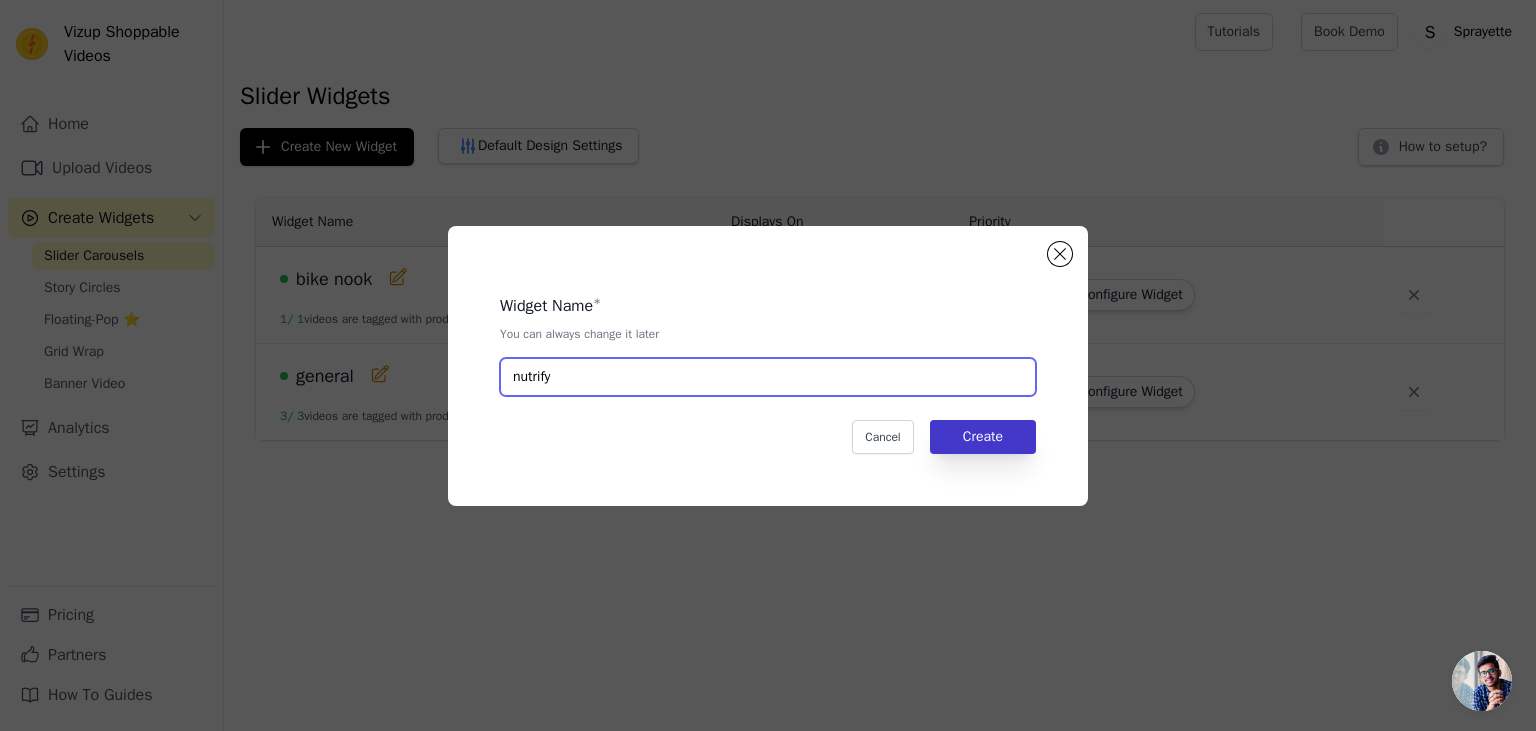 type on "nutrify" 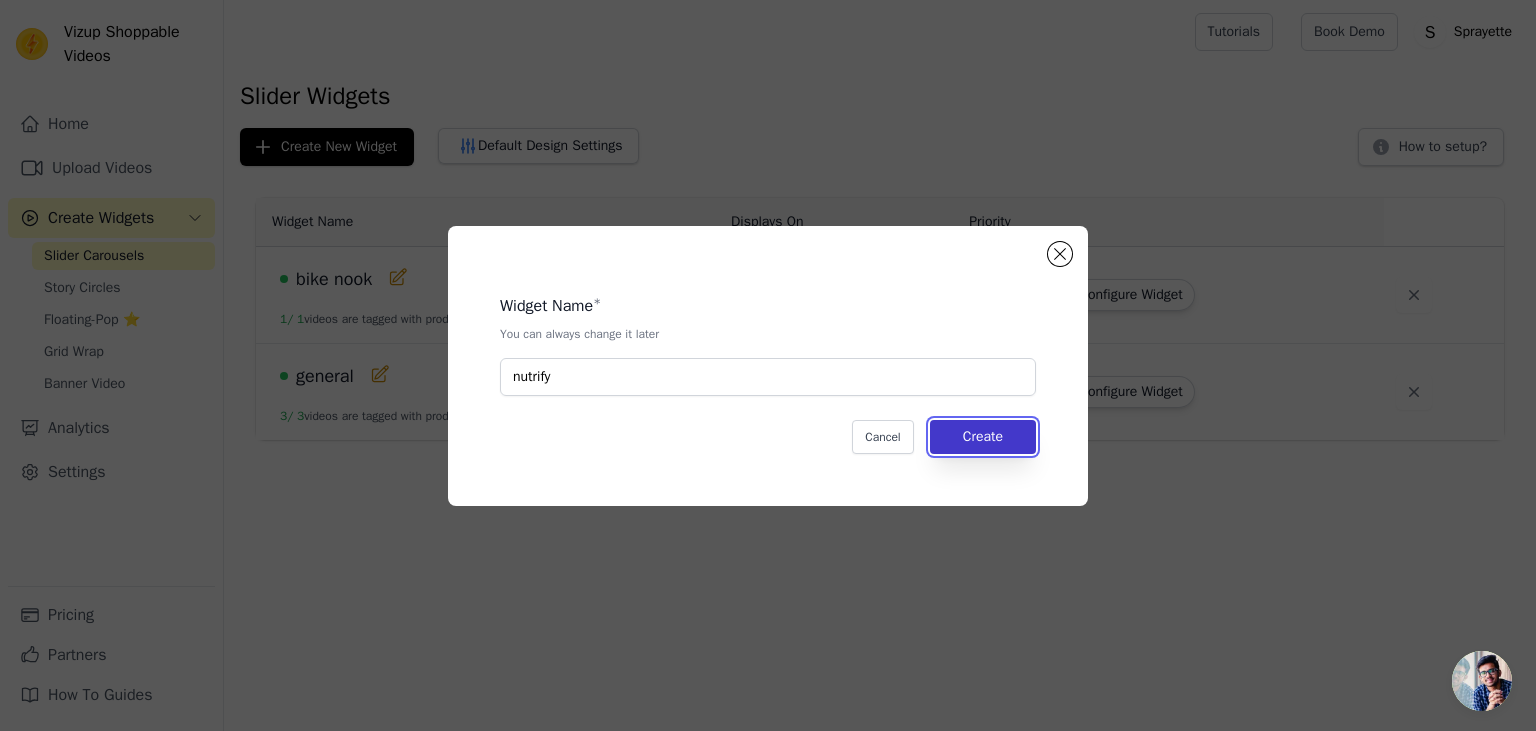 click on "Create" at bounding box center [983, 437] 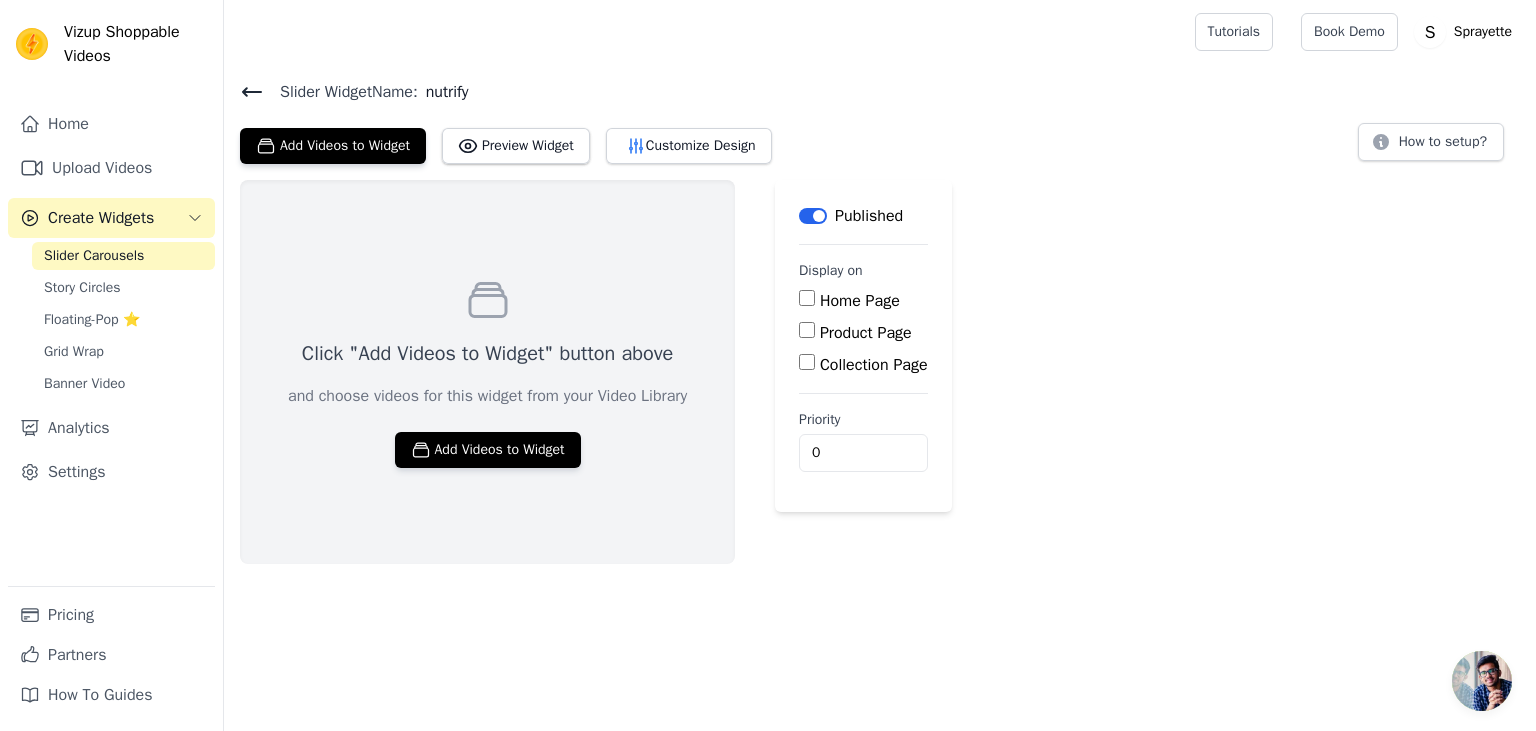 click 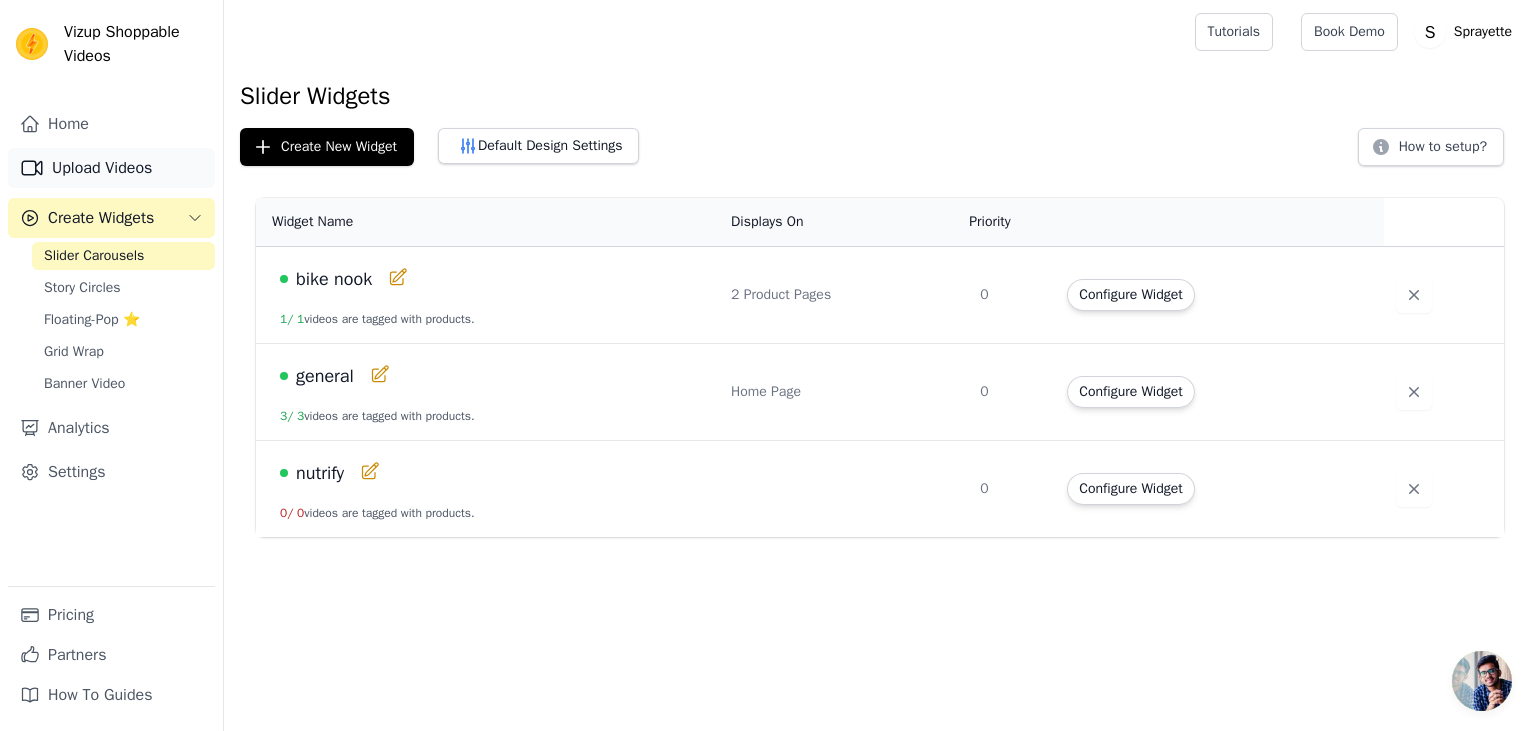 click on "Upload Videos" at bounding box center (111, 168) 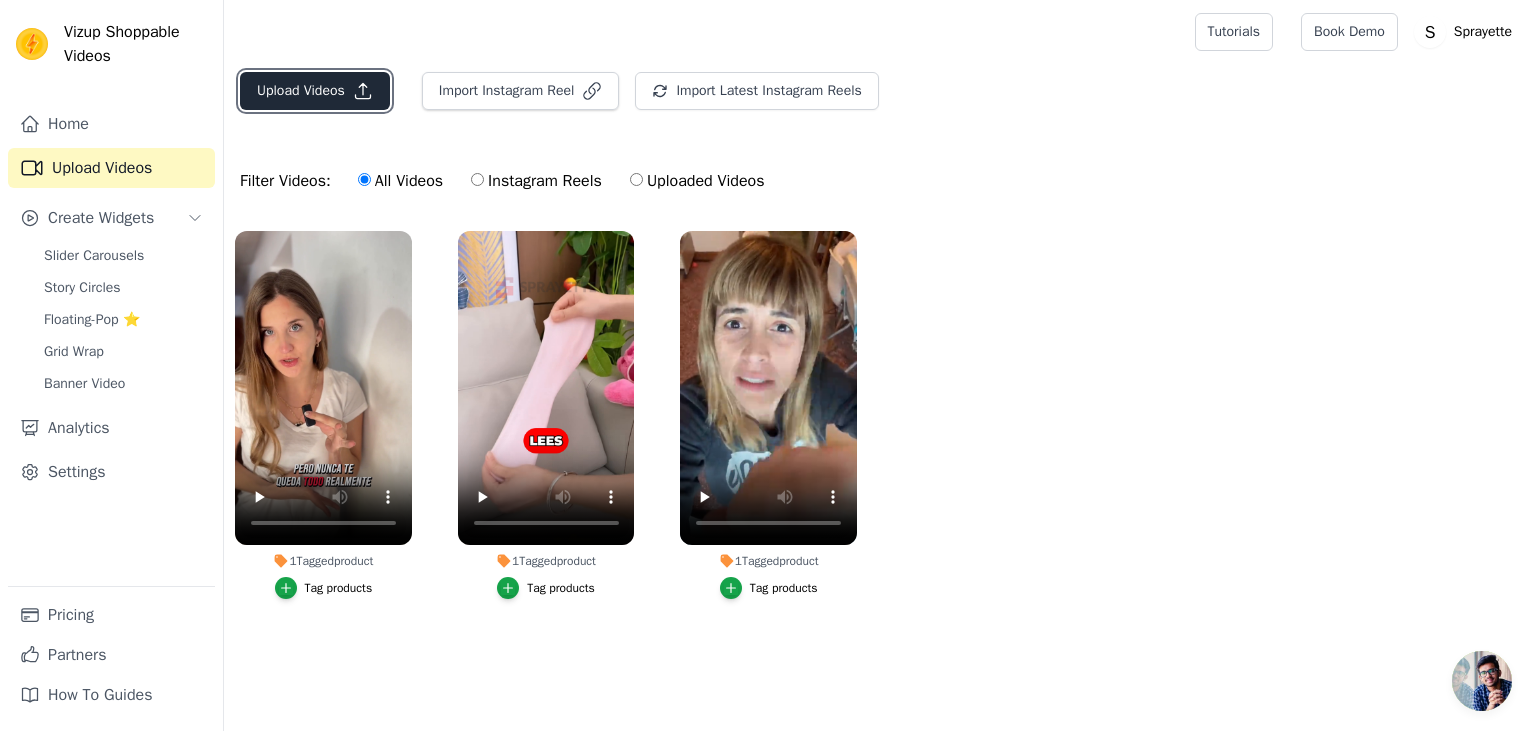 click on "Upload Videos" at bounding box center (315, 91) 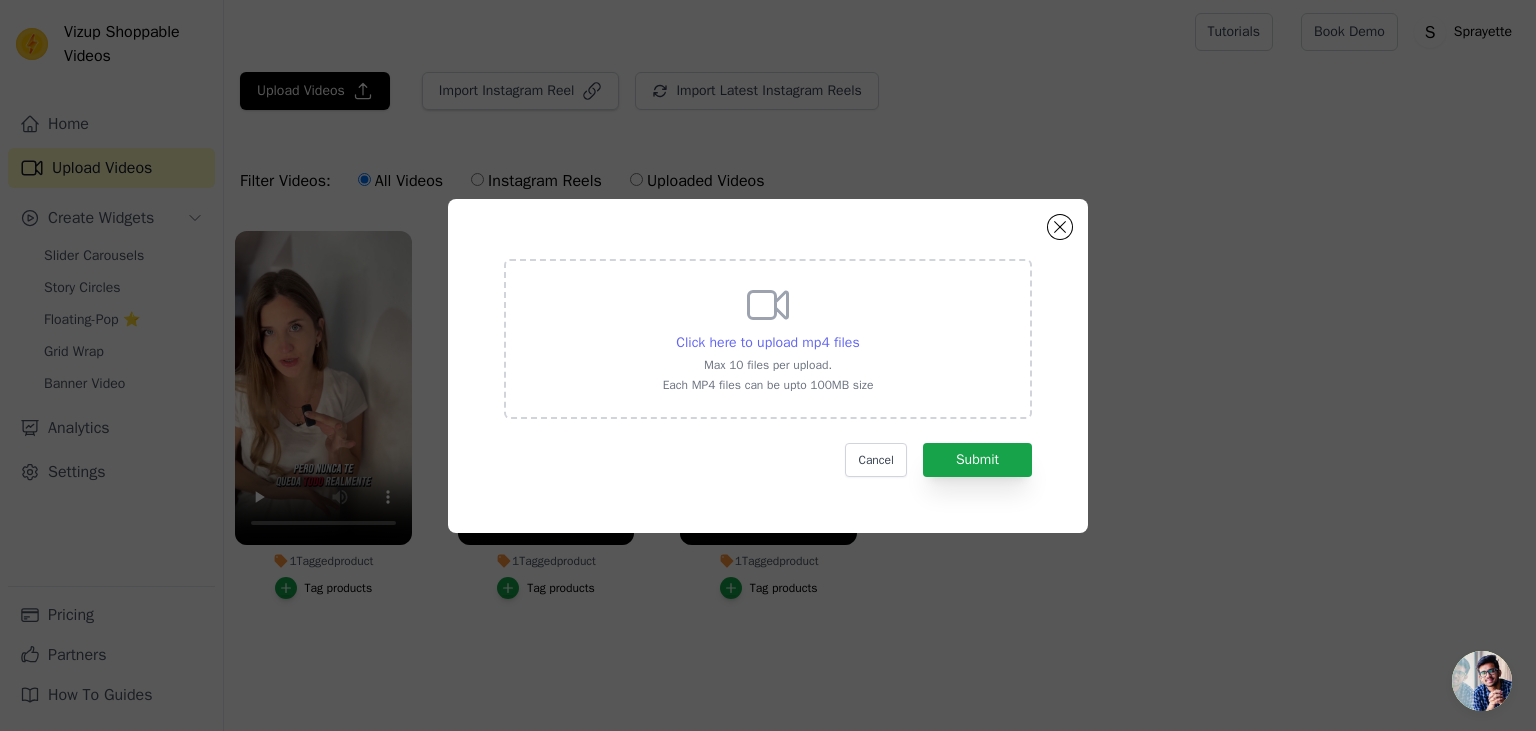 click on "Click here to upload mp4 files" at bounding box center (767, 342) 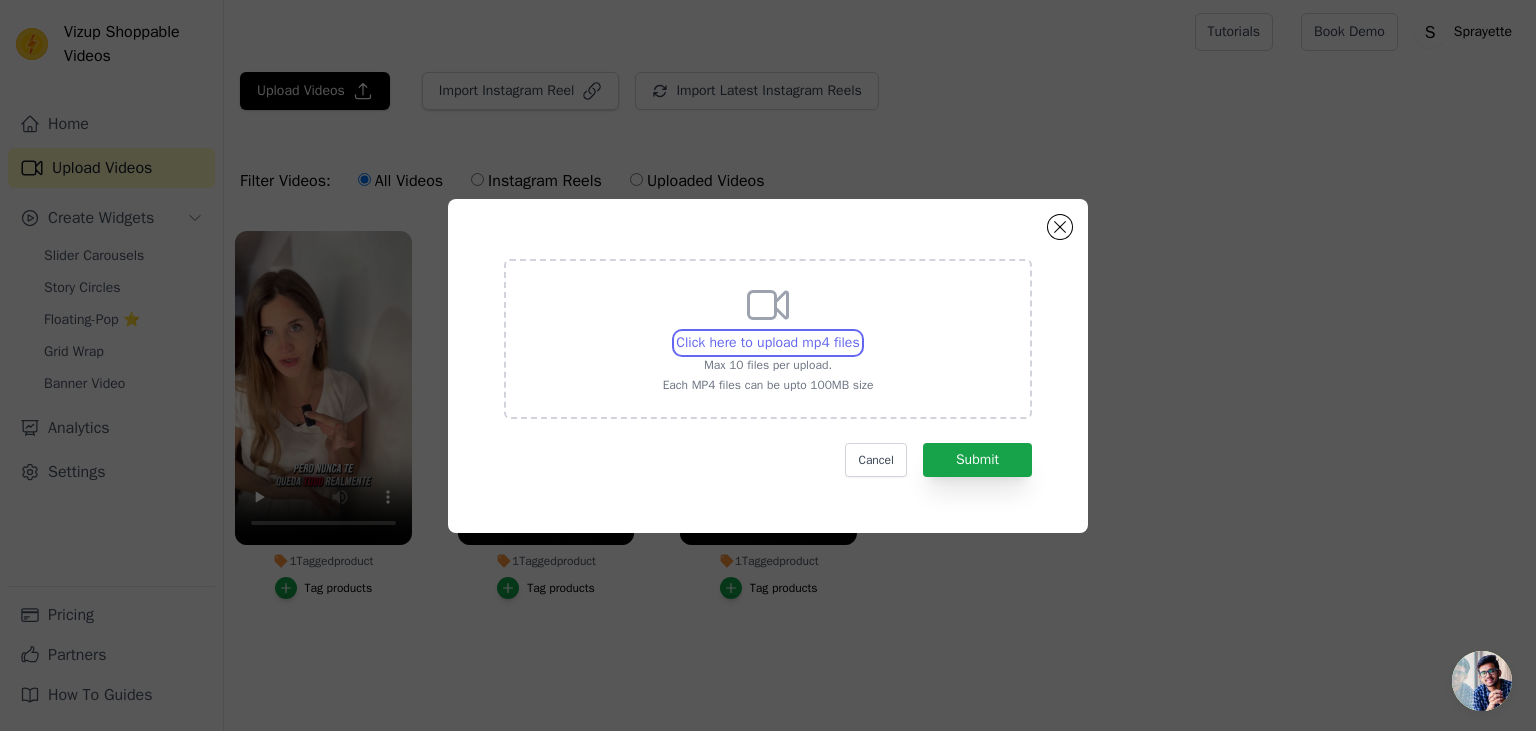 click on "Click here to upload mp4 files     Max 10 files per upload.   Each MP4 files can be upto 100MB size" at bounding box center (859, 332) 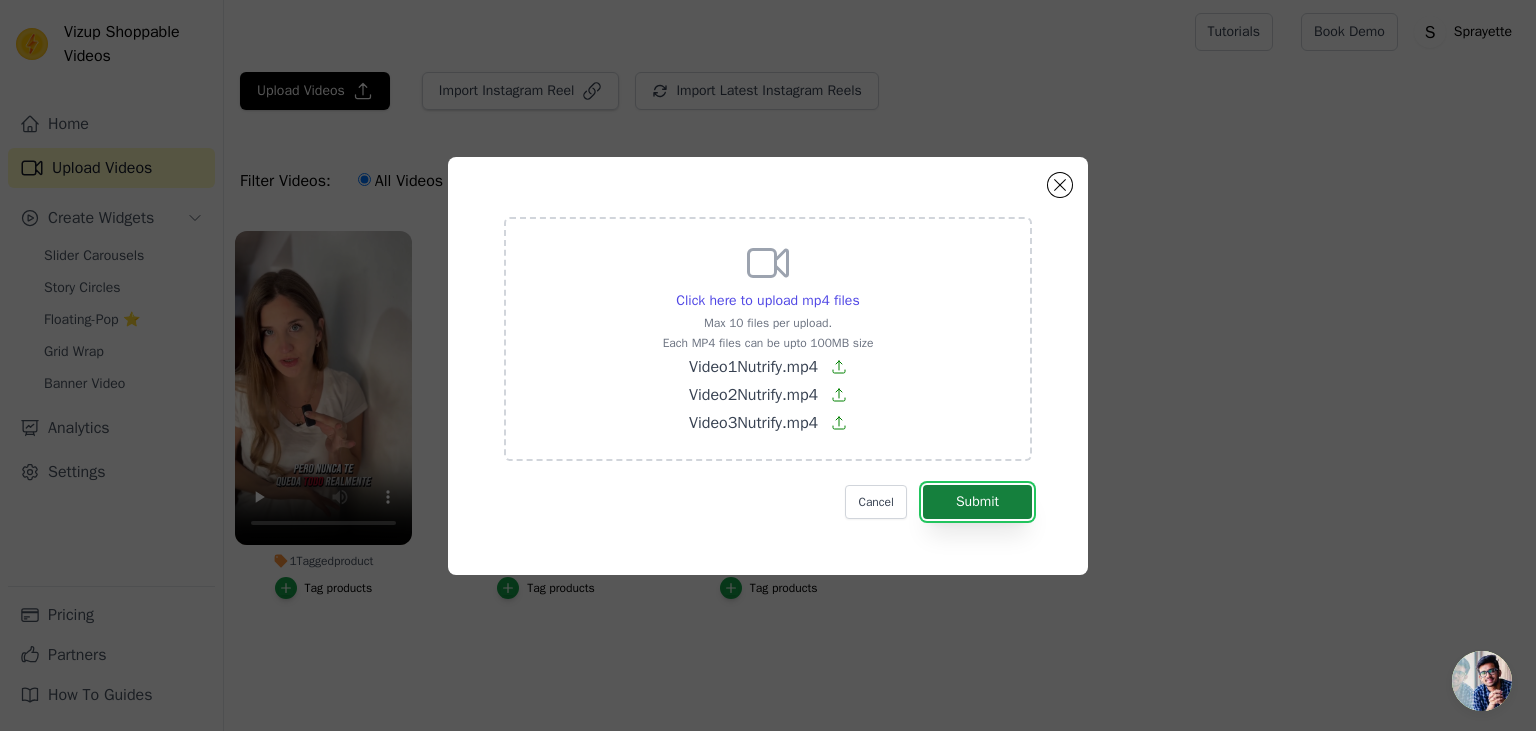 click on "Submit" at bounding box center (977, 502) 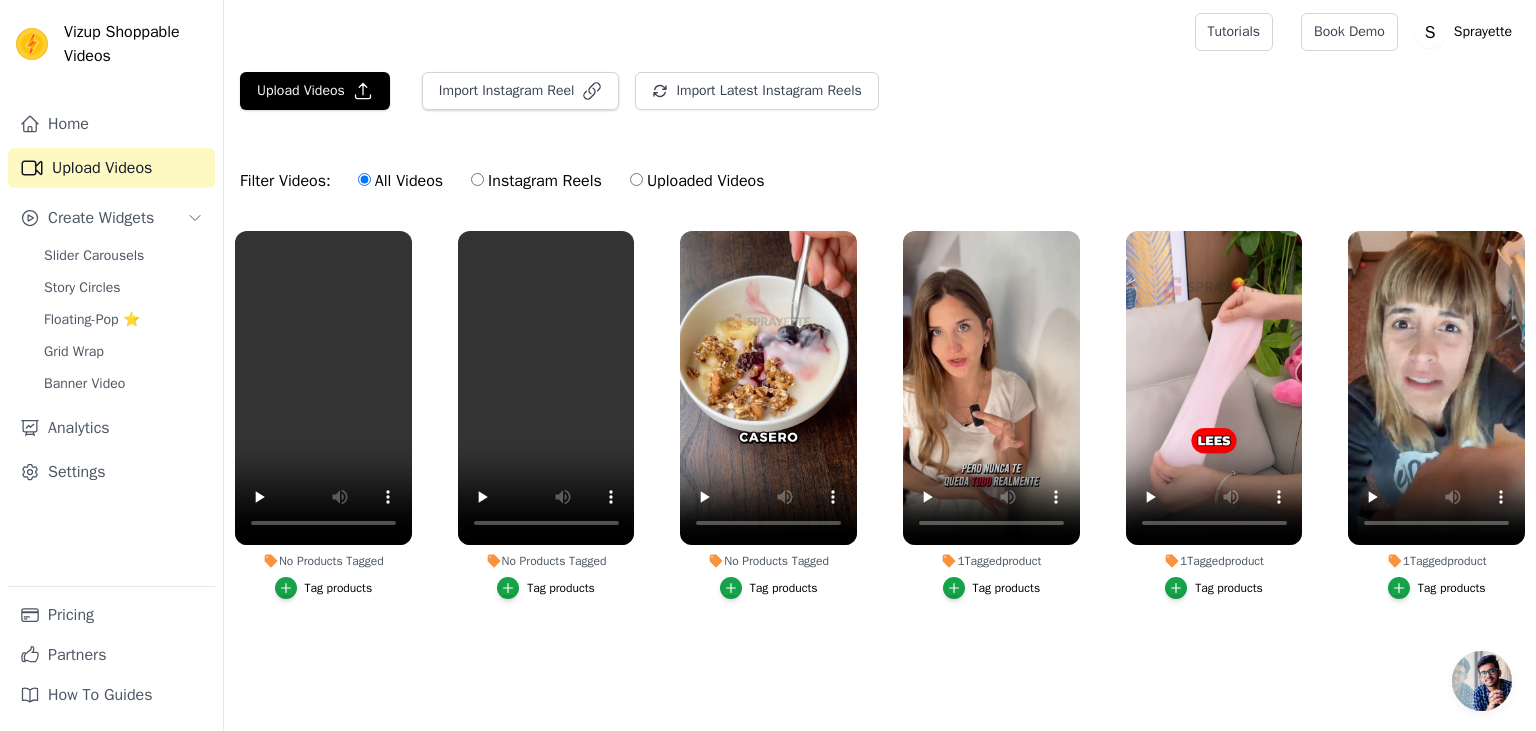 scroll, scrollTop: 0, scrollLeft: 0, axis: both 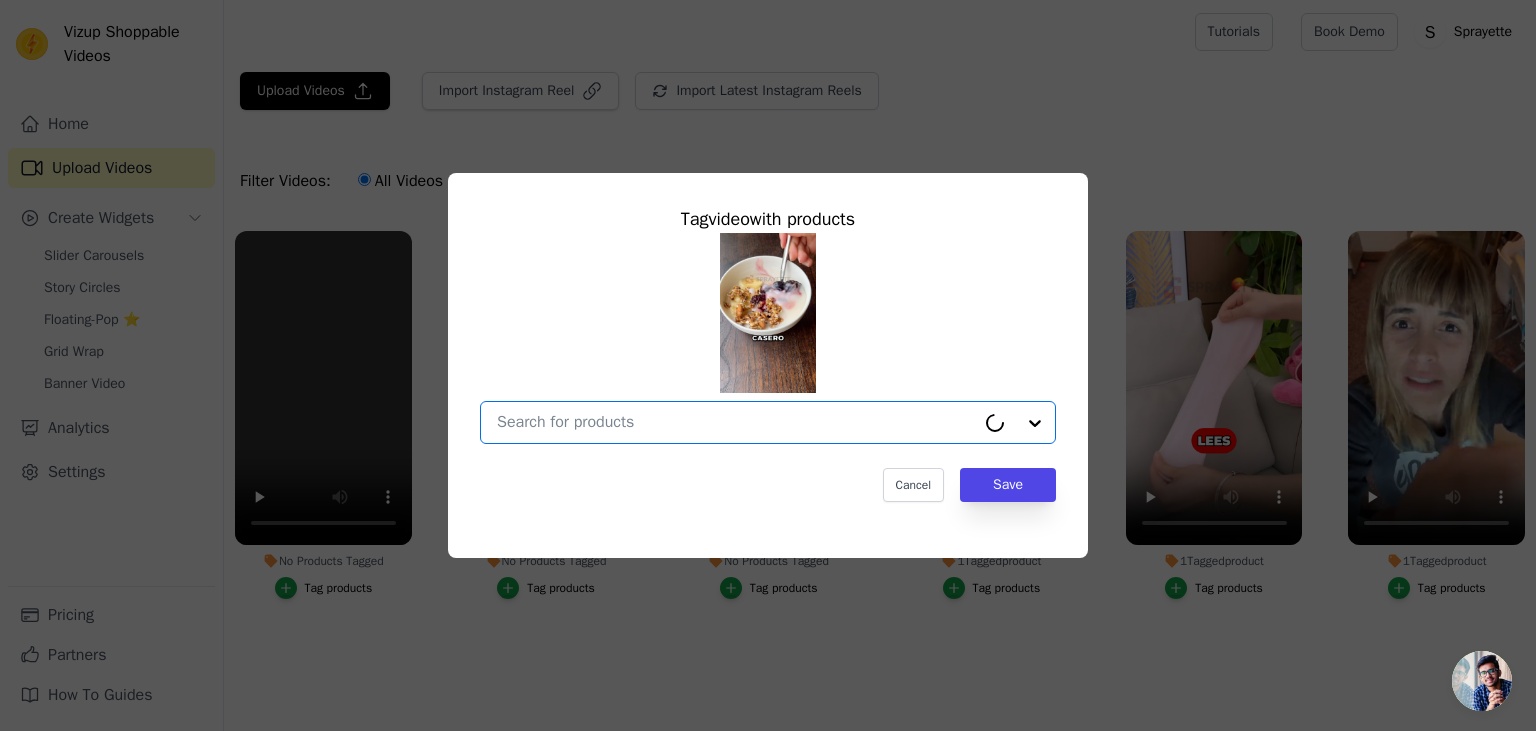 click on "No Products Tagged     Tag  video  with products       Option undefined, selected.                     Cancel   Save     Tag products" at bounding box center [736, 422] 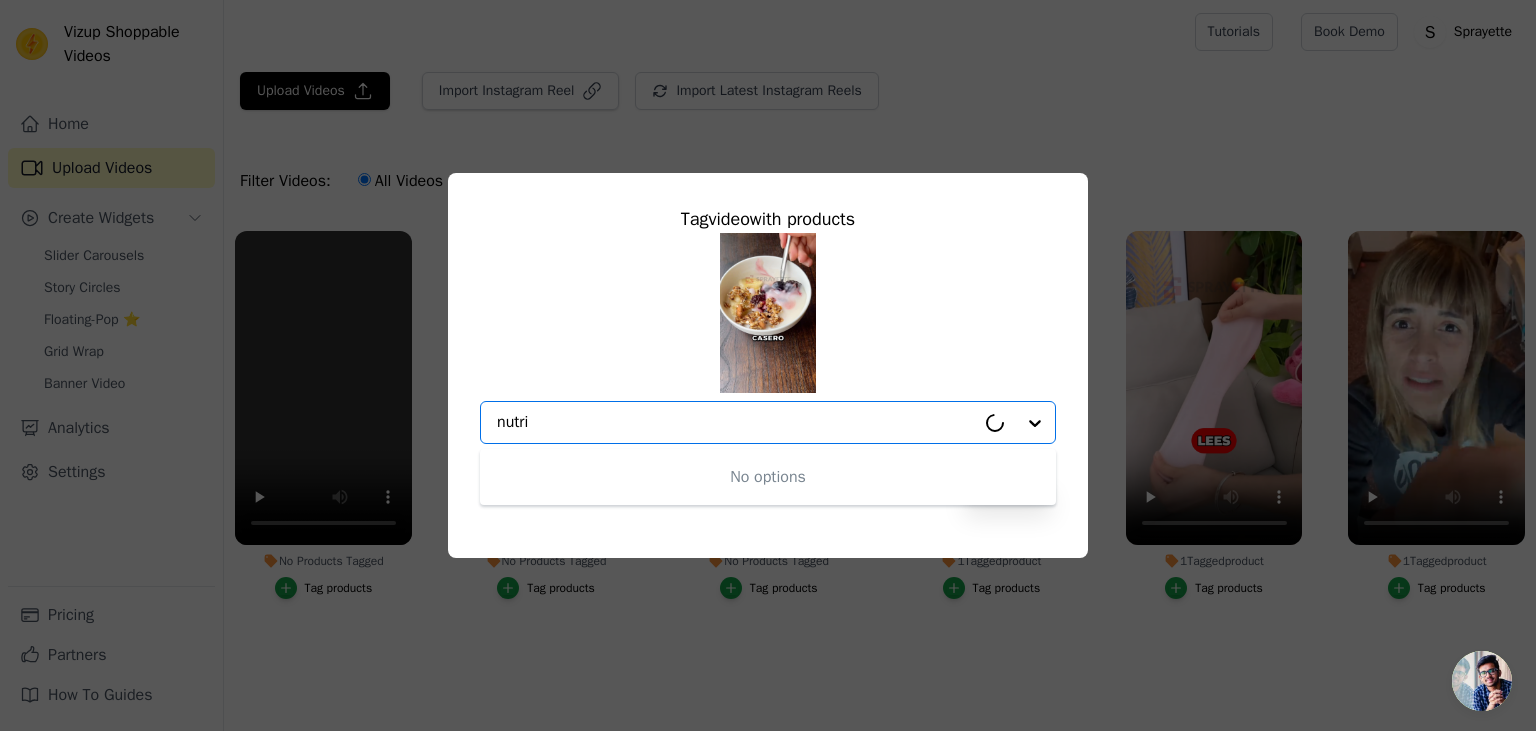 type on "nutrif" 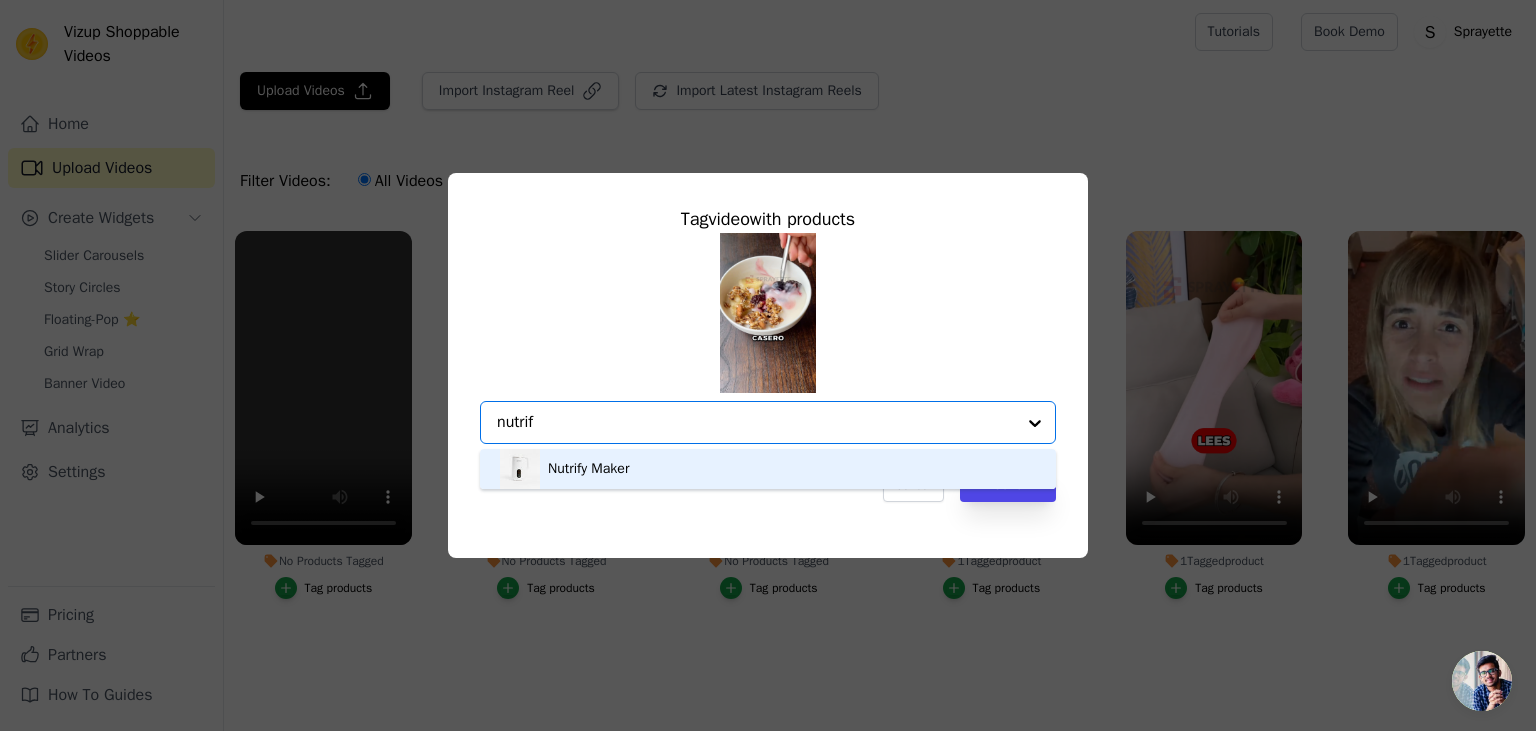 click on "Nutrify Maker" at bounding box center (768, 469) 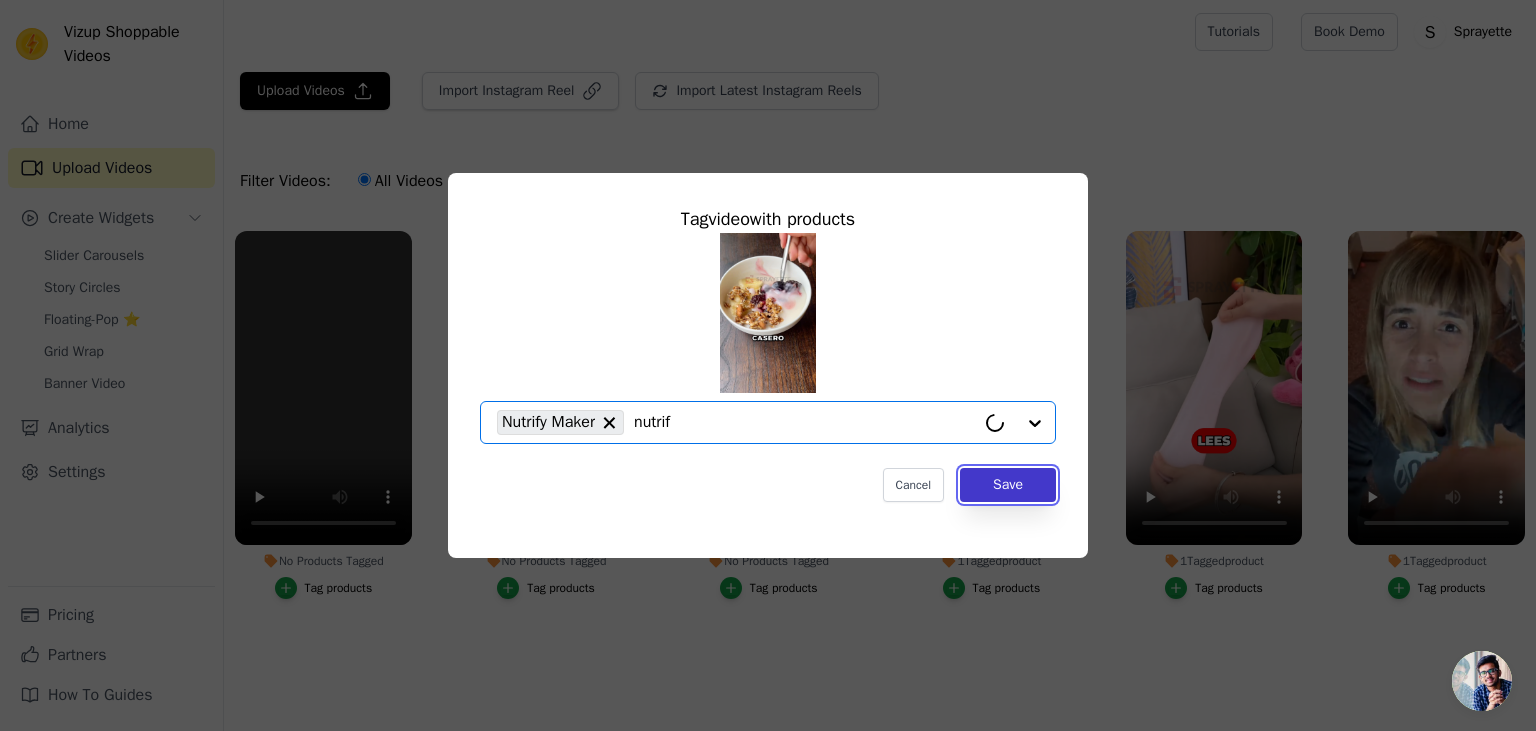 click on "Save" at bounding box center [1008, 485] 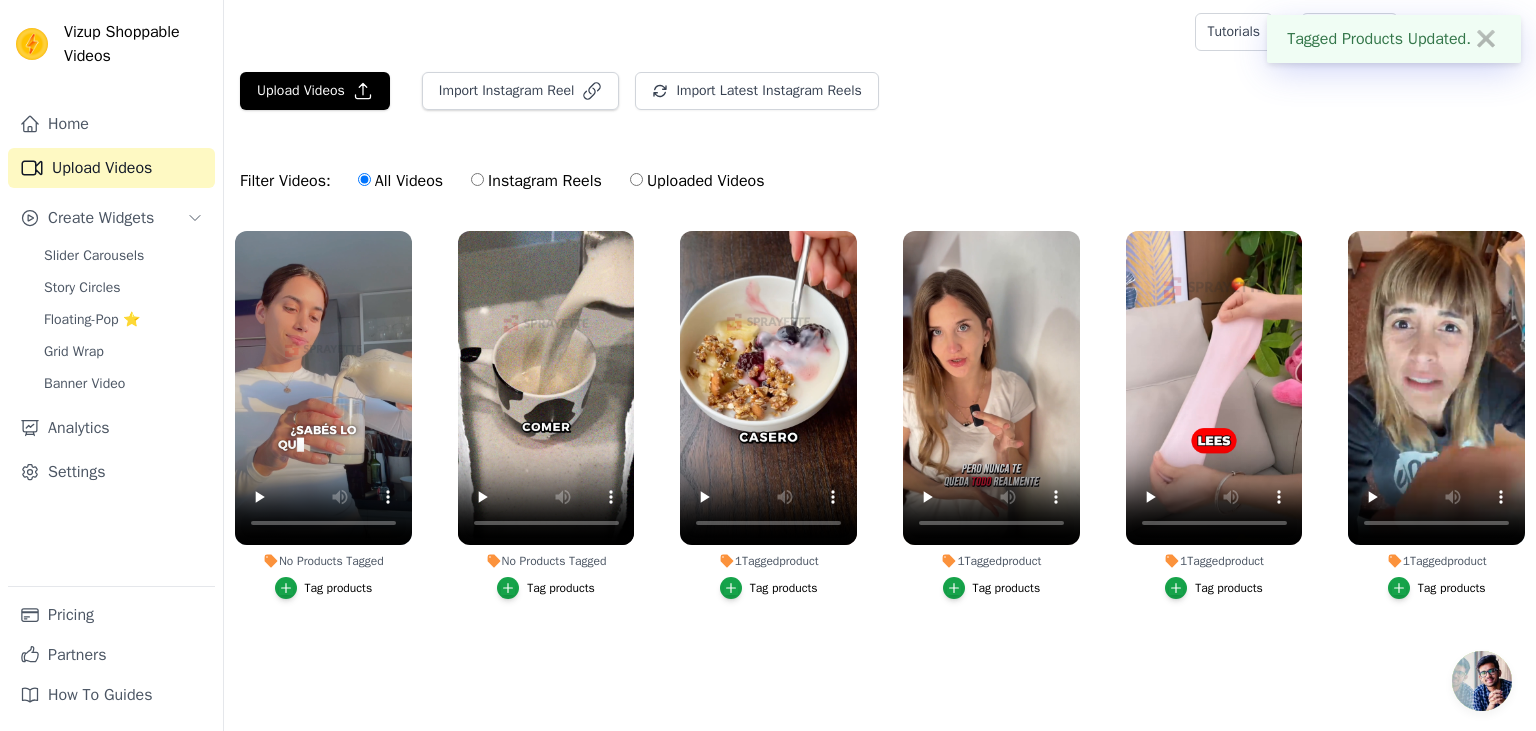click on "Tag products" at bounding box center (561, 588) 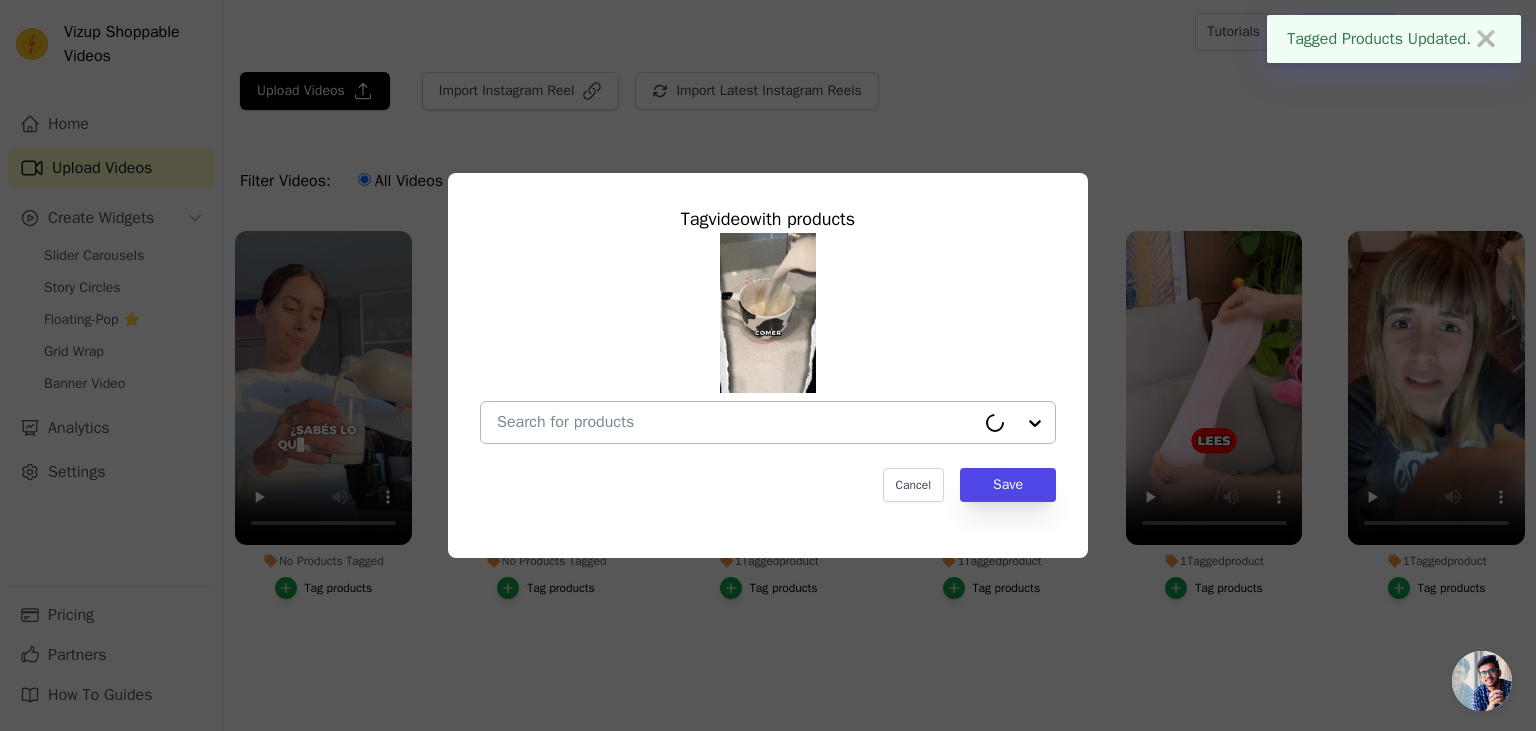 click on "No Products Tagged     Tag  video  with products                         Cancel   Save     Tag products" at bounding box center [736, 422] 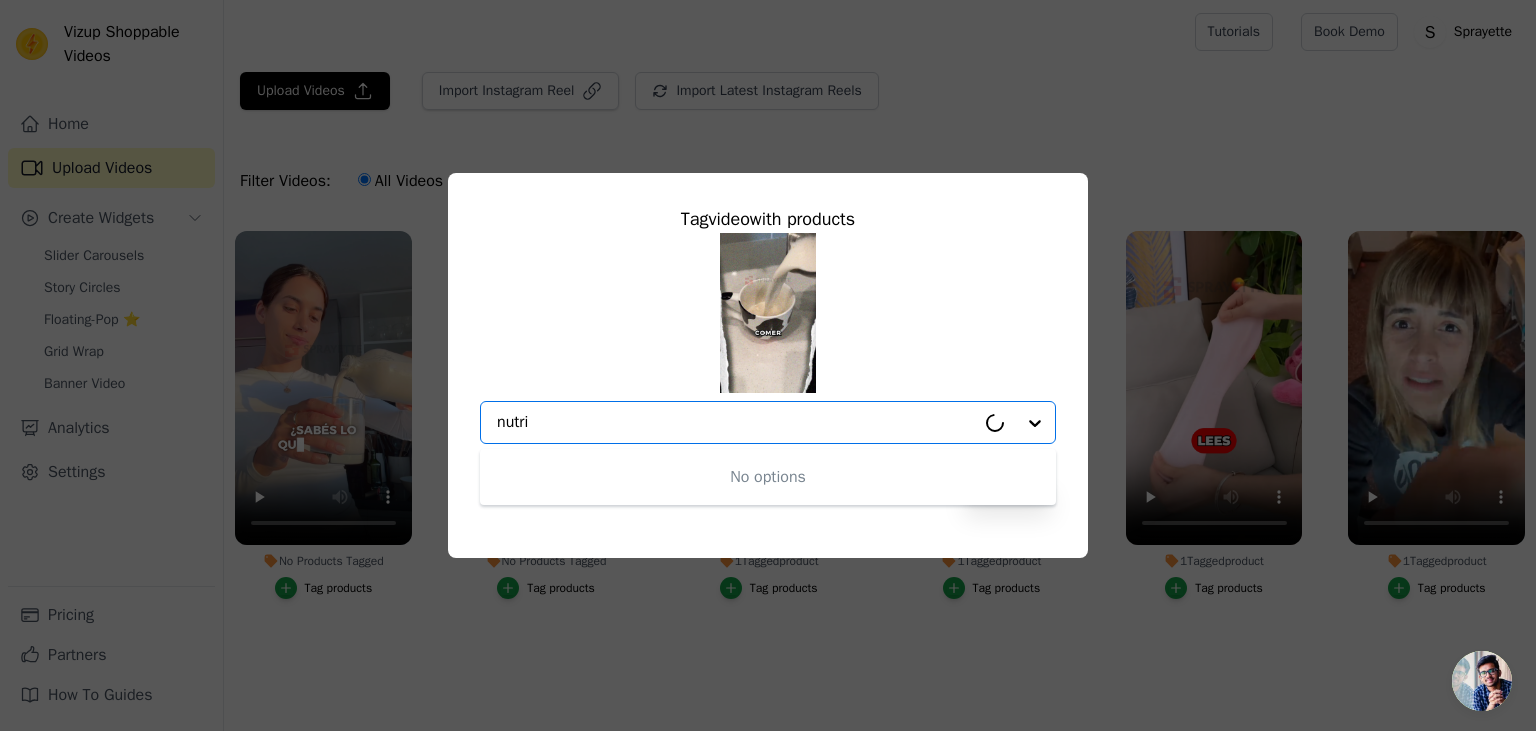 type on "nutrif" 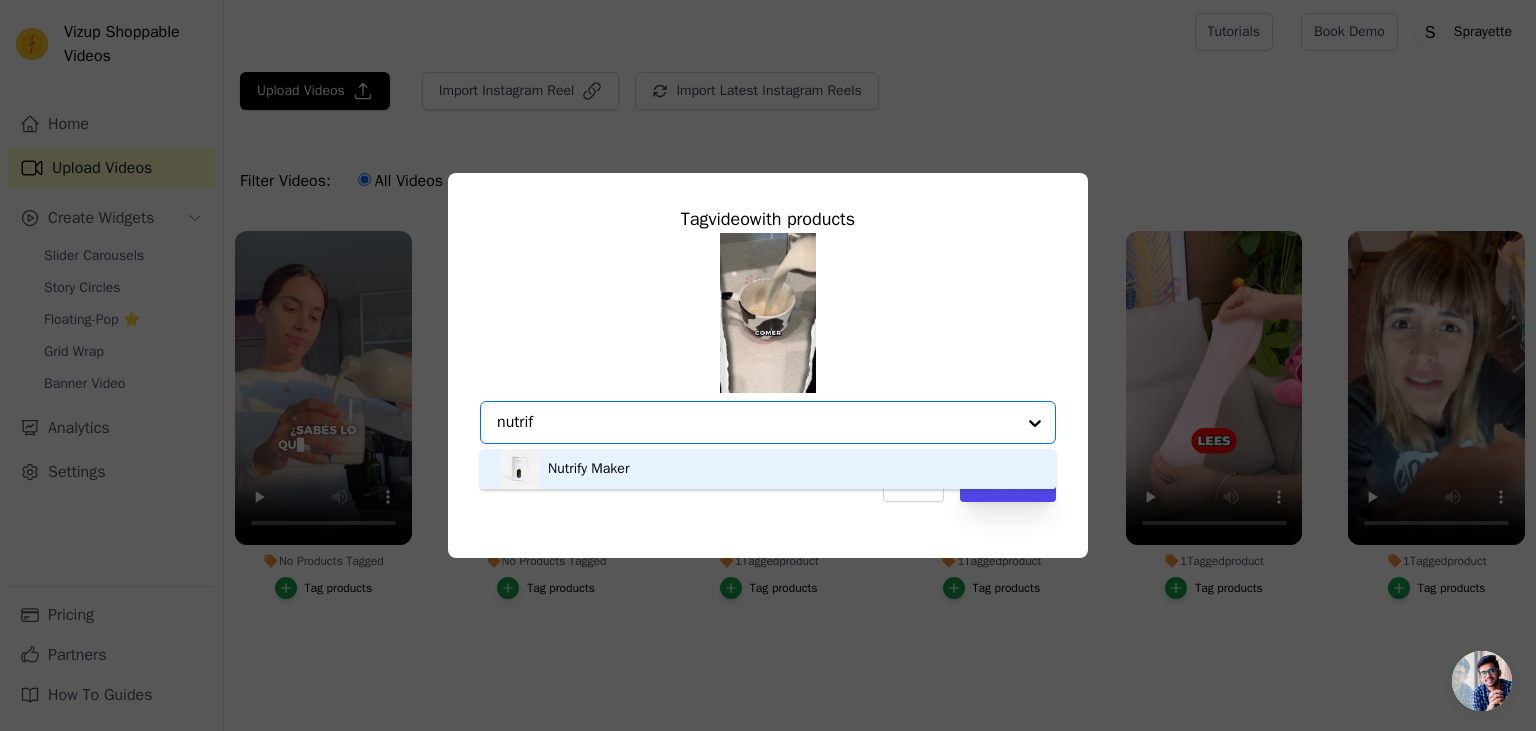 click on "Nutrify Maker" at bounding box center (768, 469) 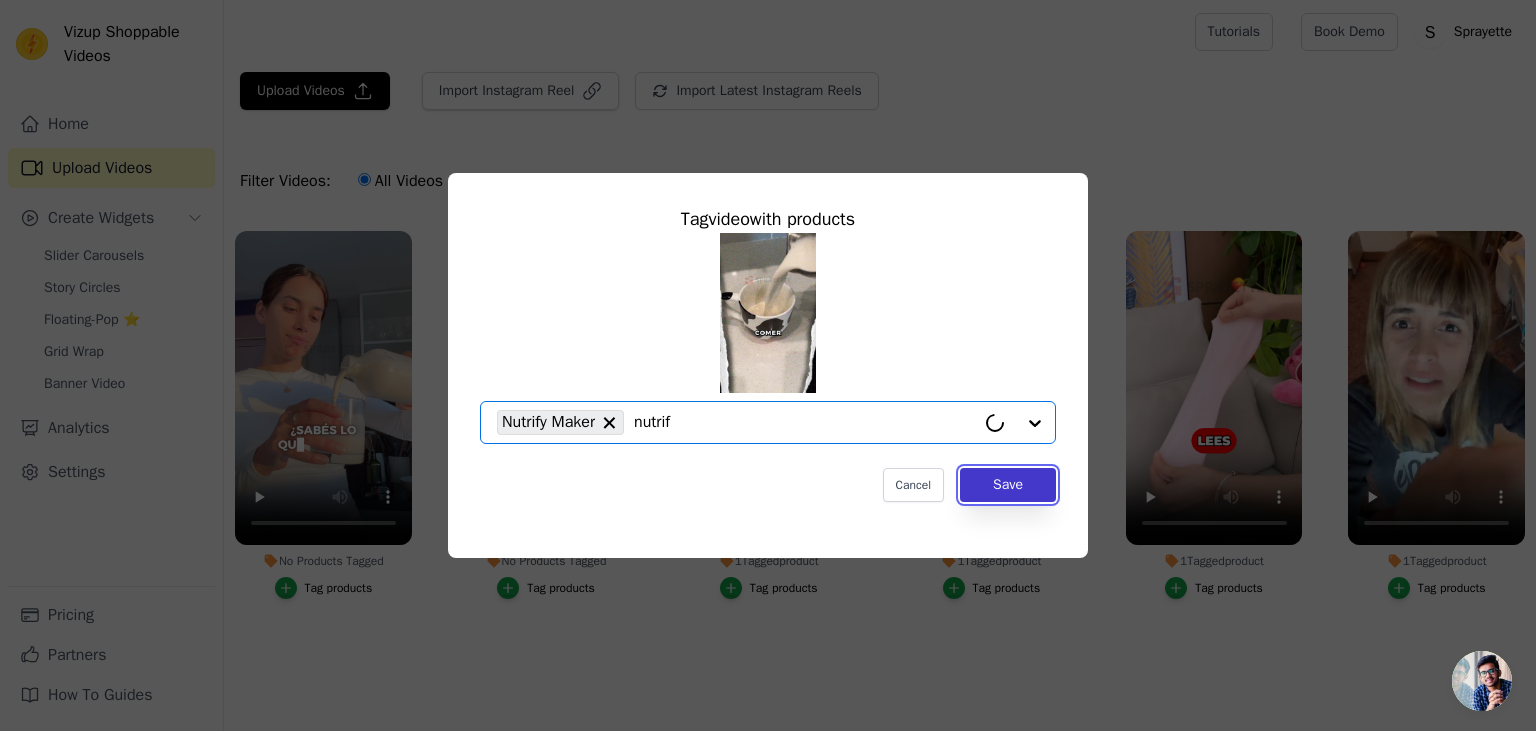 click on "Save" at bounding box center (1008, 485) 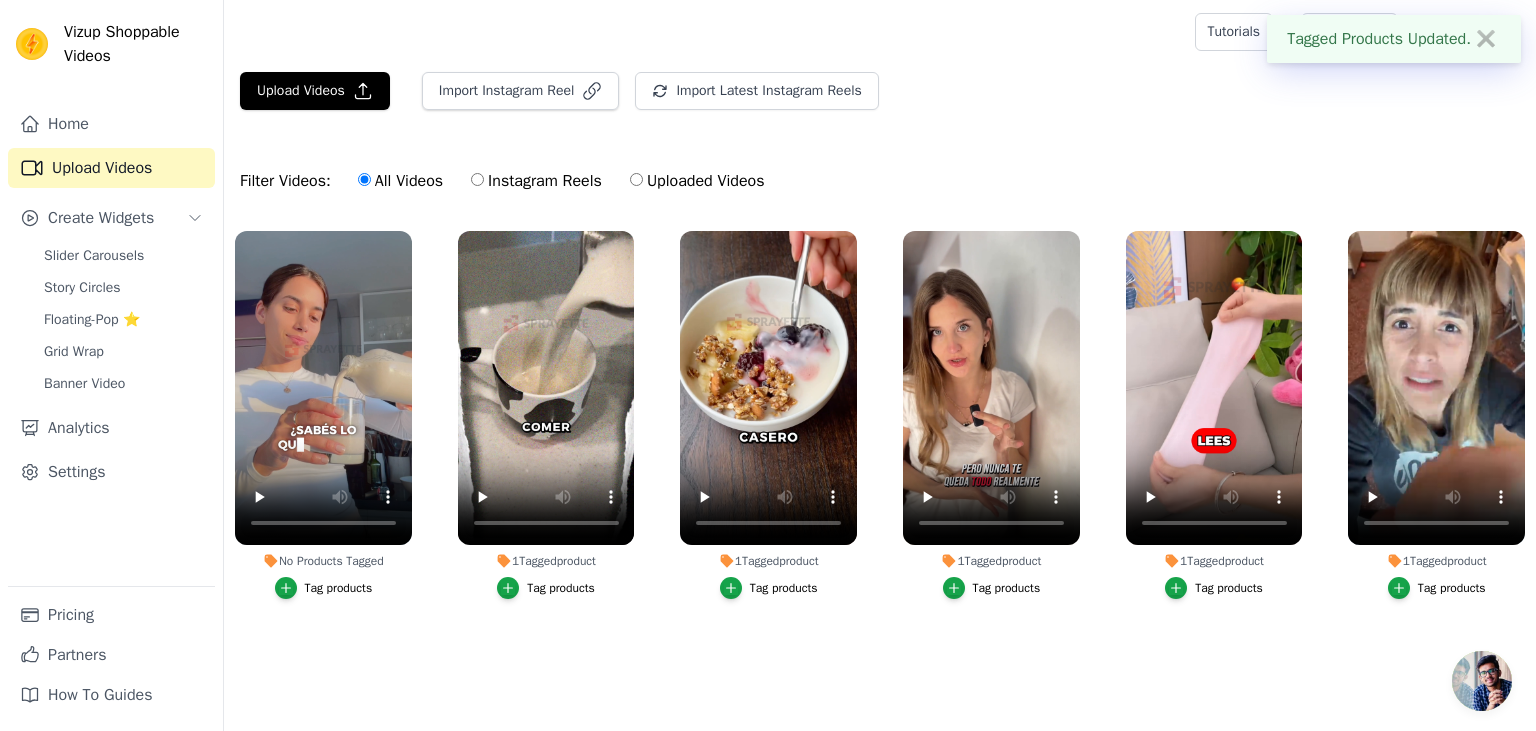 click on "Tag products" at bounding box center [324, 588] 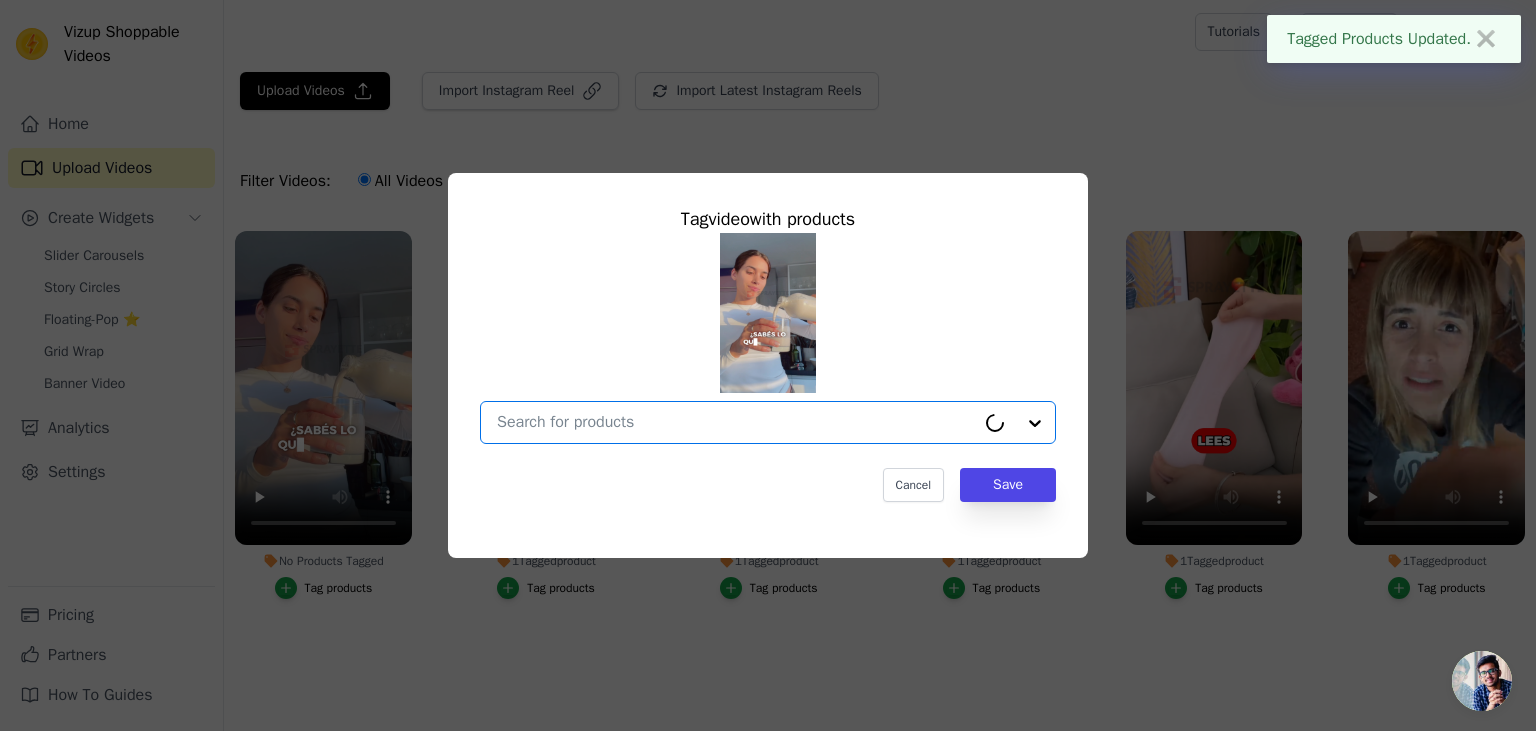 click on "No Products Tagged     Tag  video  with products       Option undefined, selected.                     Cancel   Save     Tag products" at bounding box center [736, 422] 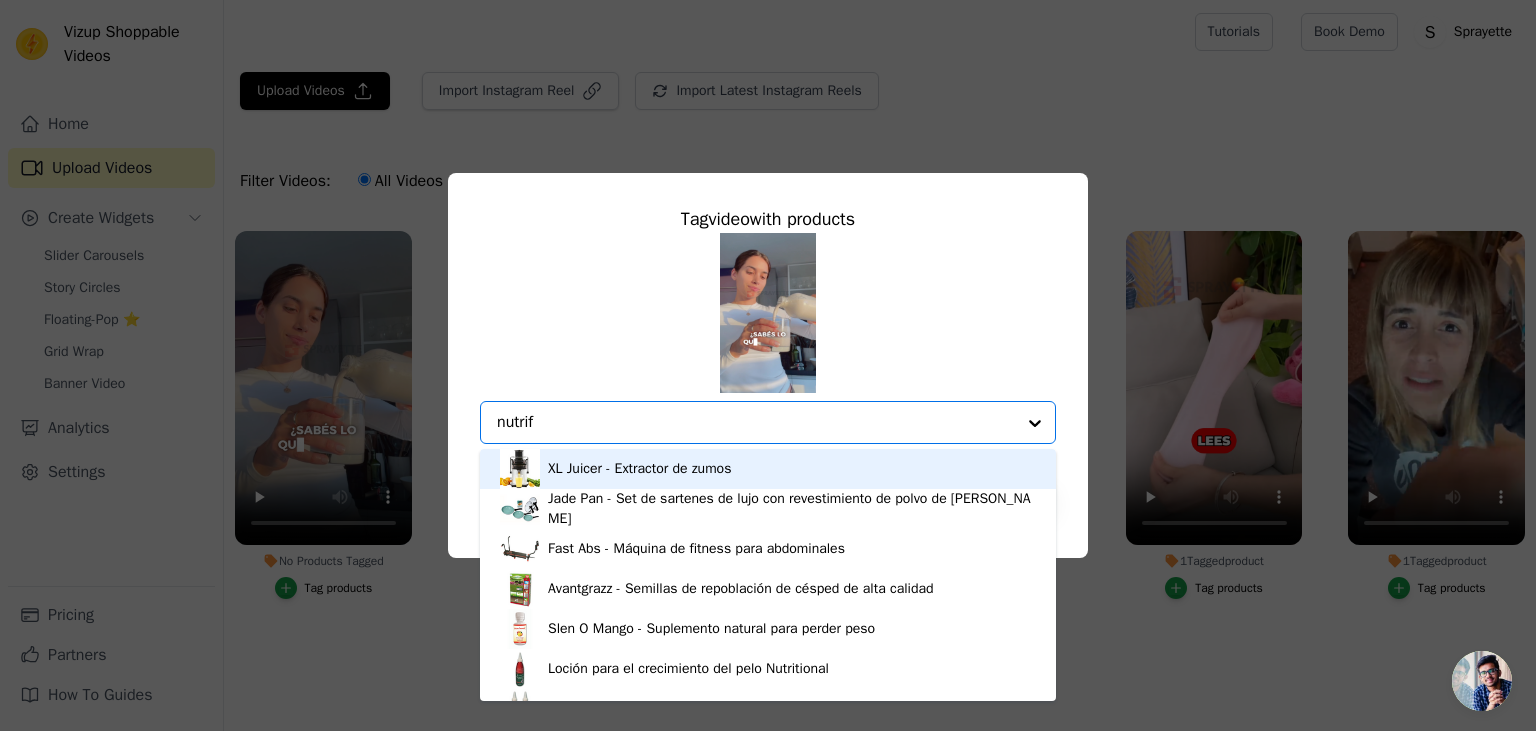type on "nutrify" 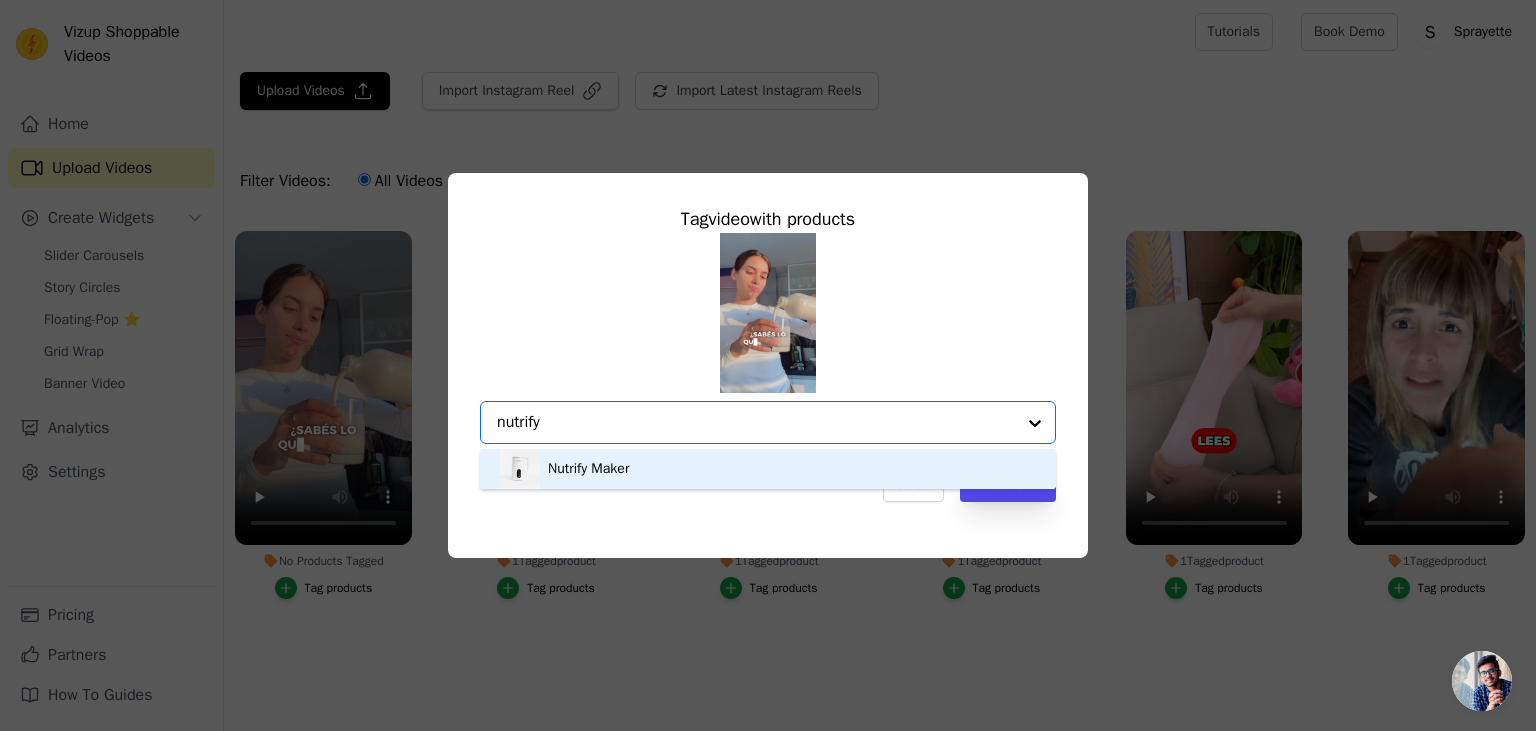 click on "Nutrify Maker" at bounding box center (768, 469) 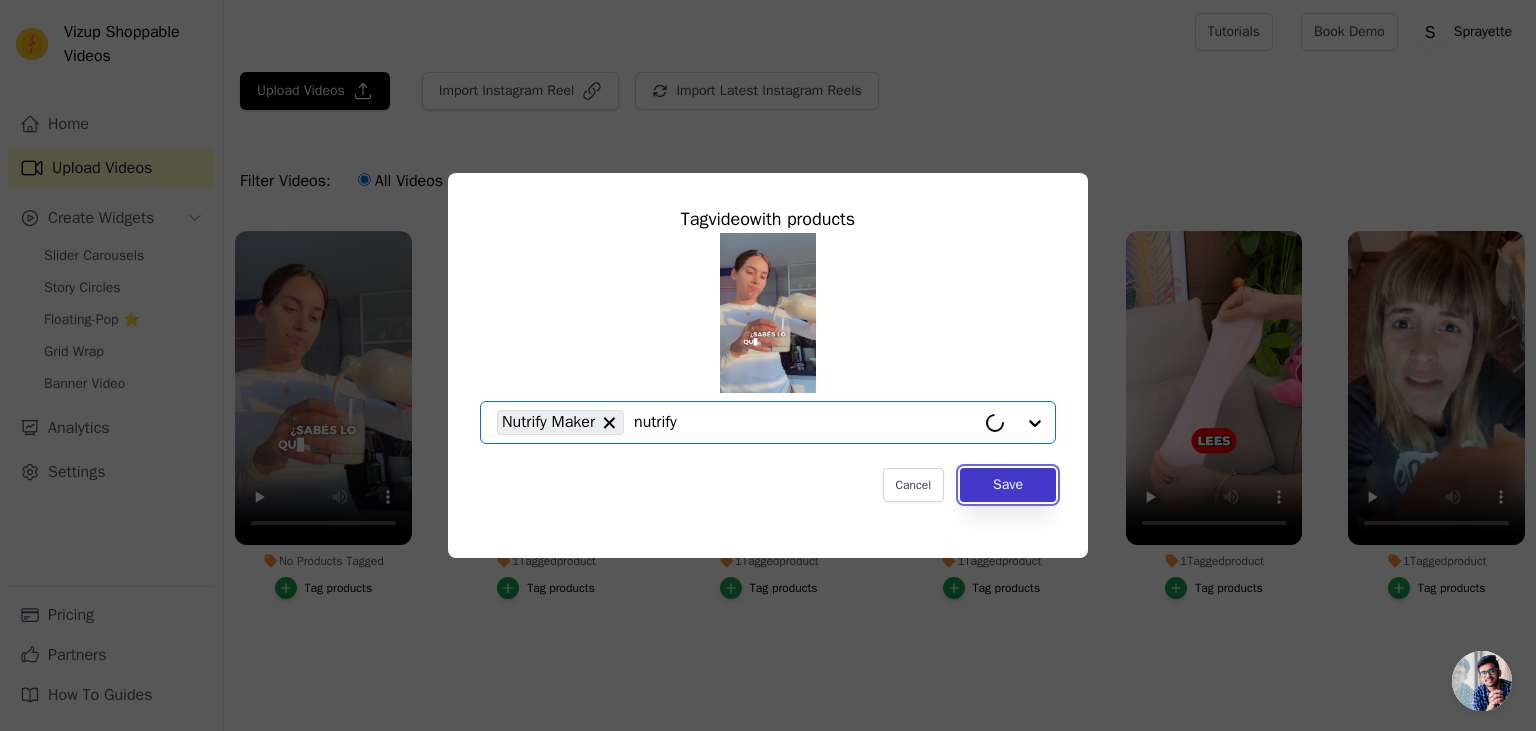 click on "Save" at bounding box center (1008, 485) 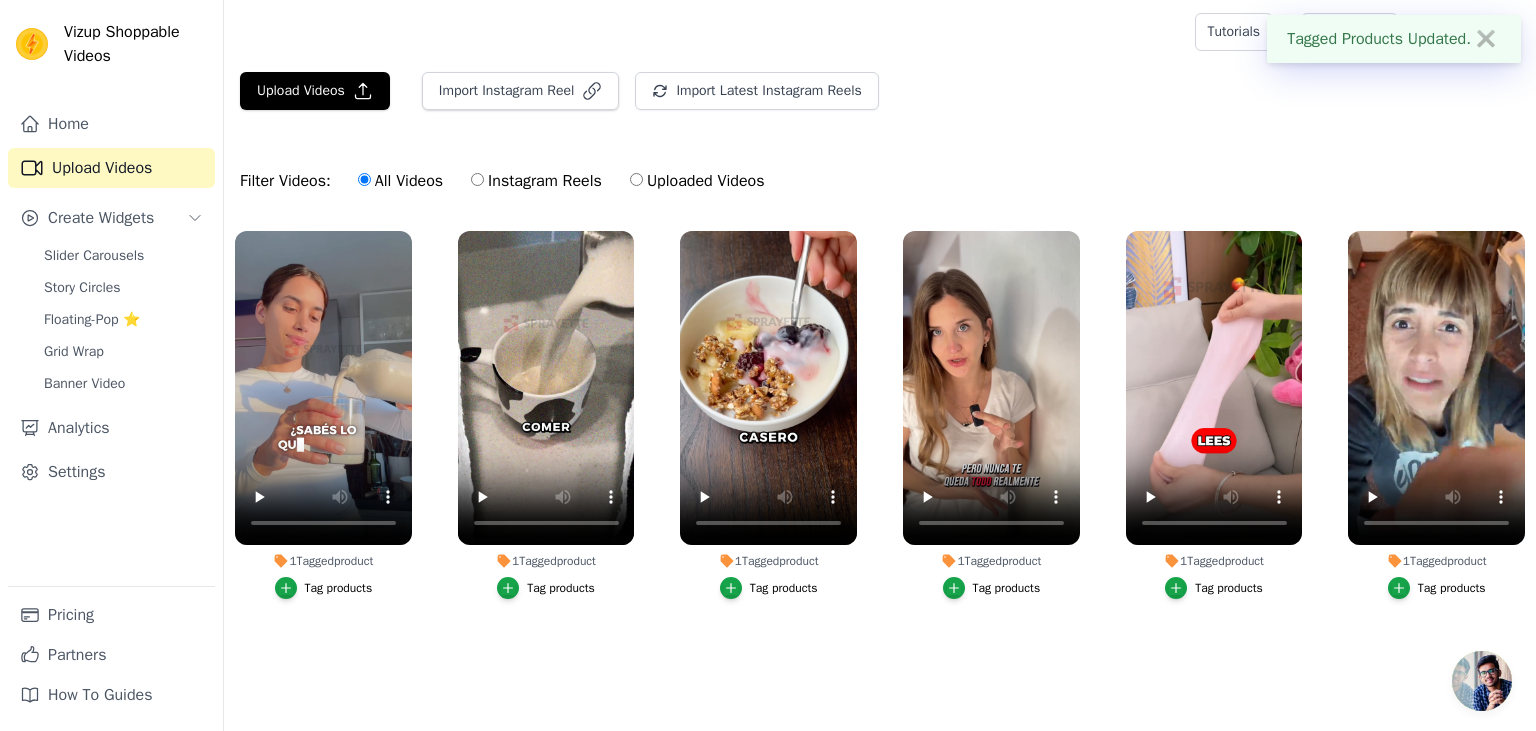click on "Upload Videos
Import Instagram Reel
Import Latest Instagram Reels     Import Latest IG Reels" at bounding box center [880, 99] 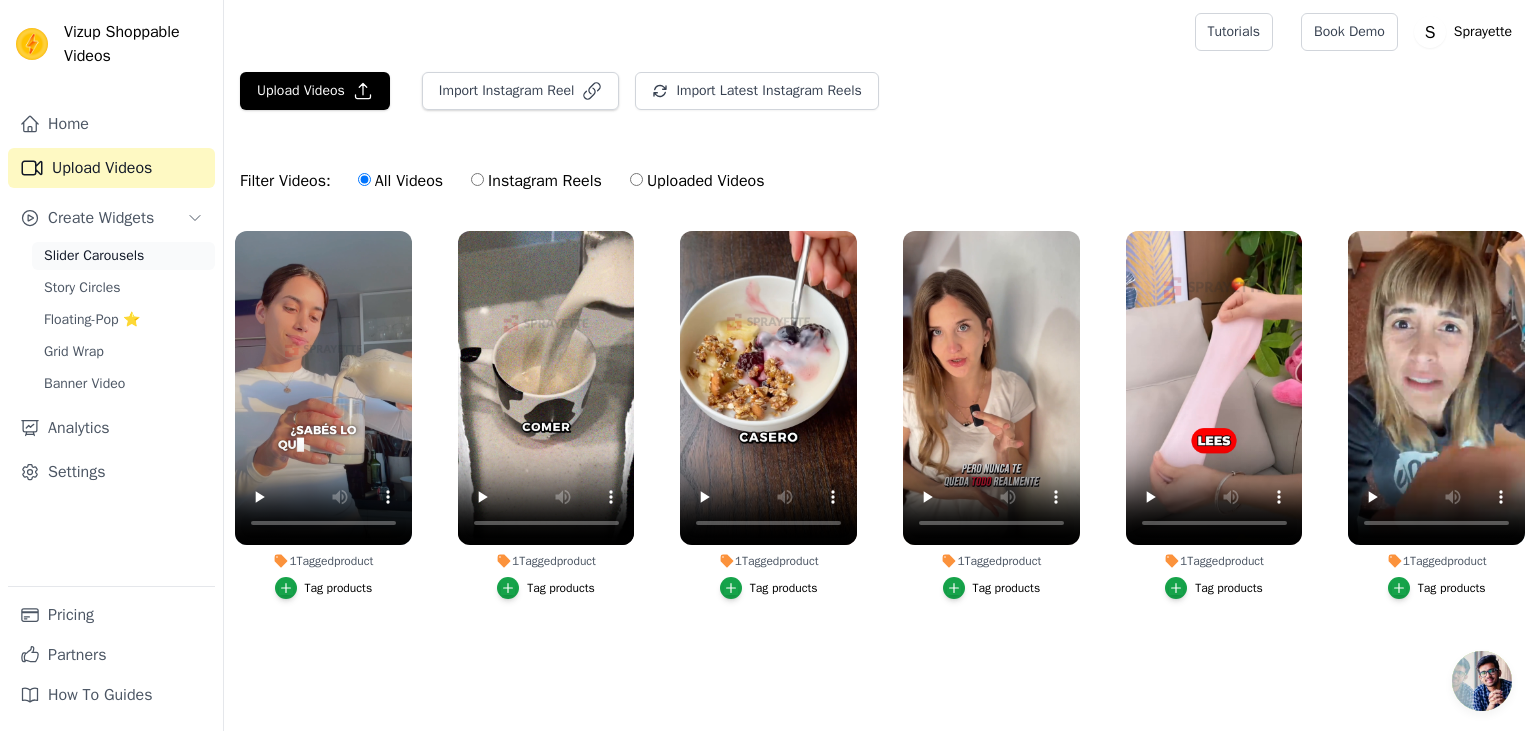 click on "Slider Carousels" at bounding box center [123, 256] 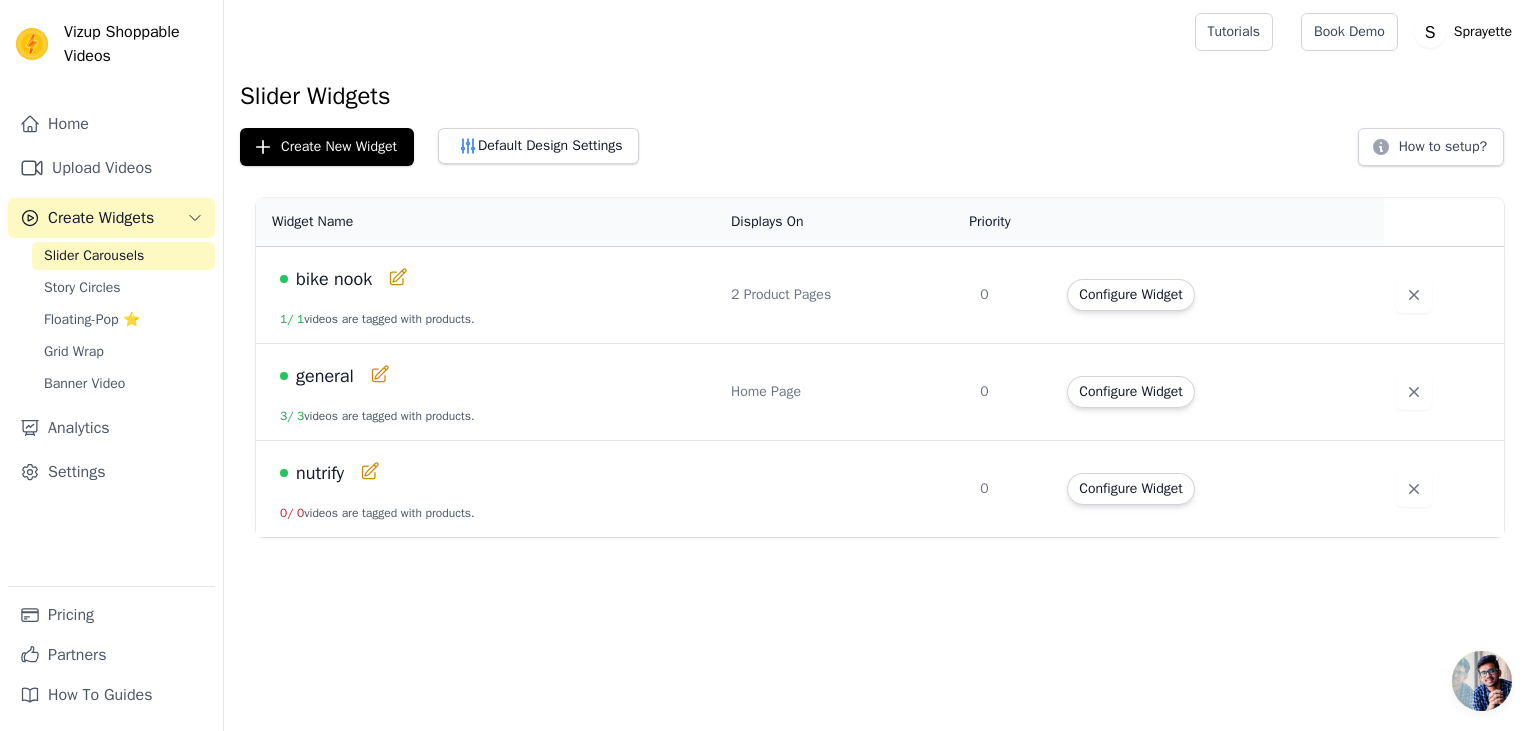 click on "nutrify" at bounding box center (320, 473) 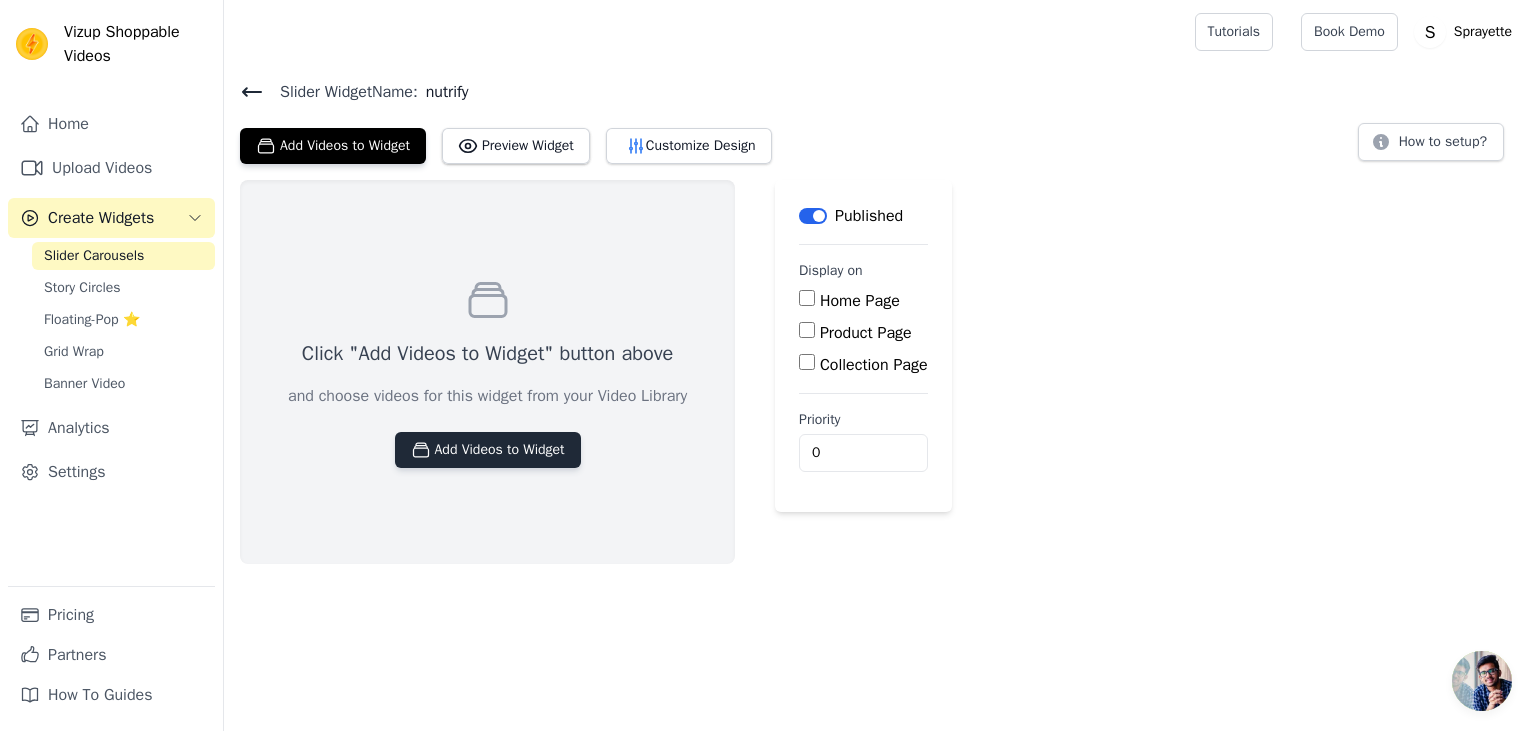 click on "Add Videos to Widget" at bounding box center [488, 450] 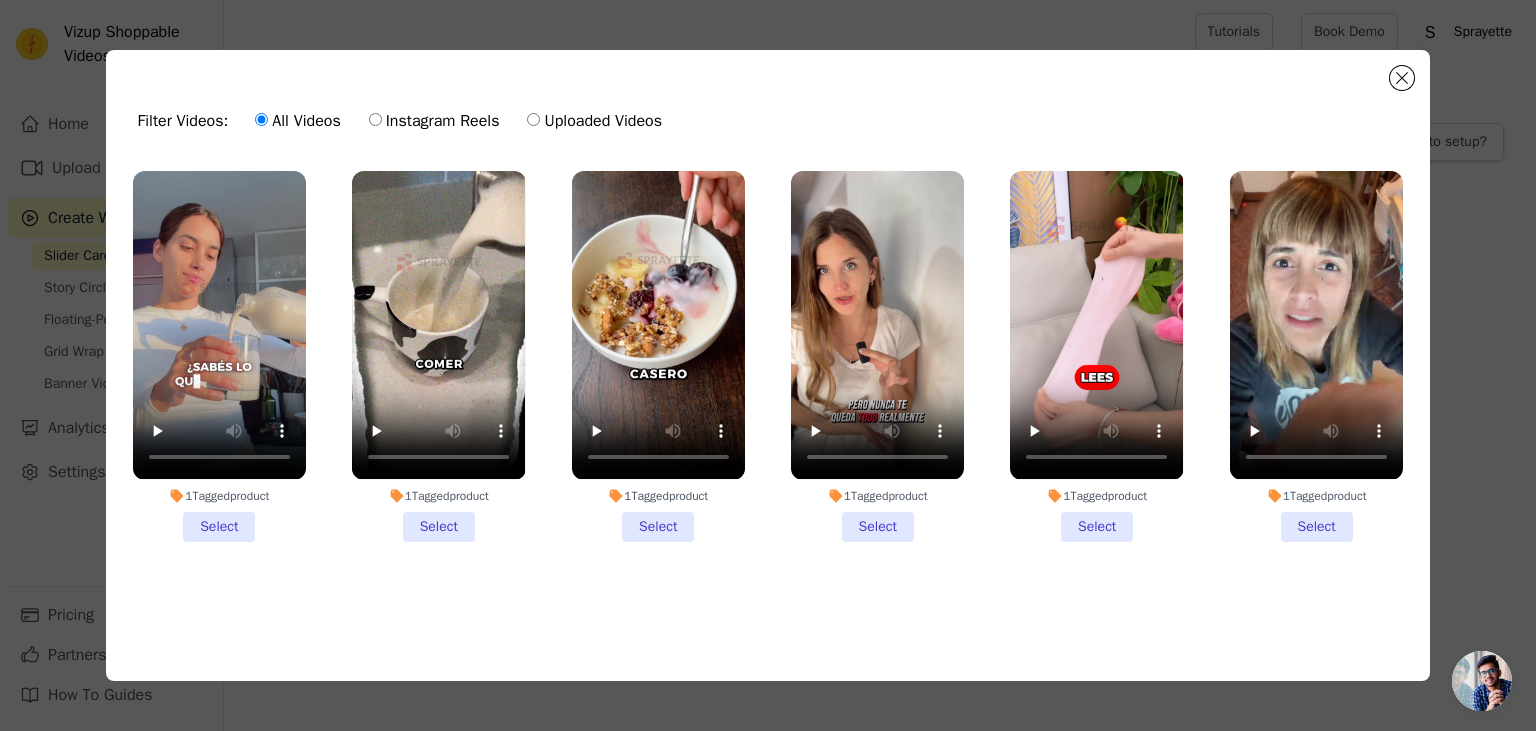 click on "1  Tagged  product     Select" at bounding box center [219, 356] 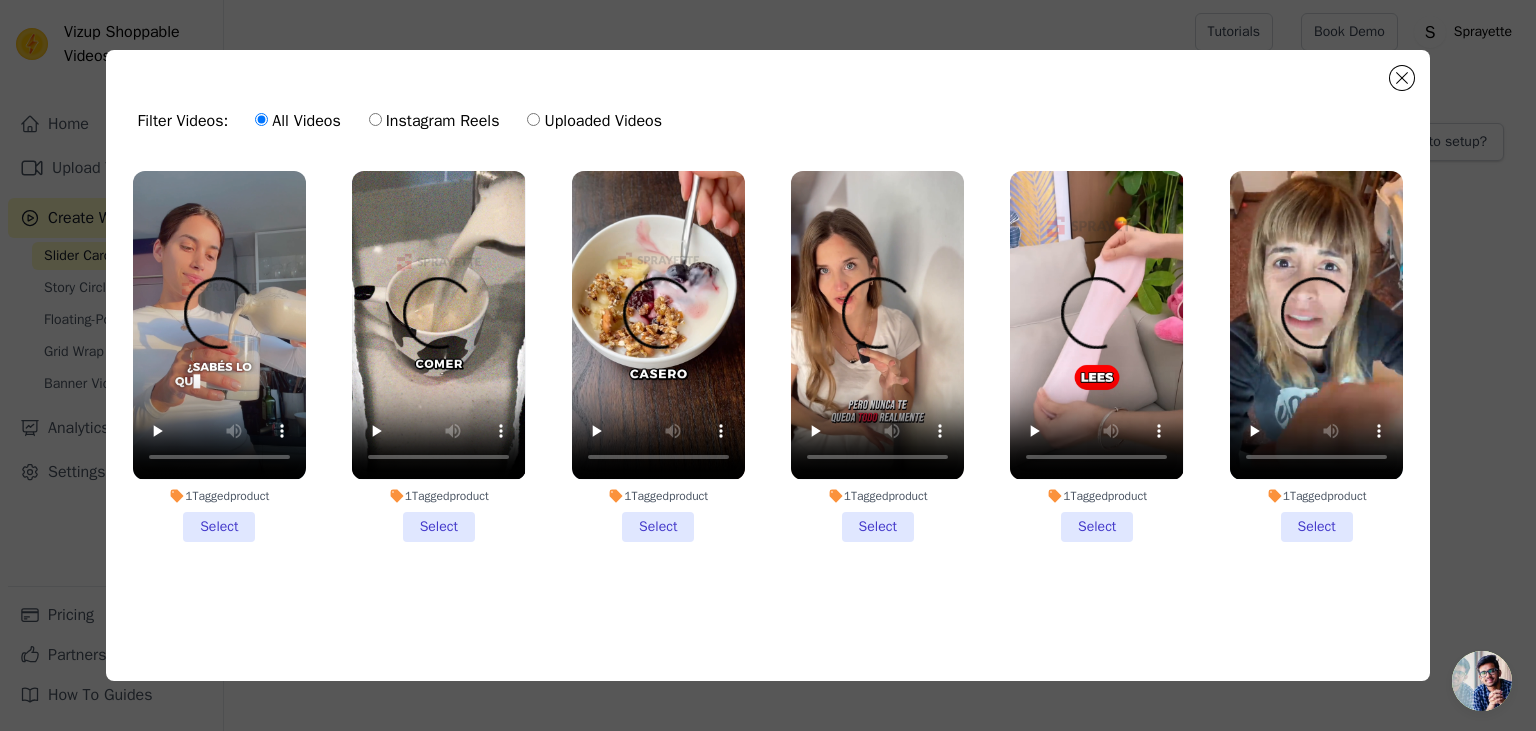 click on "1  Tagged  product     Select" at bounding box center (0, 0) 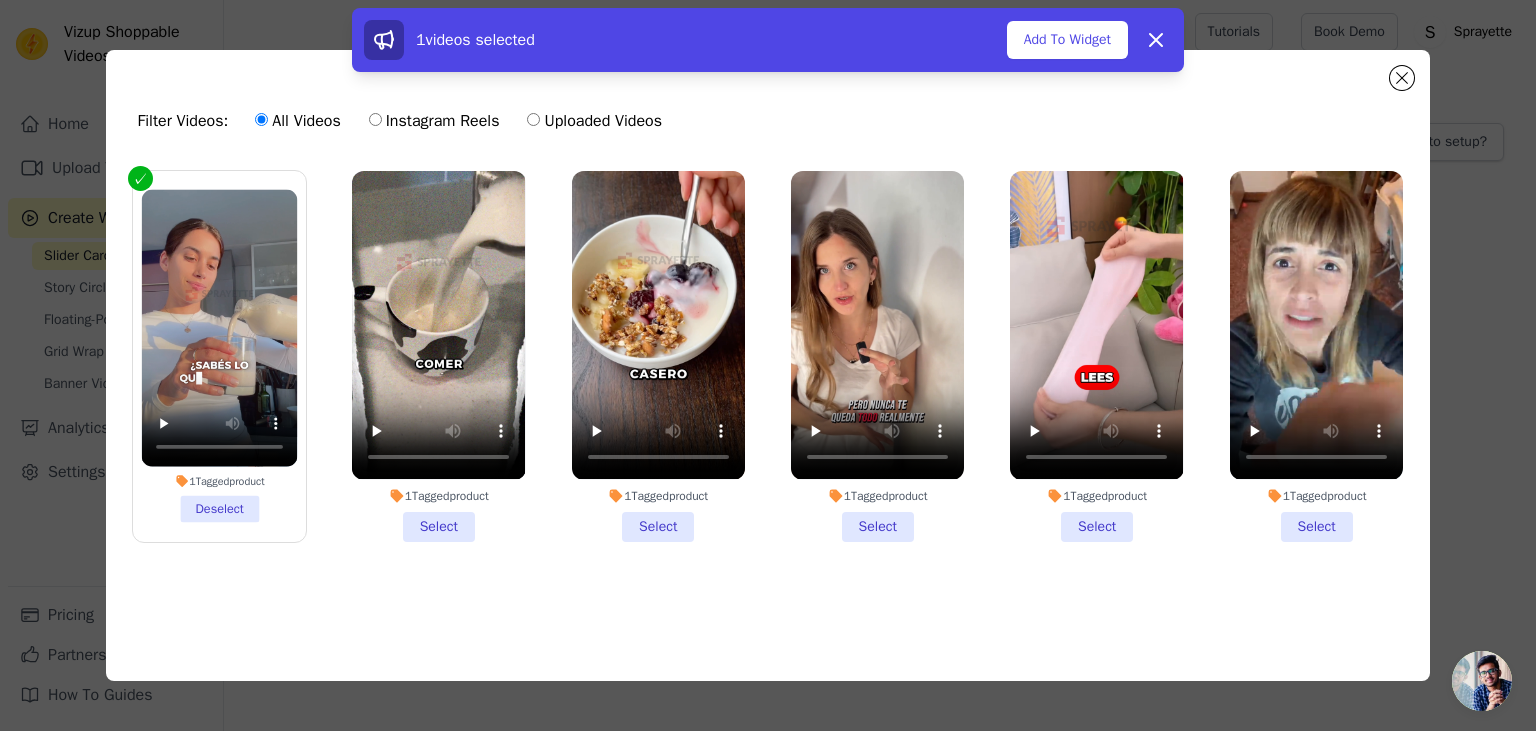 click on "1  Tagged  product     Select" at bounding box center (438, 356) 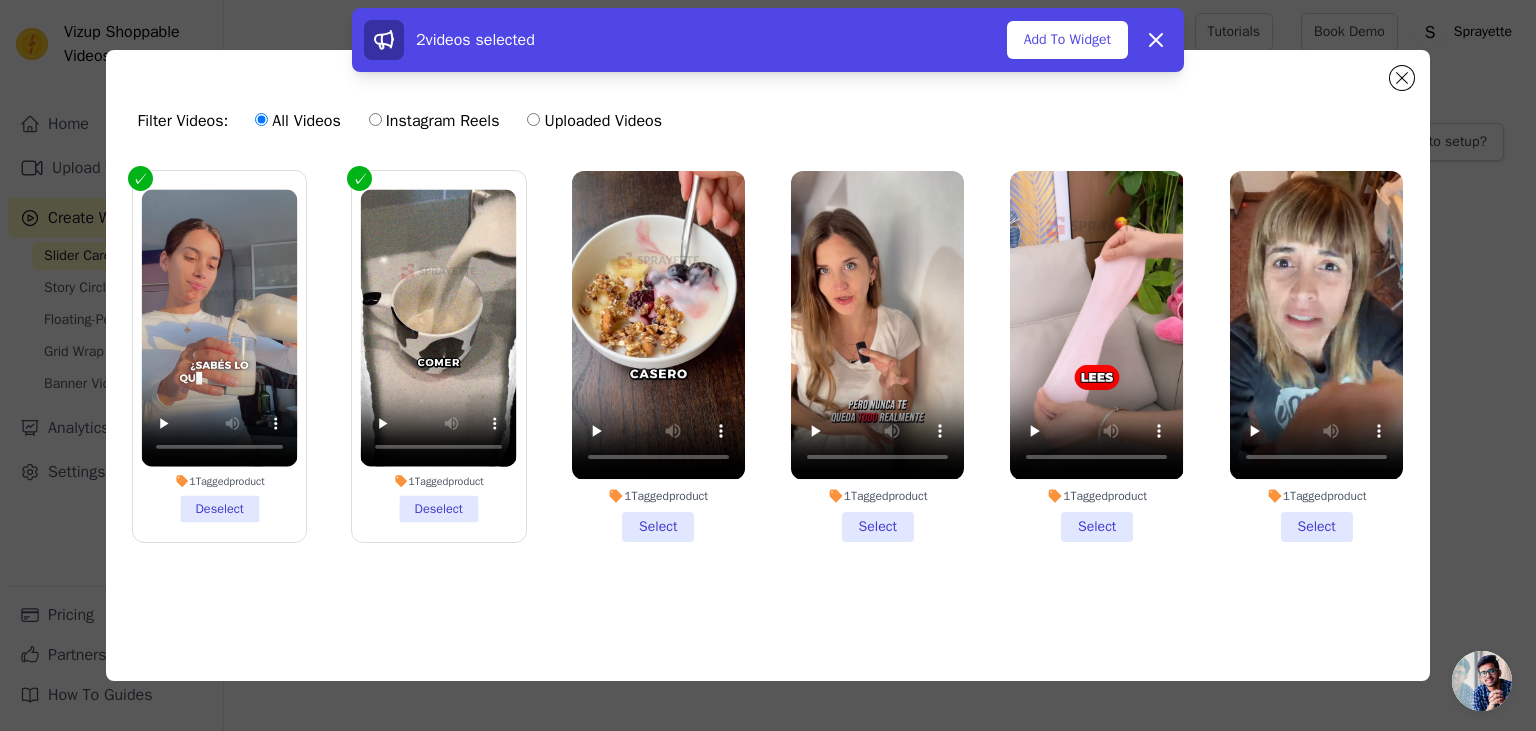 click on "1  Tagged  product     Select" at bounding box center (658, 356) 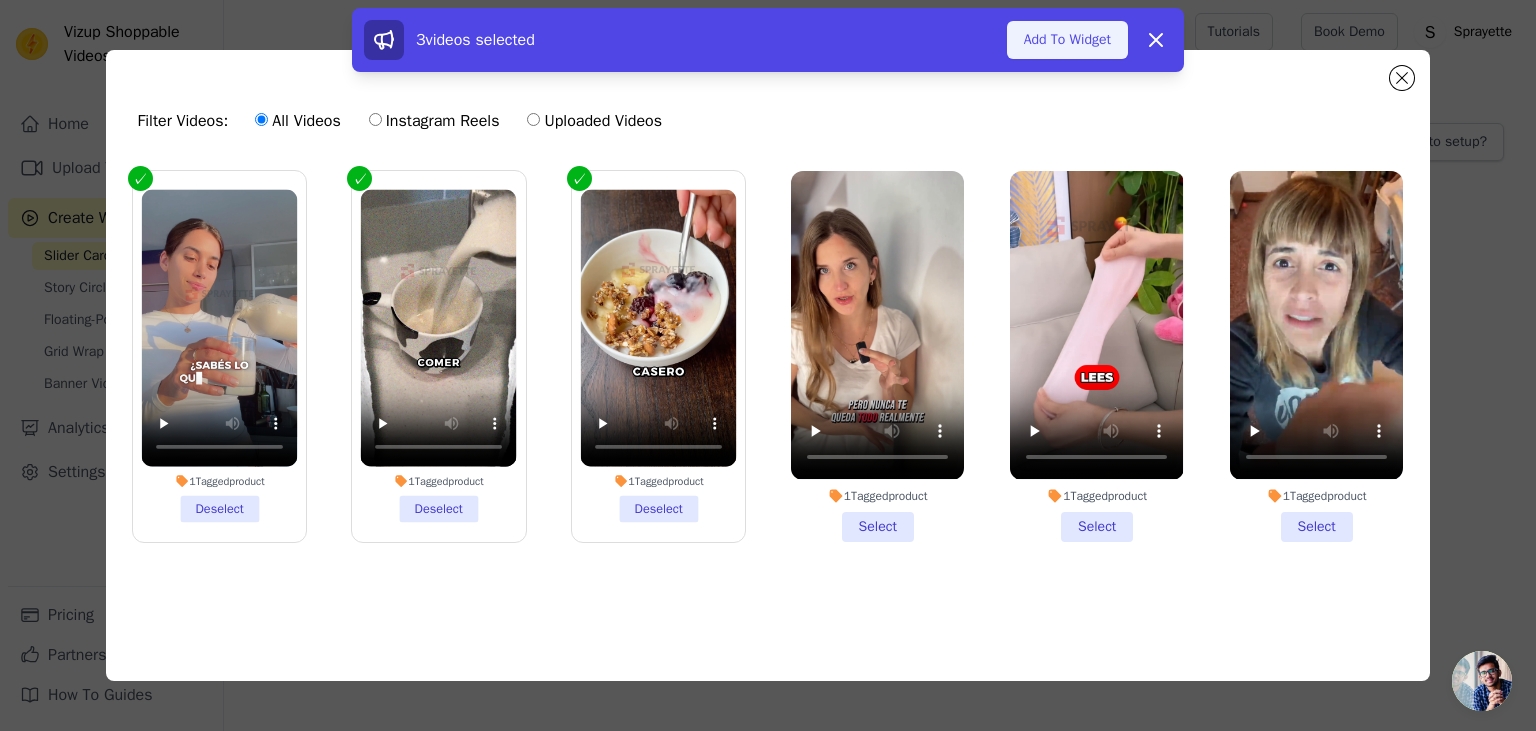 click on "Add To Widget" at bounding box center (1067, 40) 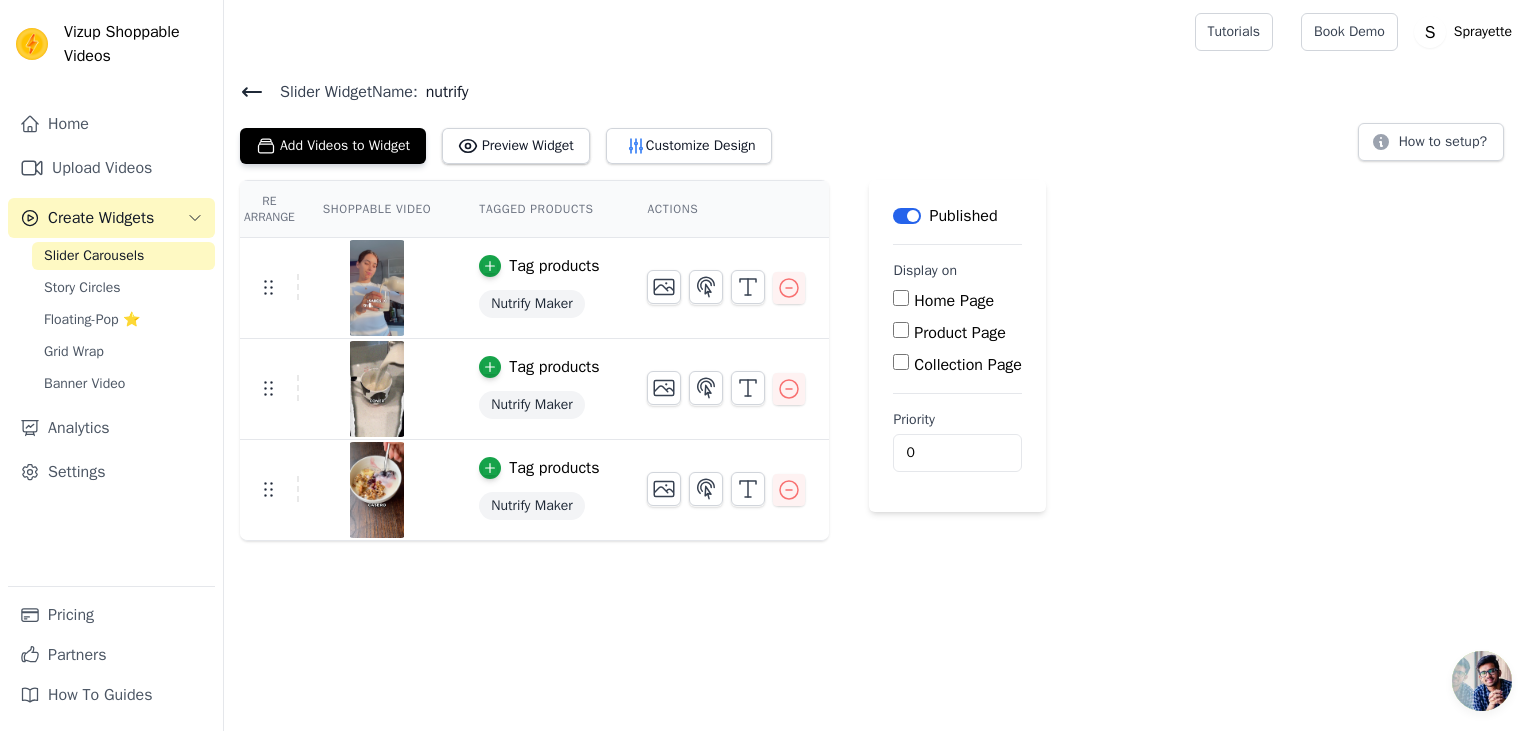 click on "Product Page" at bounding box center (960, 333) 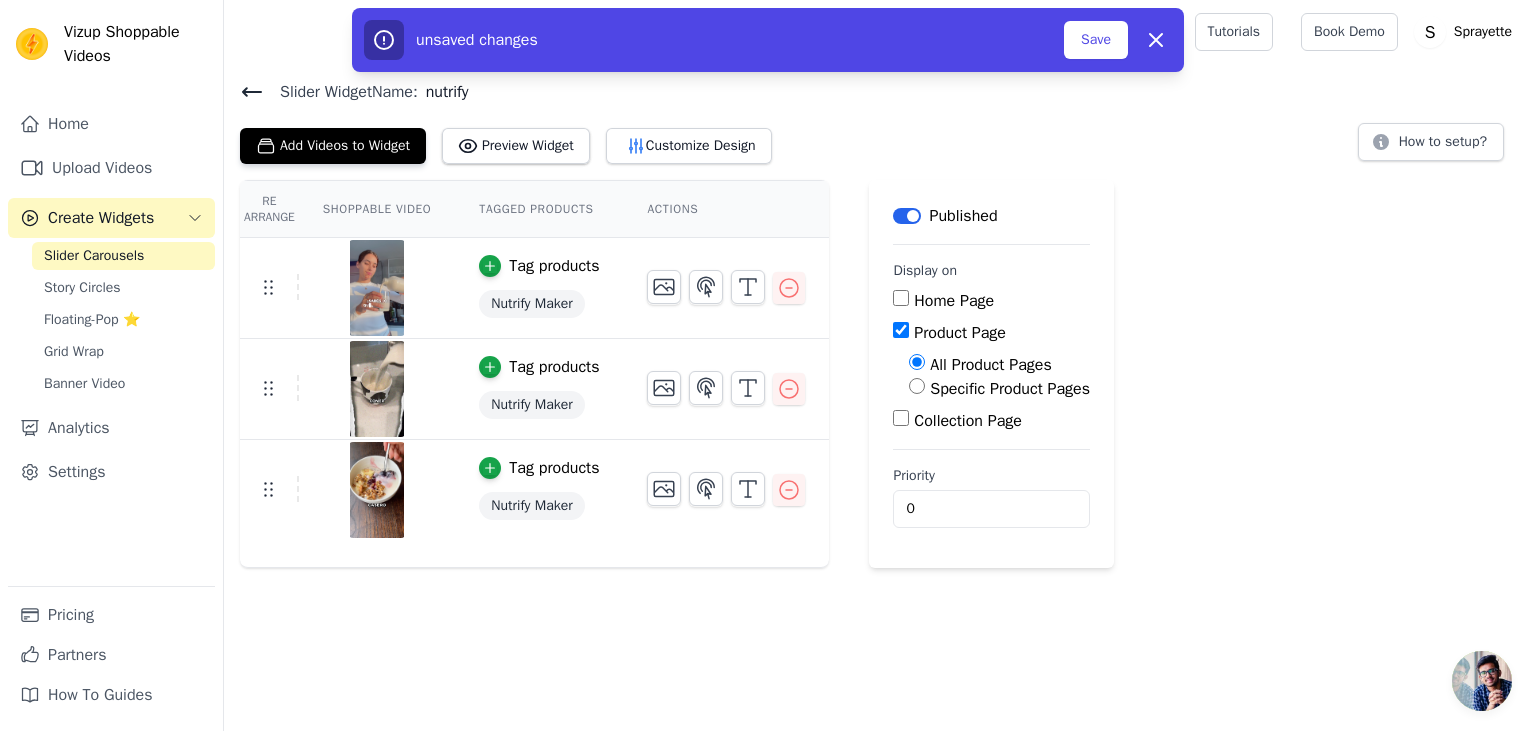 click on "Specific Product Pages" at bounding box center [1010, 389] 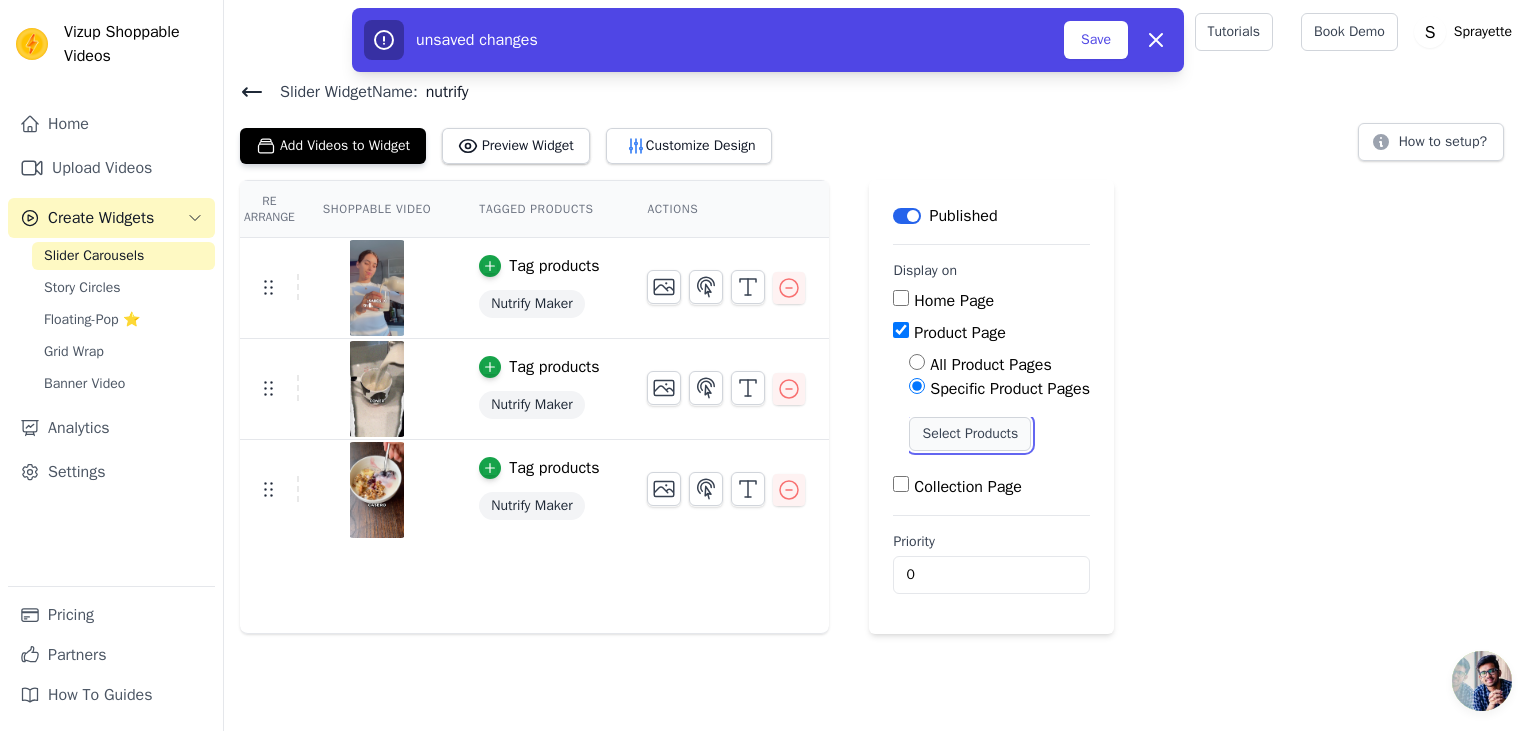 click on "Select Products" at bounding box center [970, 434] 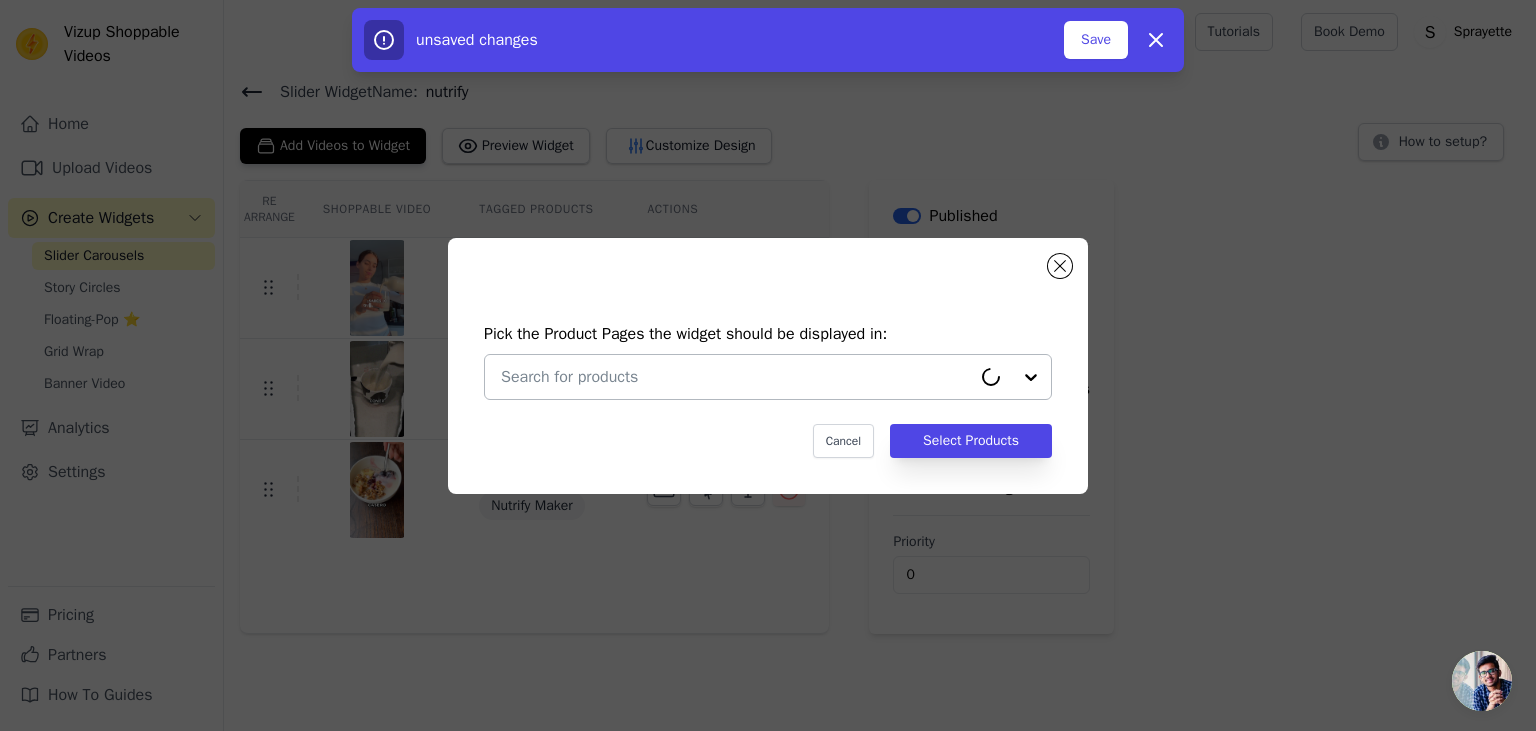 click at bounding box center (736, 377) 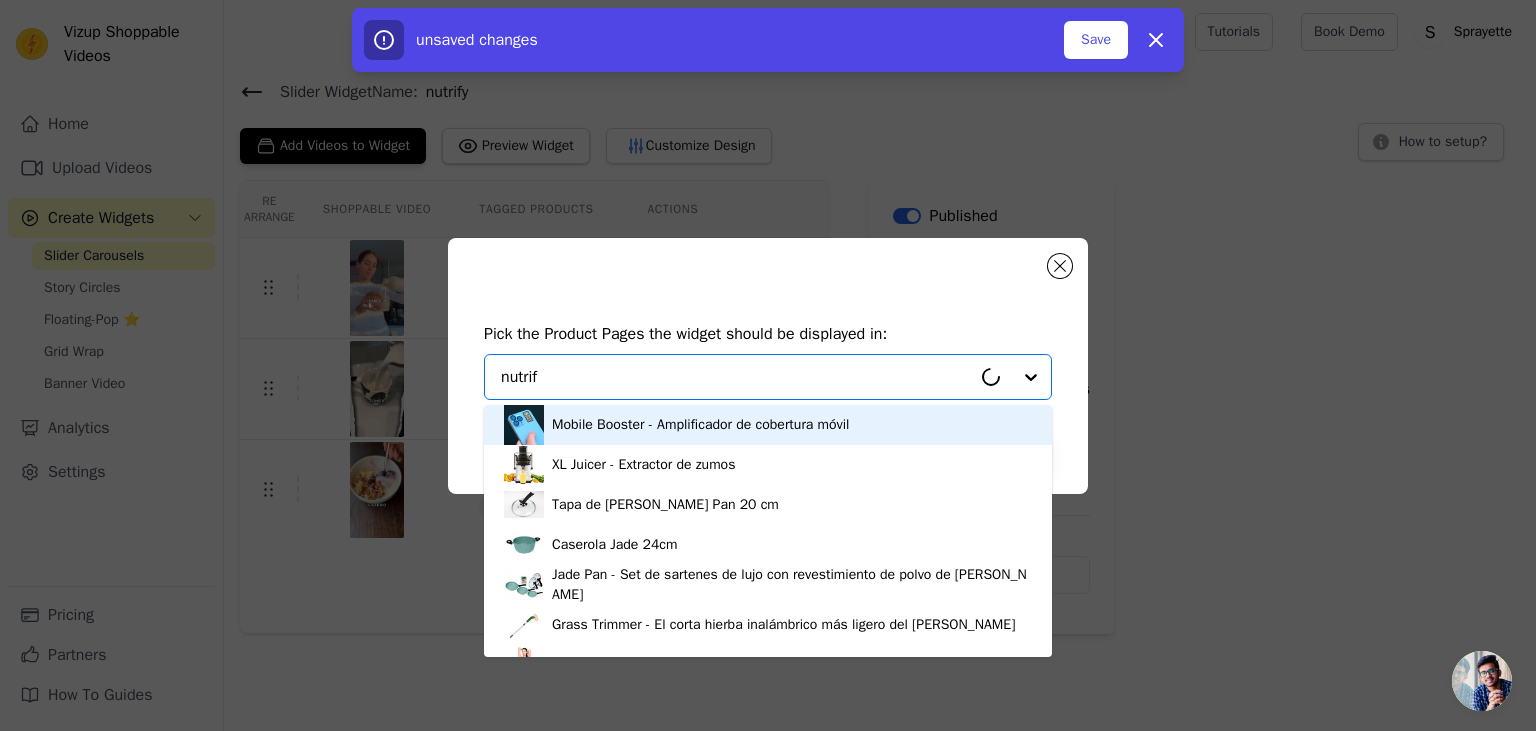 type on "nutrify" 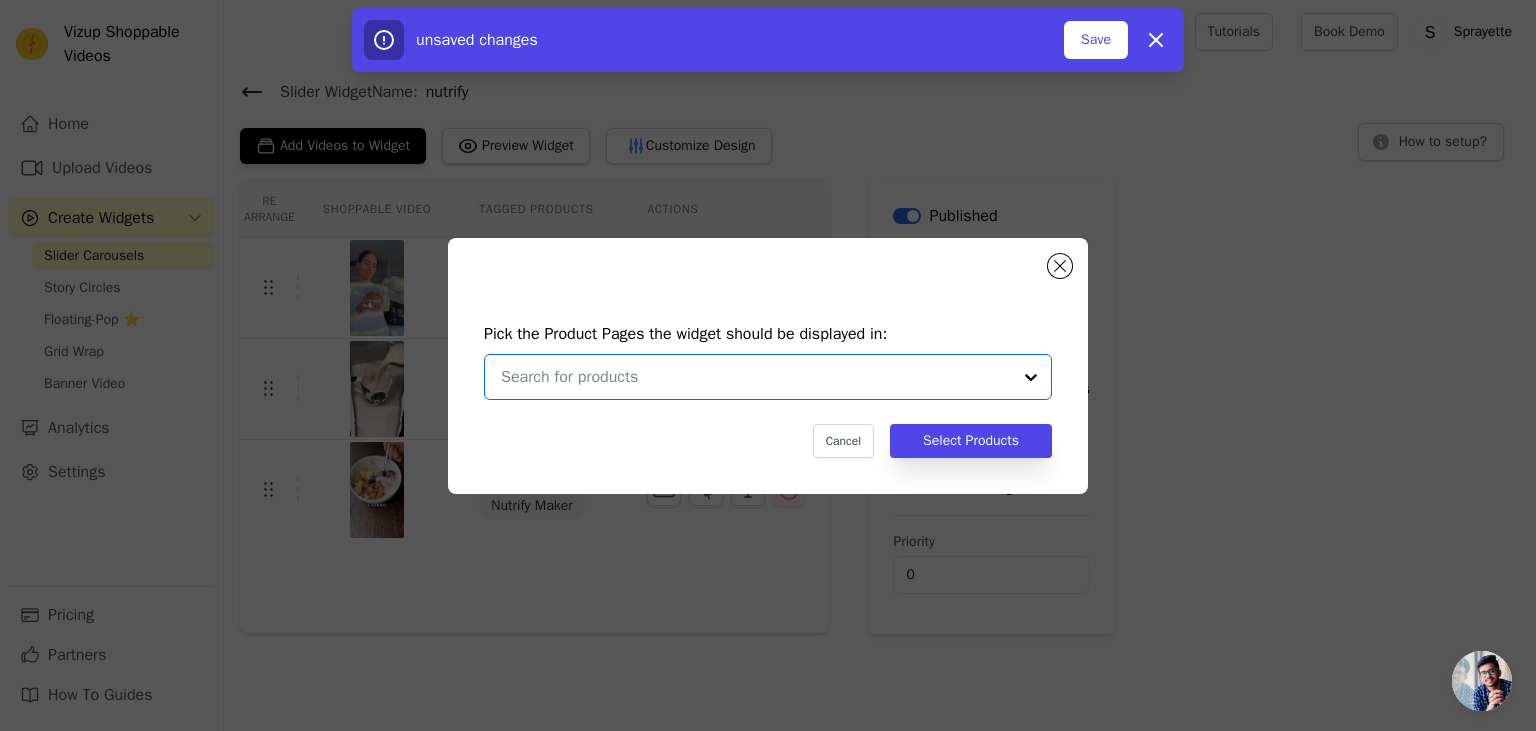 click at bounding box center (756, 377) 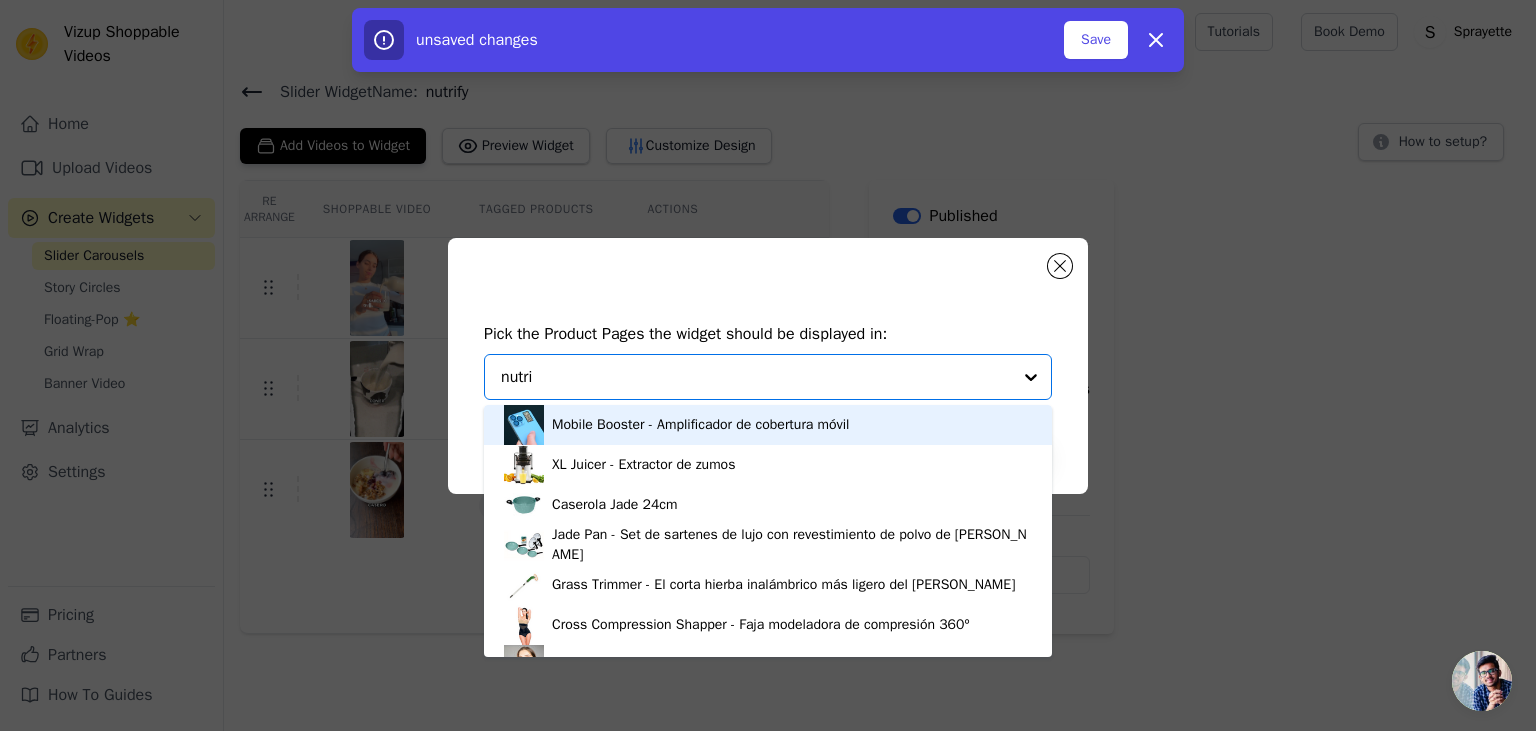 type on "nutrif" 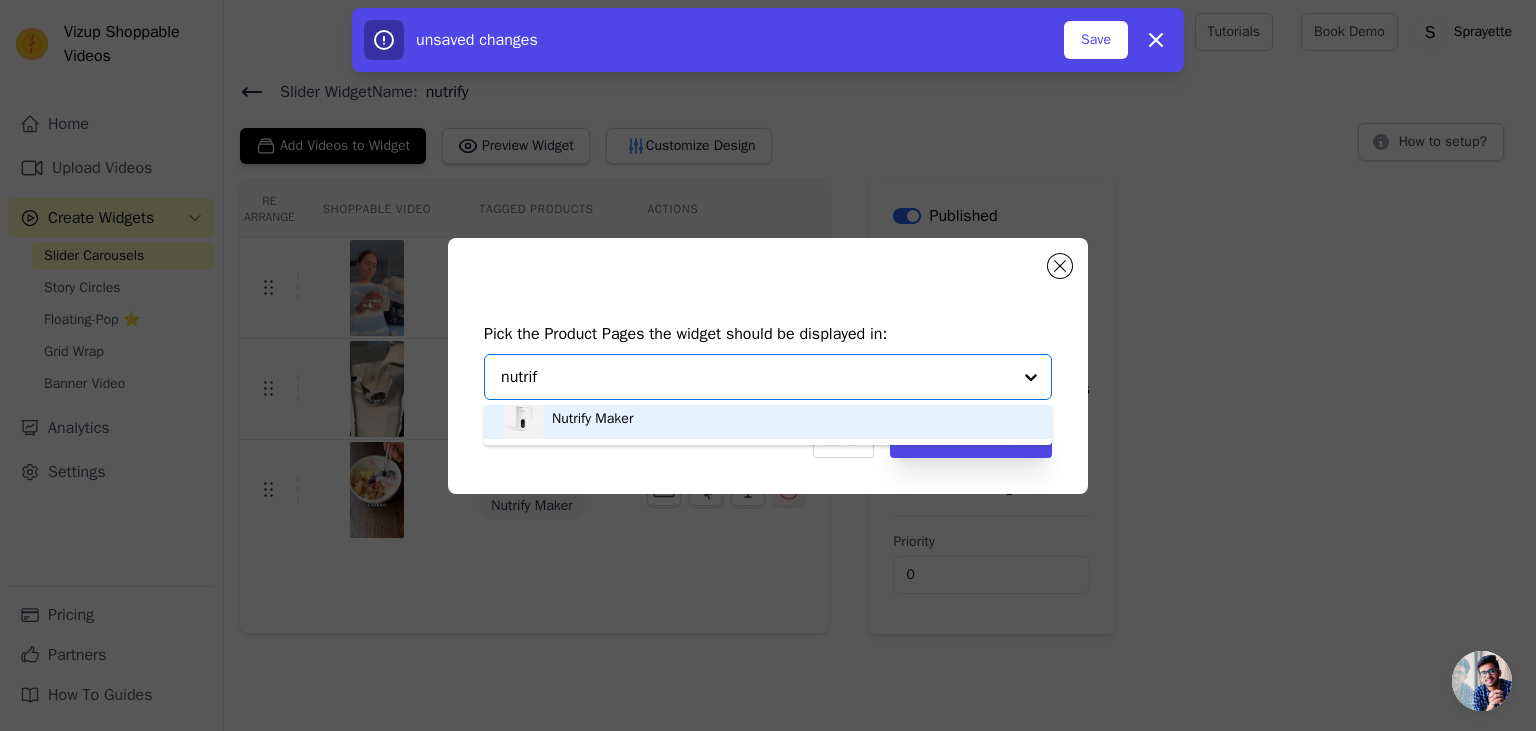 scroll, scrollTop: 0, scrollLeft: 0, axis: both 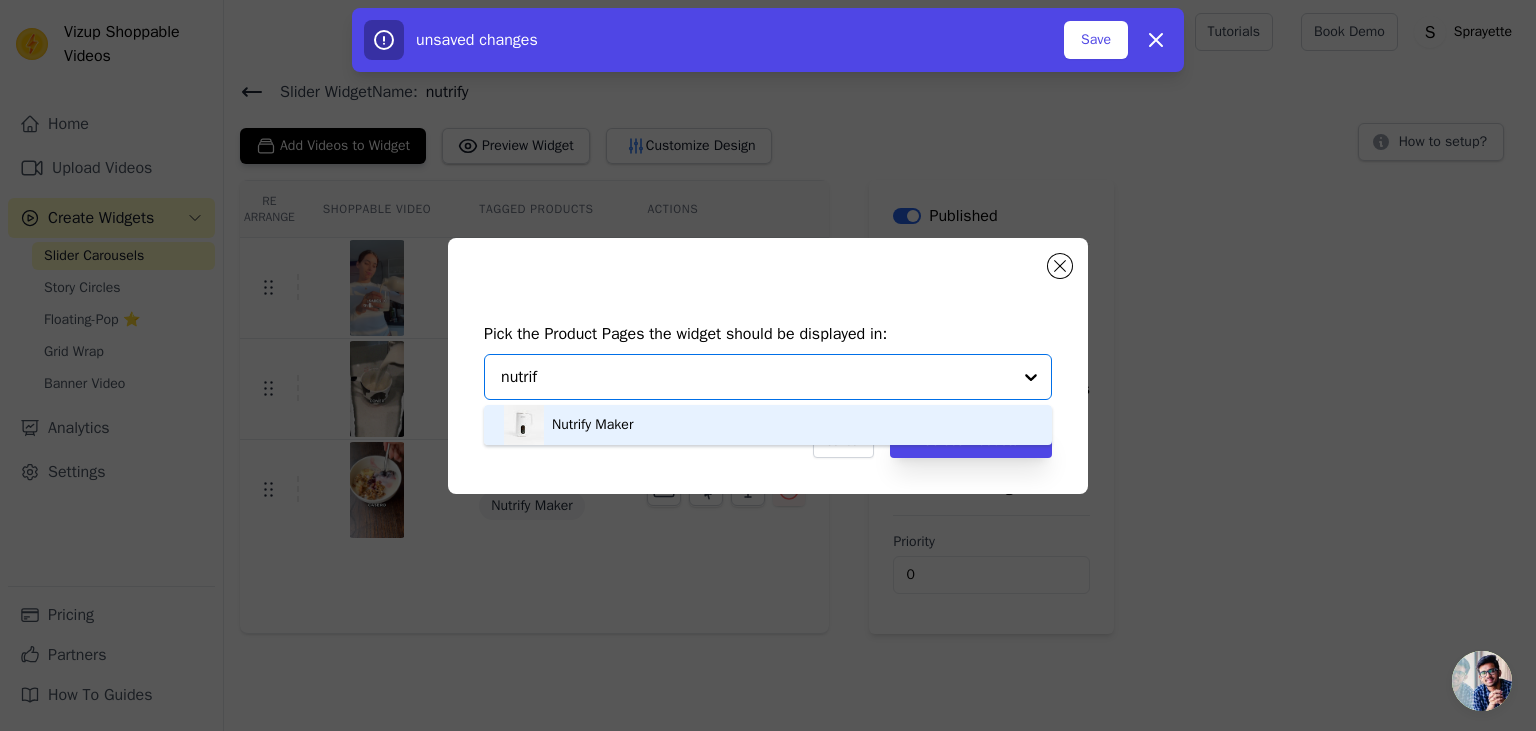 drag, startPoint x: 661, startPoint y: 407, endPoint x: 667, endPoint y: 418, distance: 12.529964 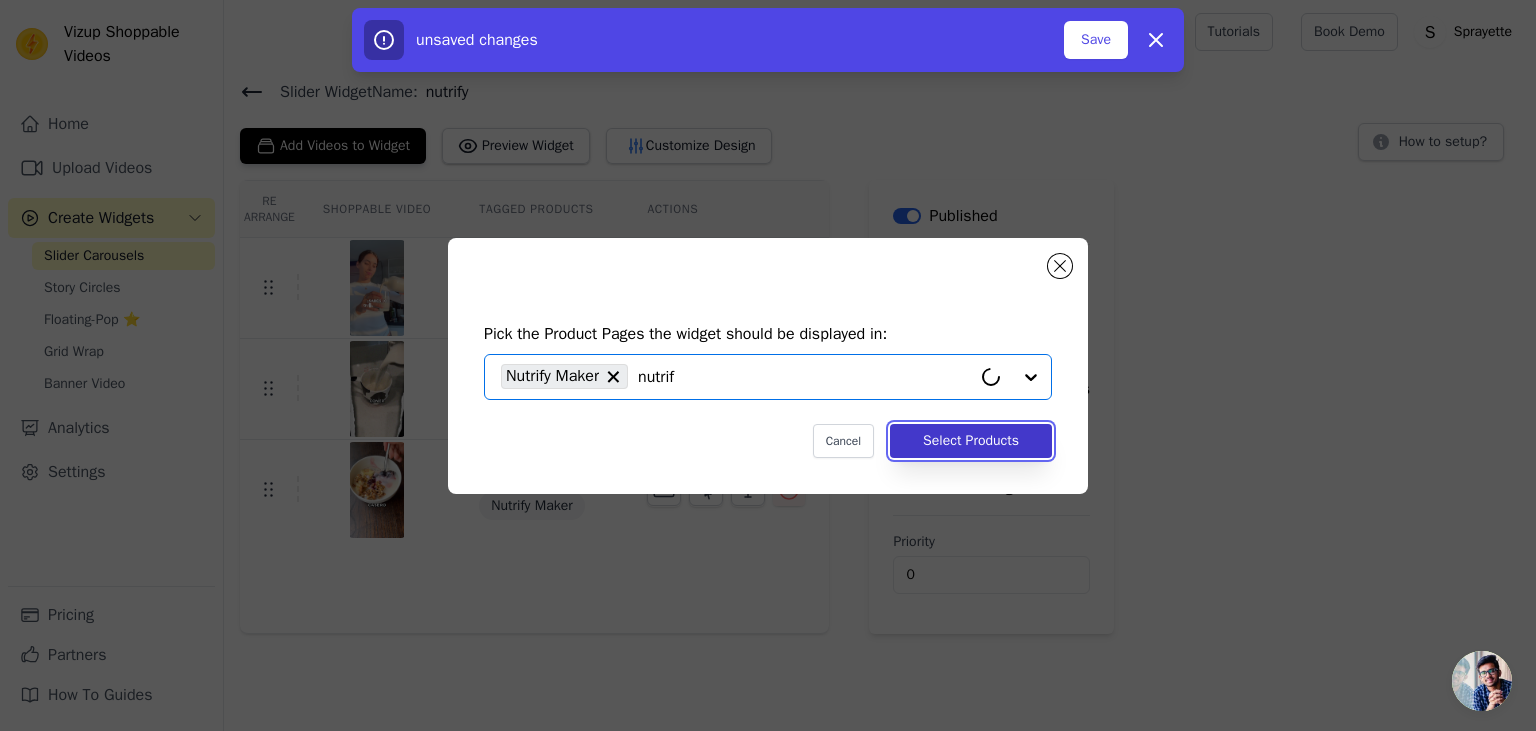 click on "Select Products" at bounding box center [971, 441] 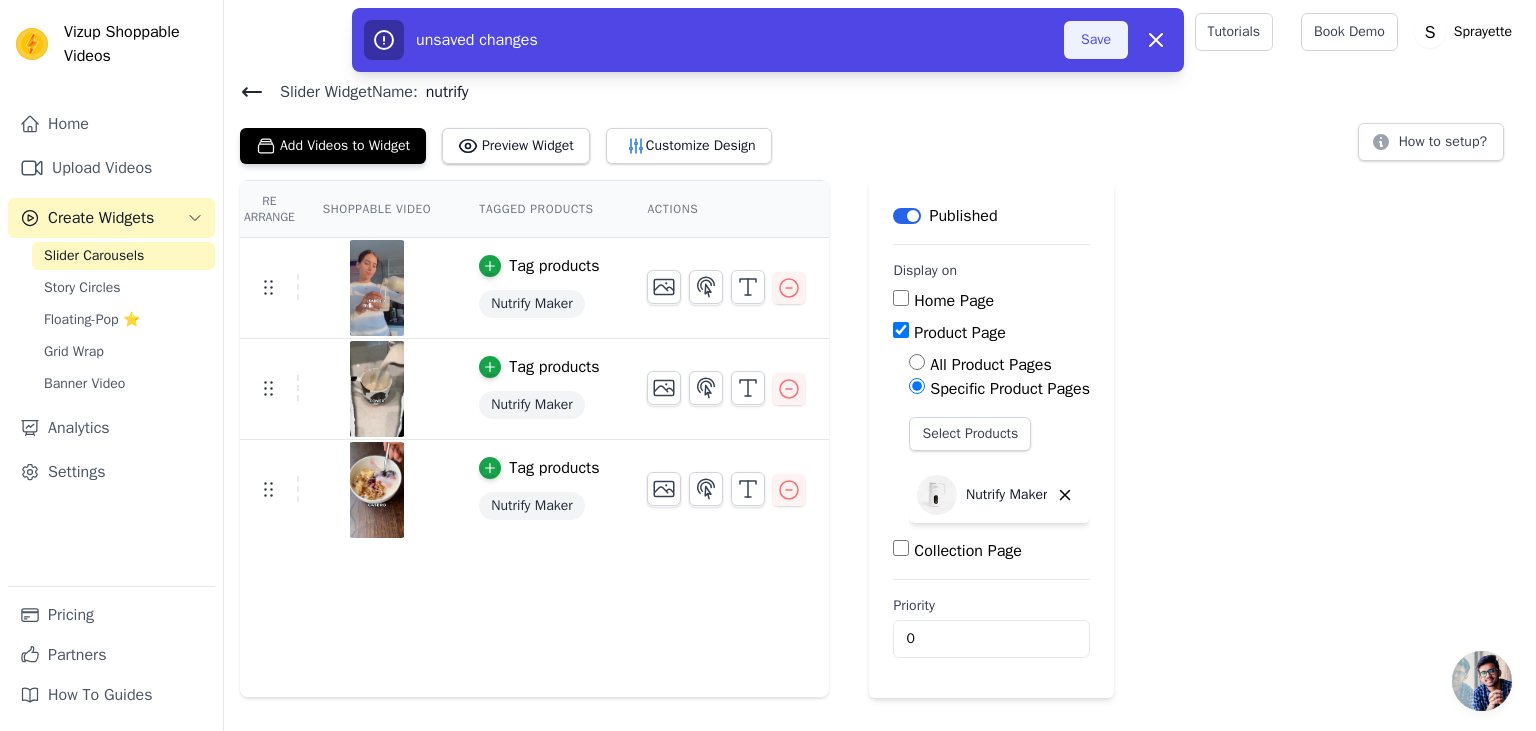 click on "Save" at bounding box center (1096, 40) 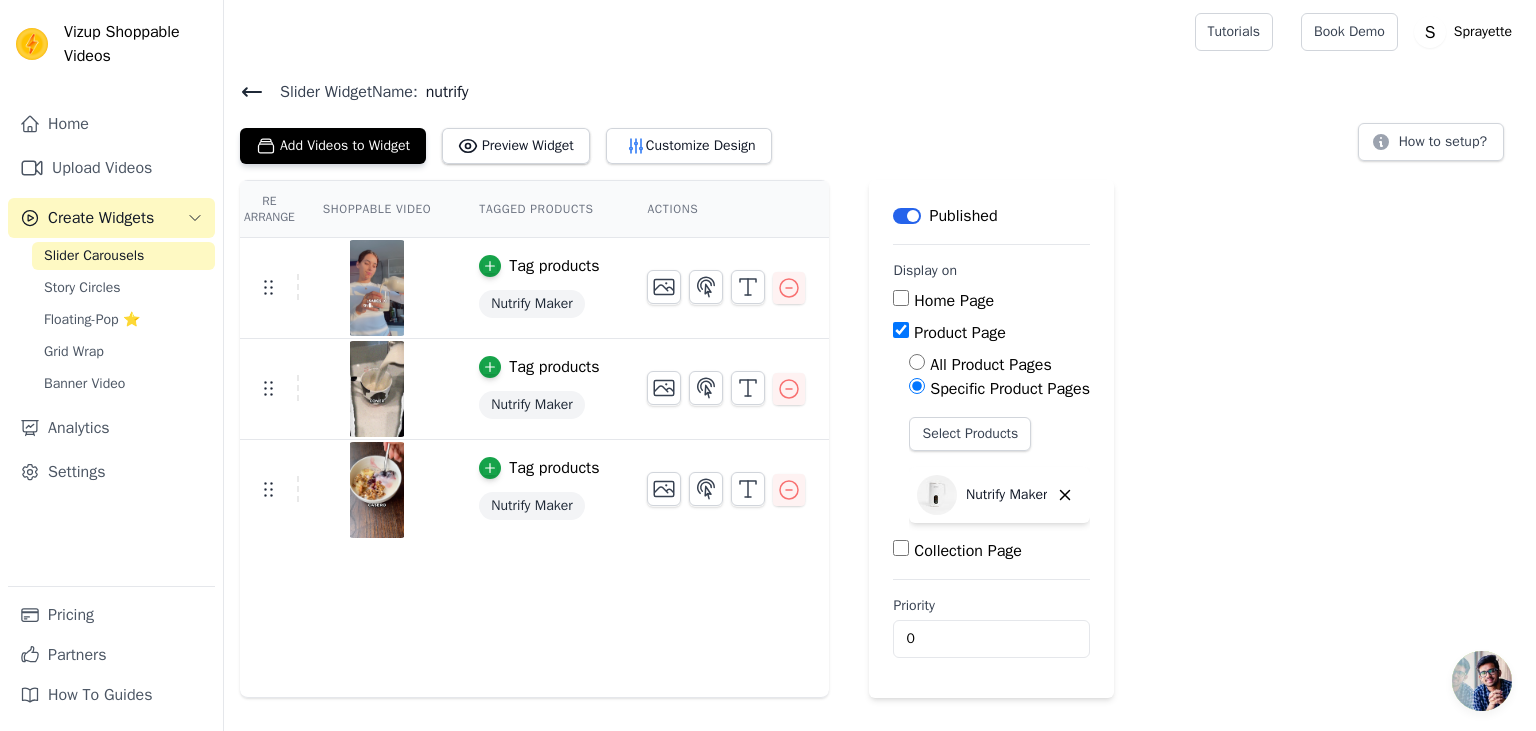 click 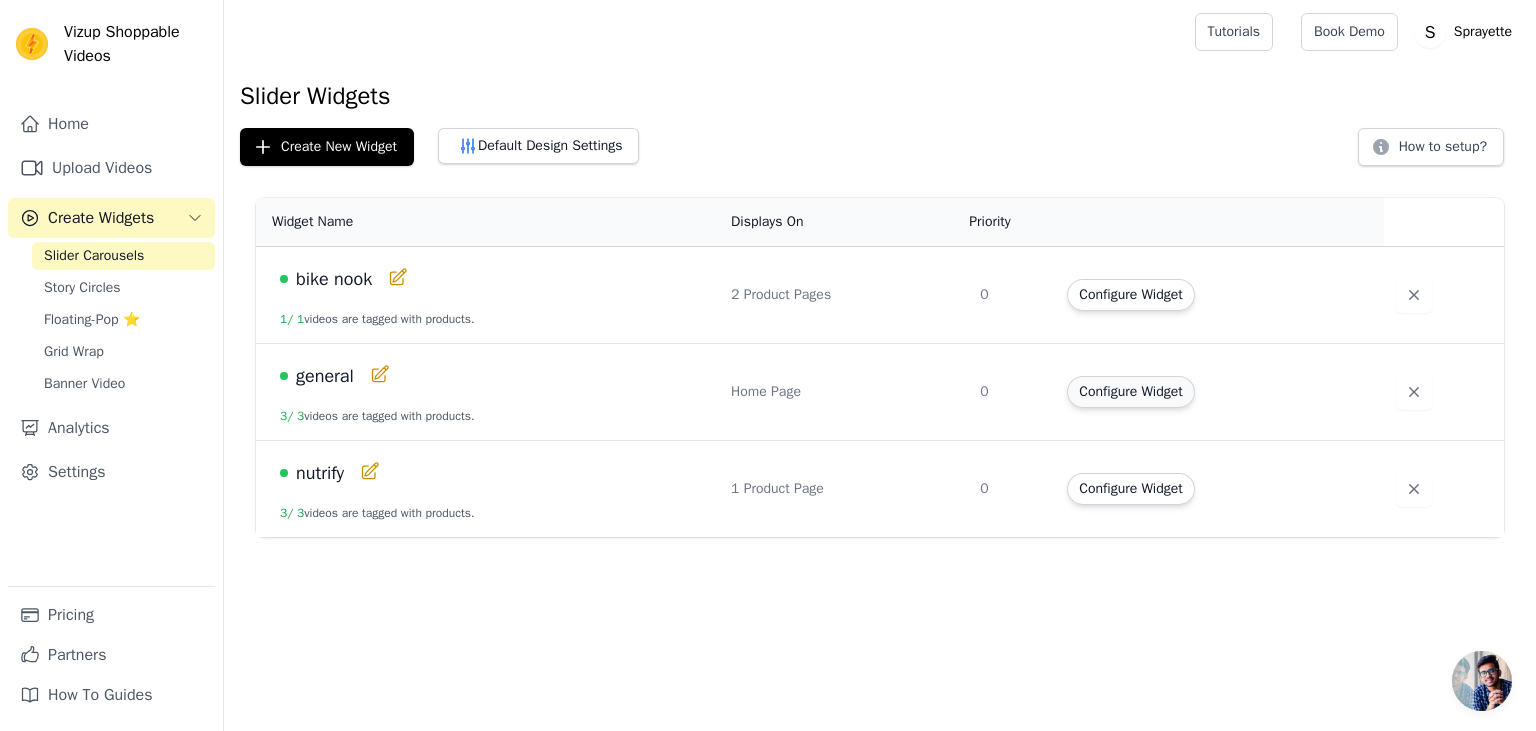 click on "Configure Widget" at bounding box center (1130, 392) 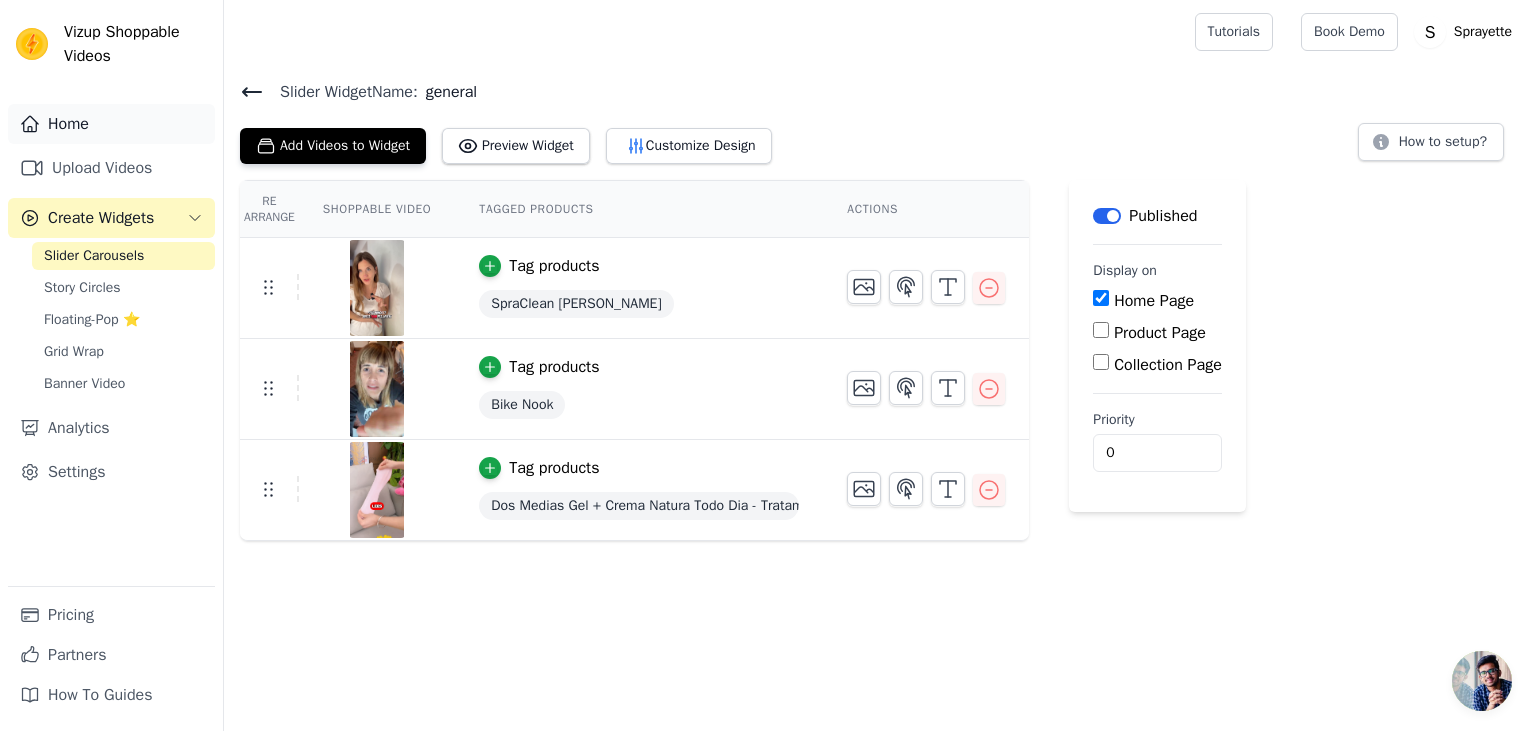 drag, startPoint x: 249, startPoint y: 102, endPoint x: 210, endPoint y: 127, distance: 46.32494 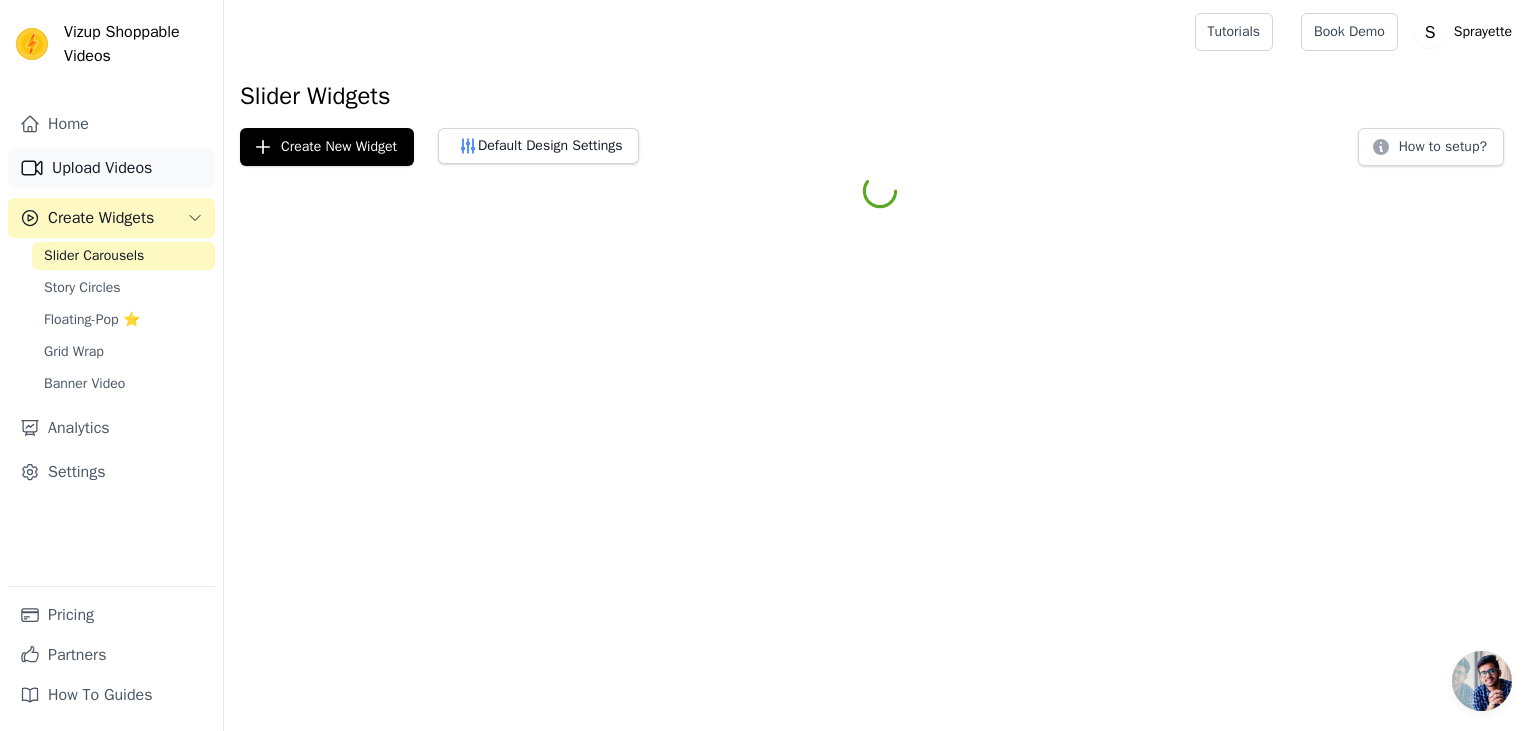 click on "Upload Videos" at bounding box center (111, 168) 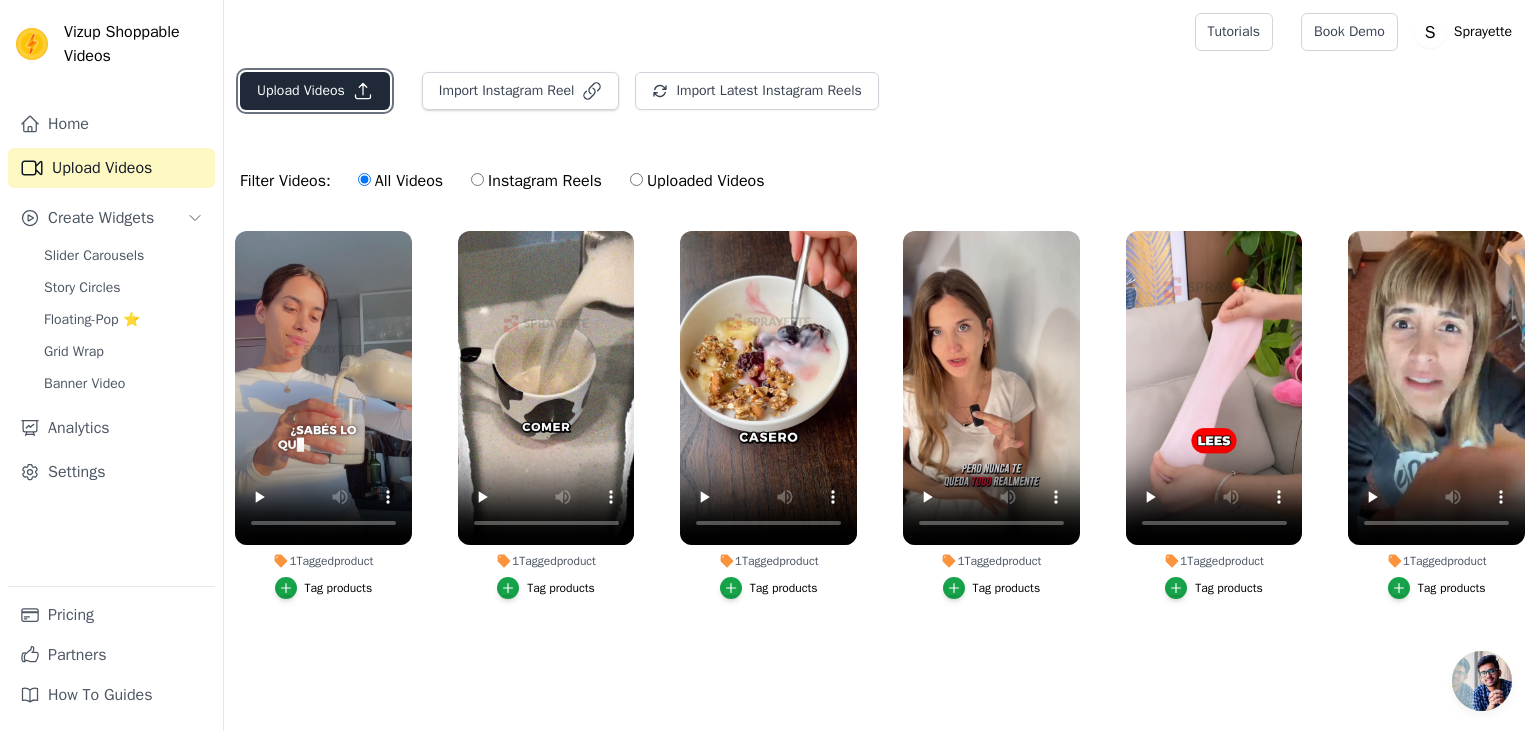 click on "Upload Videos" at bounding box center (315, 91) 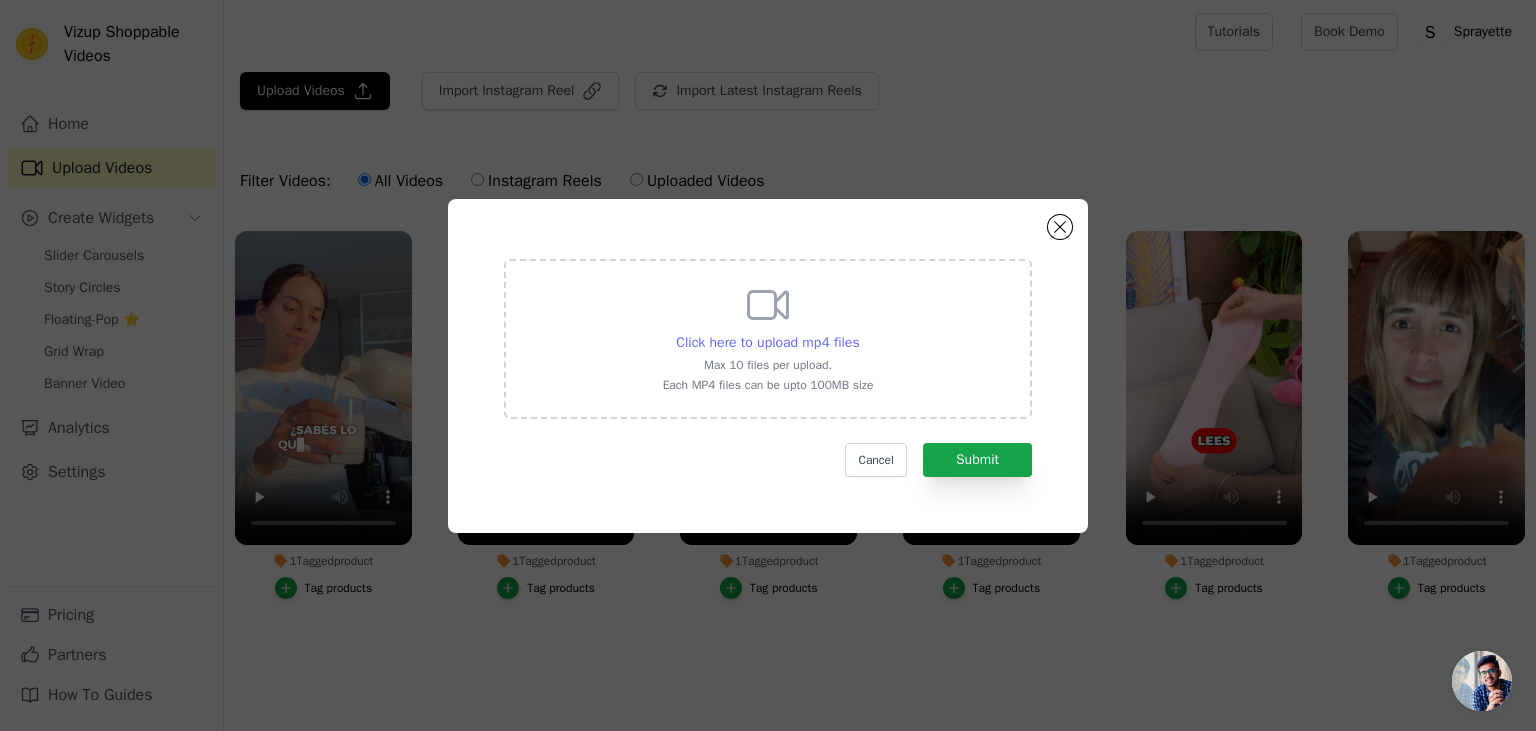 click on "Click here to upload mp4 files" at bounding box center [767, 342] 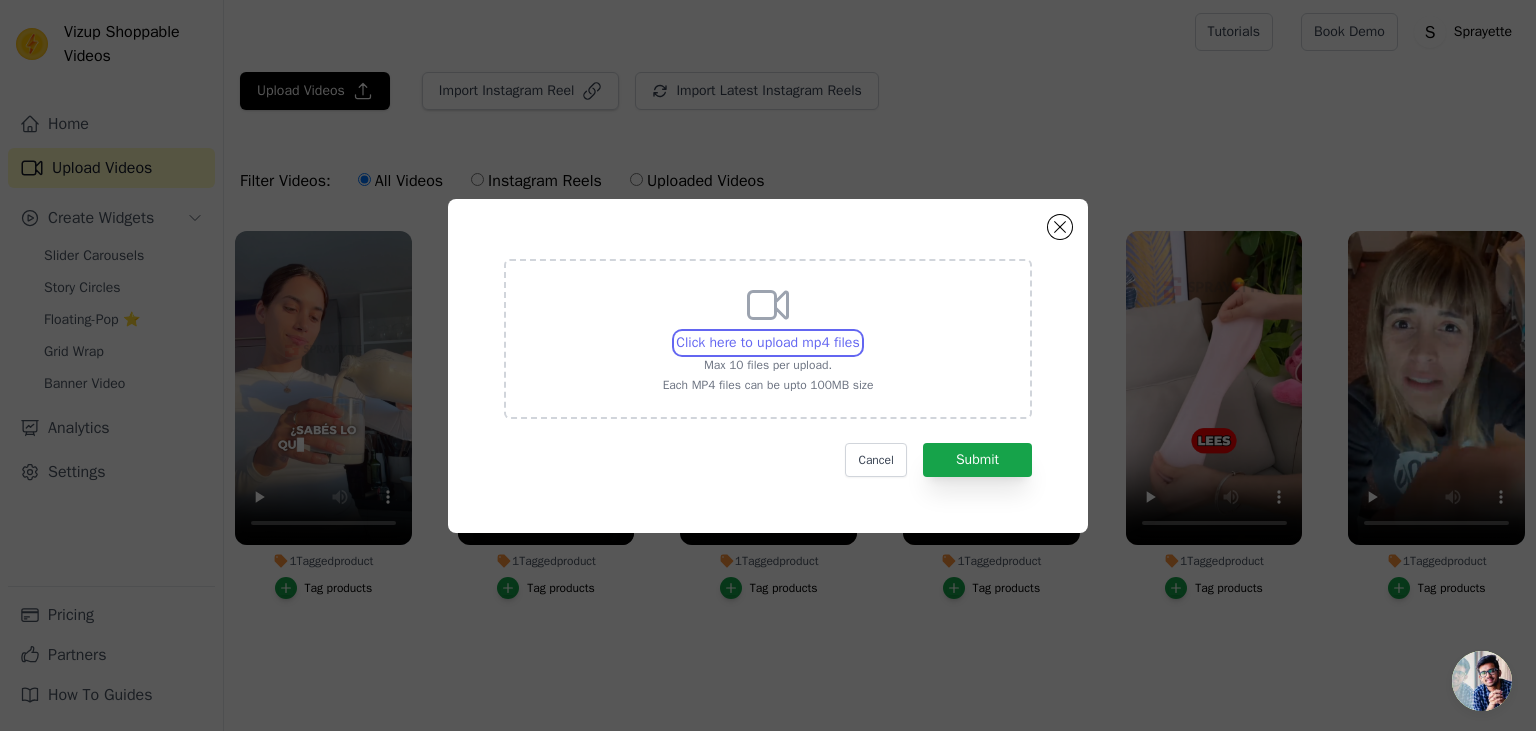 click on "Click here to upload mp4 files     Max 10 files per upload.   Each MP4 files can be upto 100MB size" at bounding box center [859, 332] 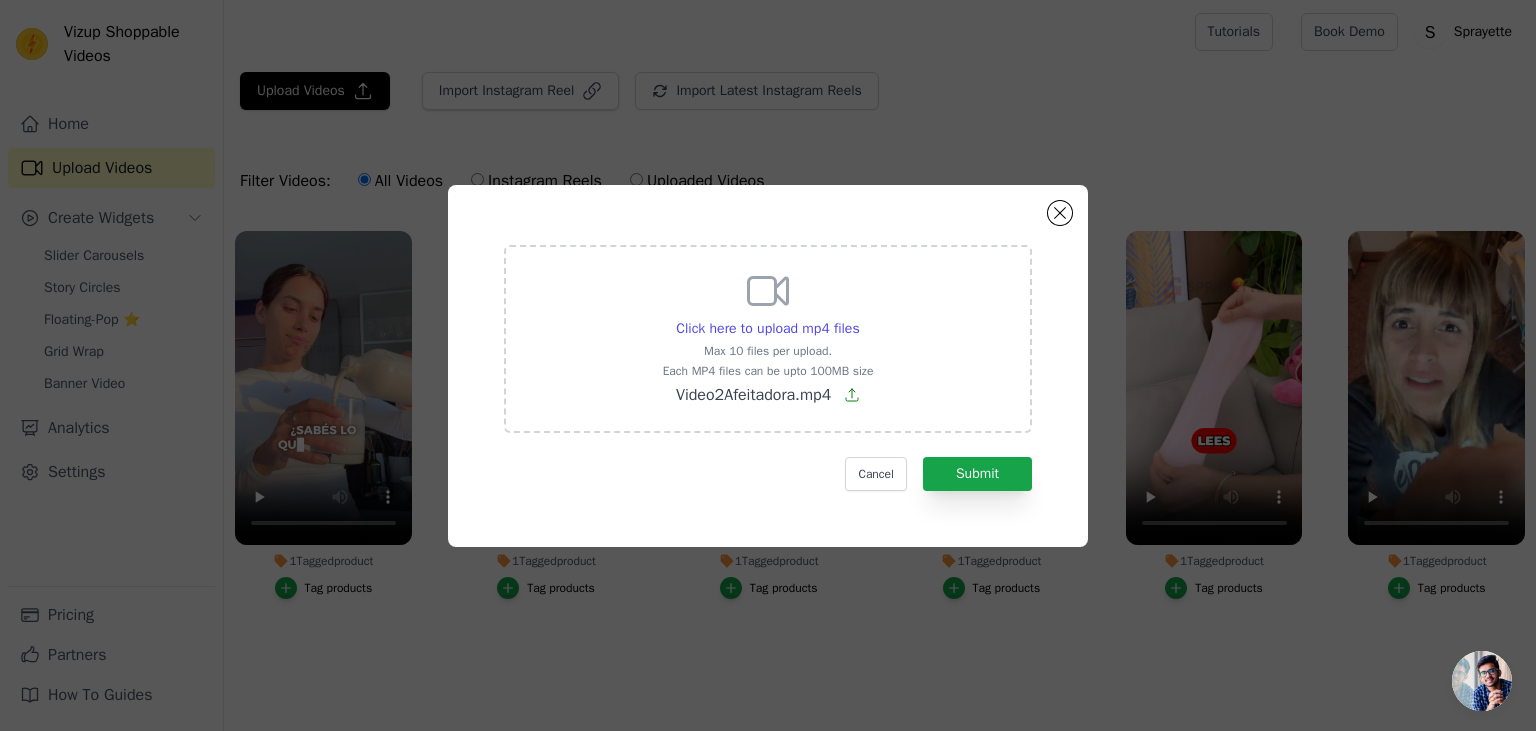 click on "Click here to upload mp4 files     Max 10 files per upload.   Each MP4 files can be upto 100MB size   Video2Afeitadora.mp4       Cancel   Submit" at bounding box center (768, 368) 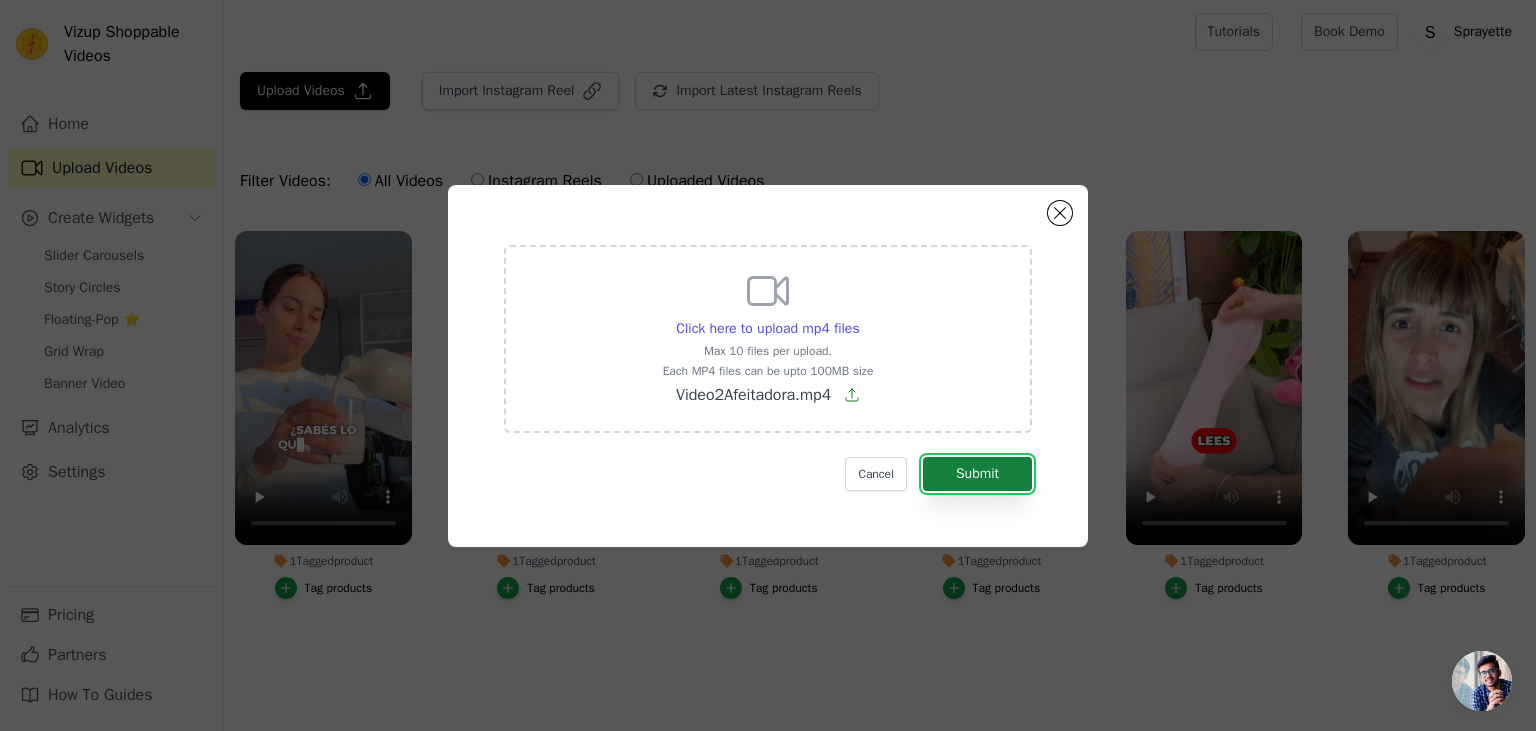 click on "Submit" at bounding box center [977, 474] 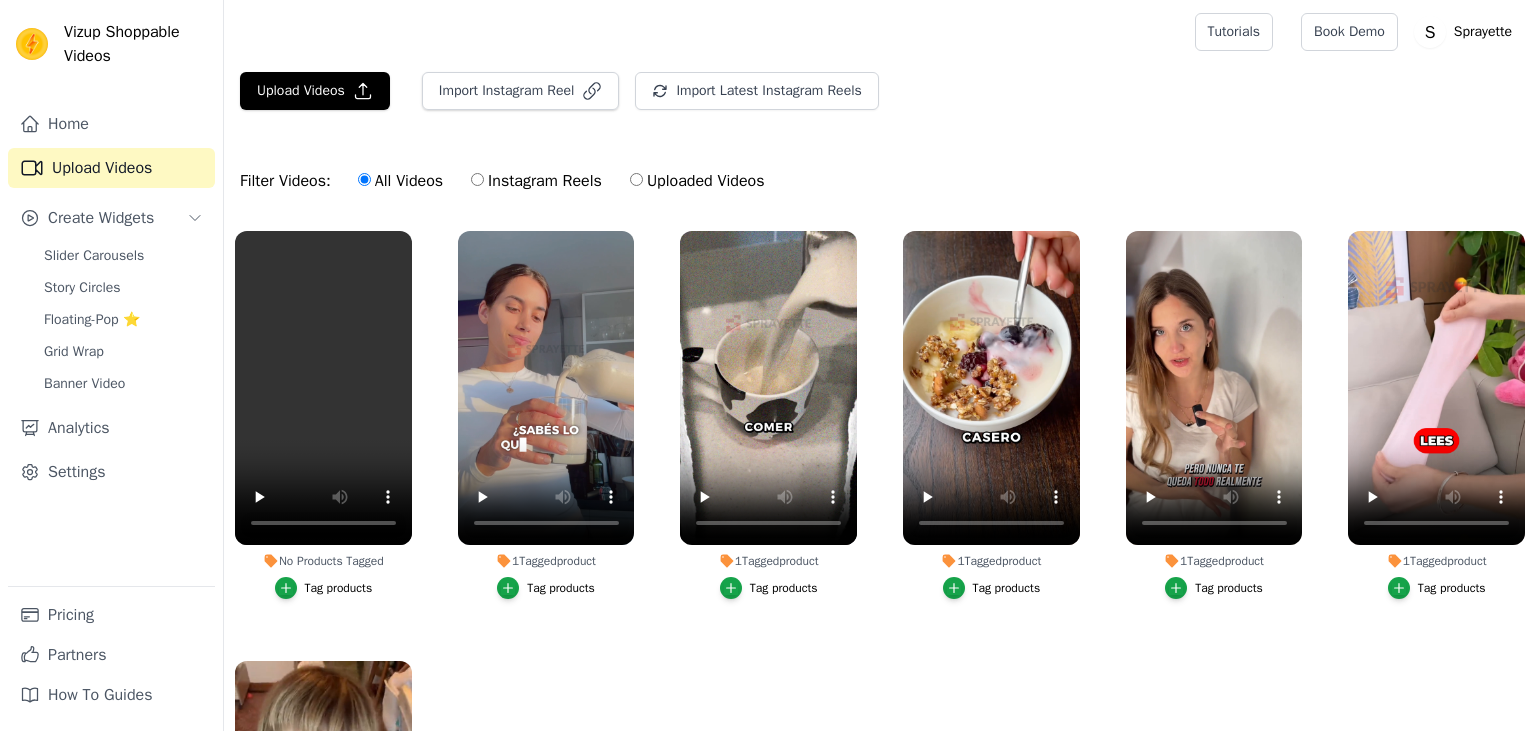 scroll, scrollTop: 0, scrollLeft: 0, axis: both 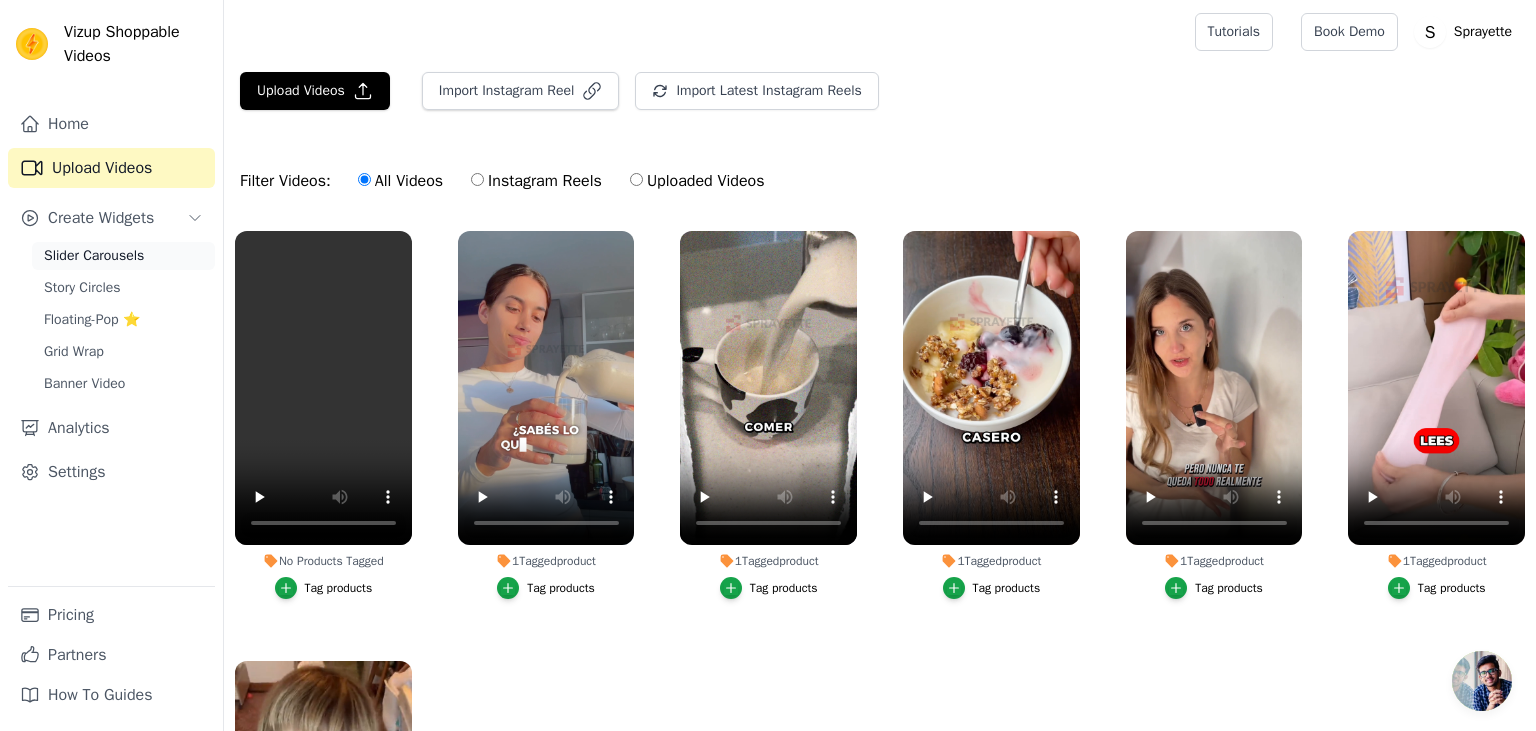 click on "Slider Carousels" at bounding box center (123, 256) 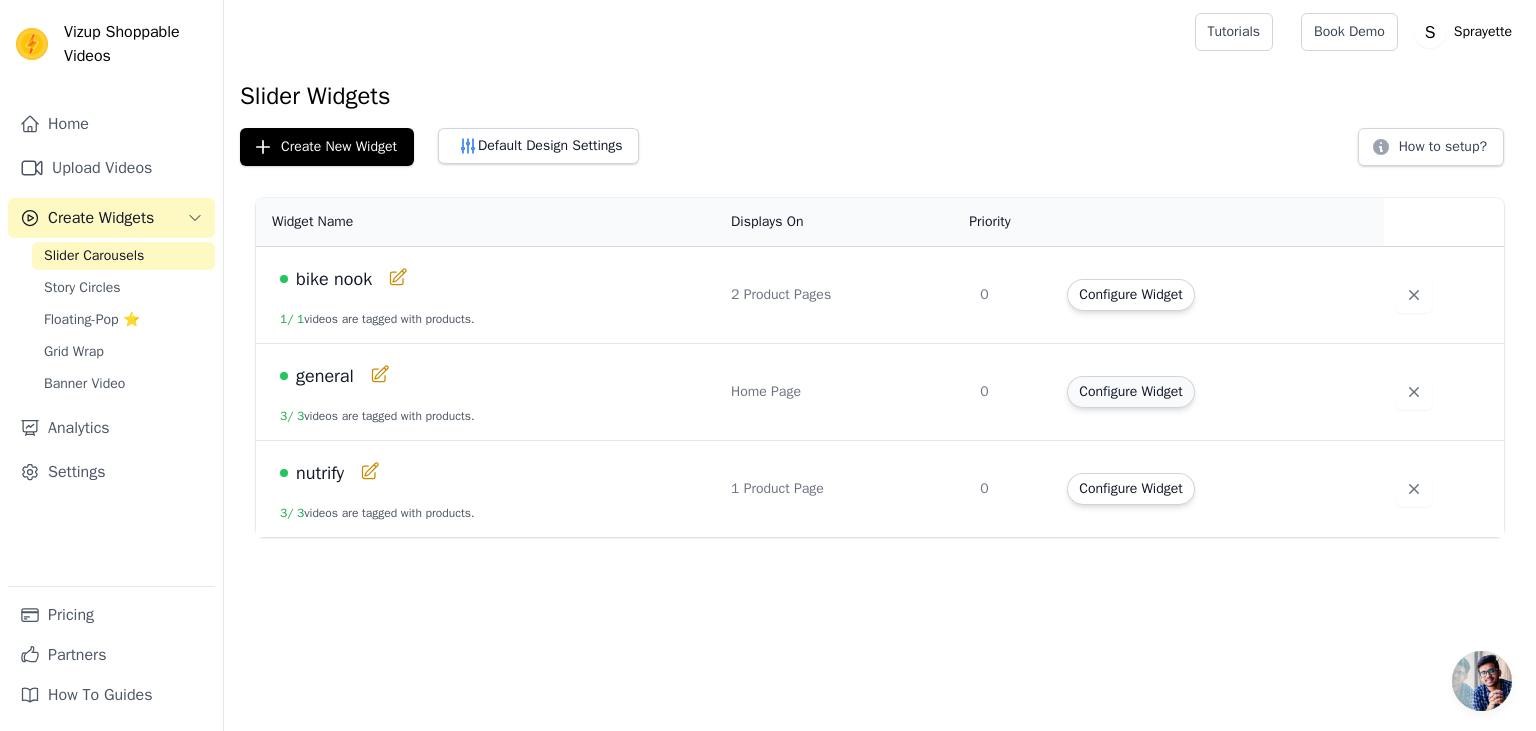 click on "Configure Widget" at bounding box center (1130, 392) 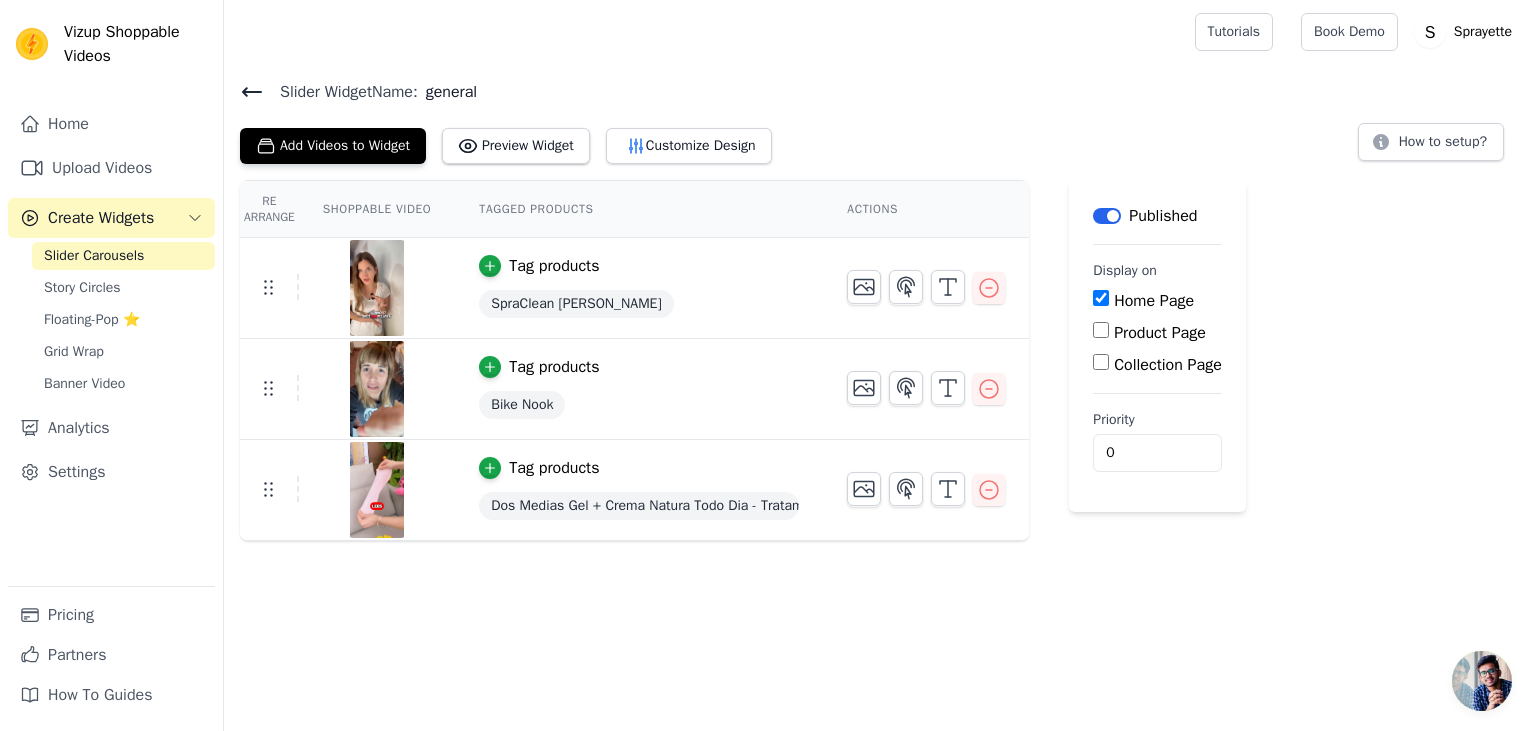 click on "Tag products   Dos Medias Gel + Crema Natura Todo Dia  - Tratamiento para 3 meses" at bounding box center [639, 490] 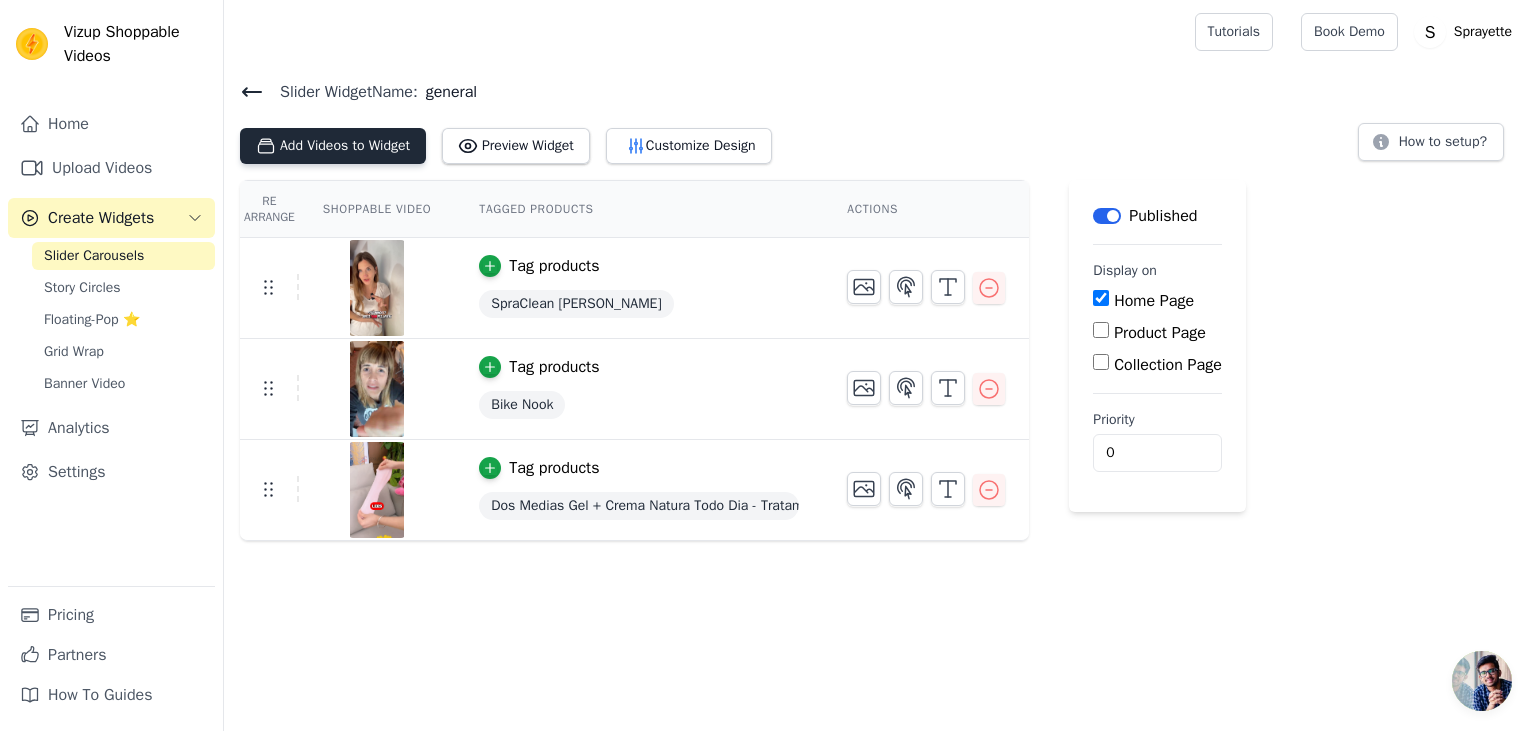 click on "Add Videos to Widget" at bounding box center (333, 146) 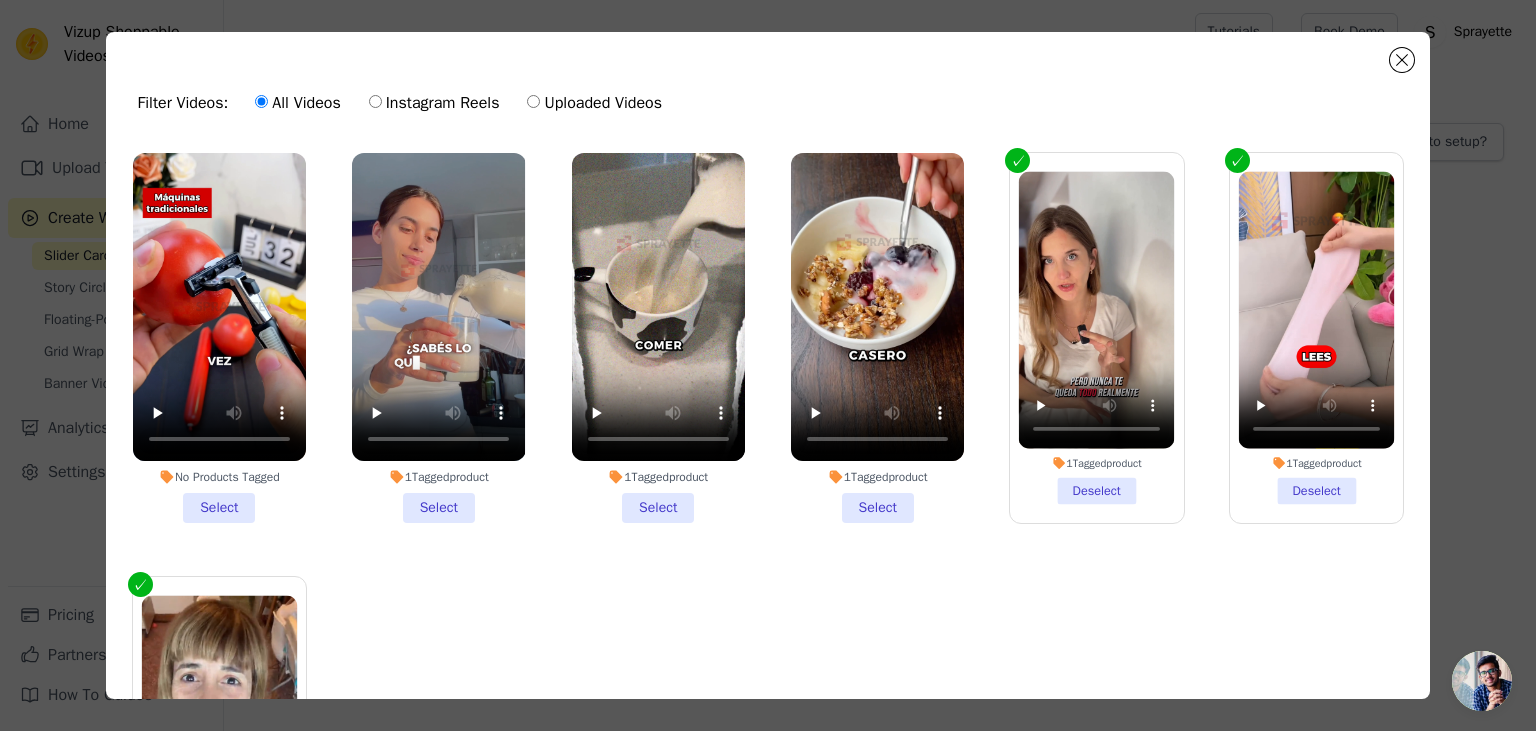 click on "No Products Tagged     Select" at bounding box center (219, 338) 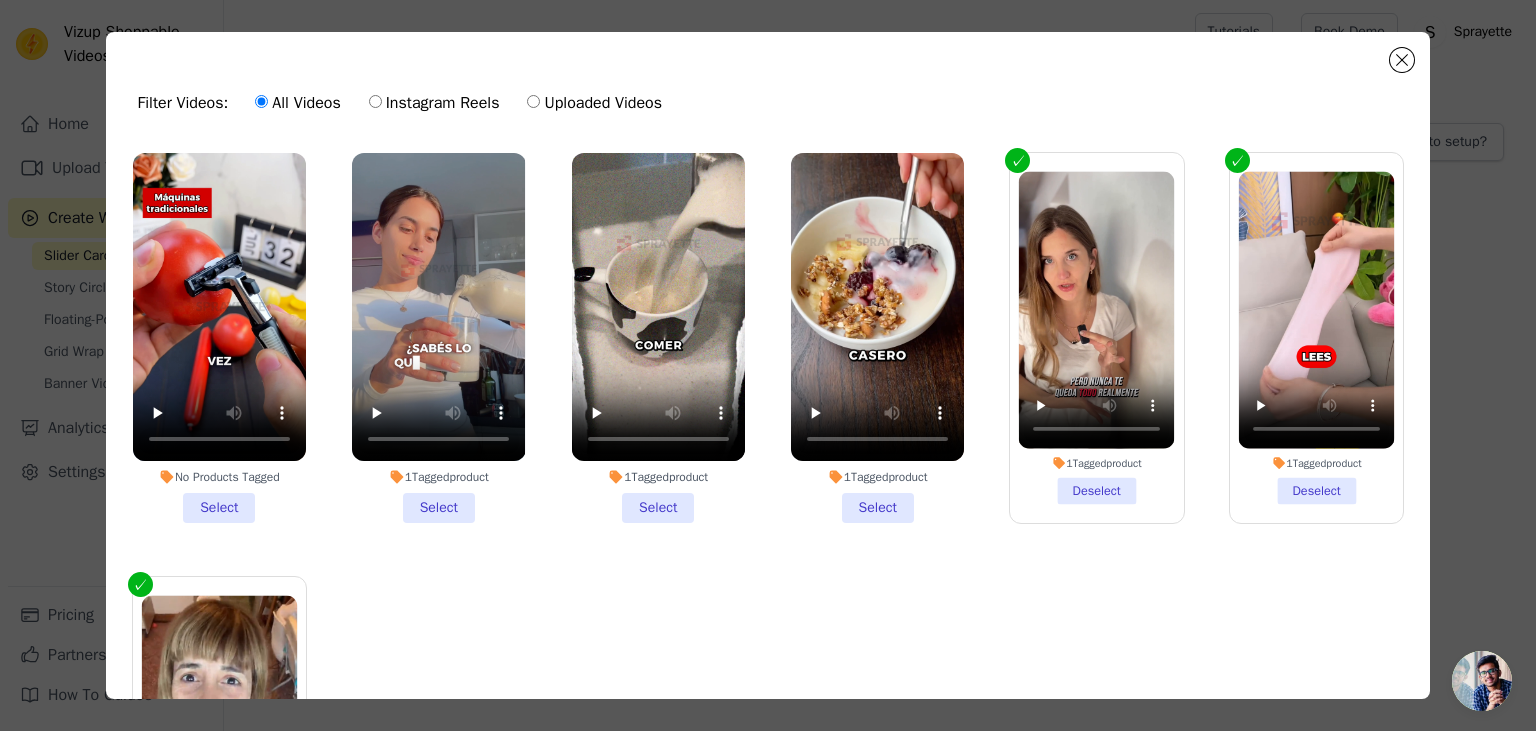 click on "No Products Tagged     Select" at bounding box center (0, 0) 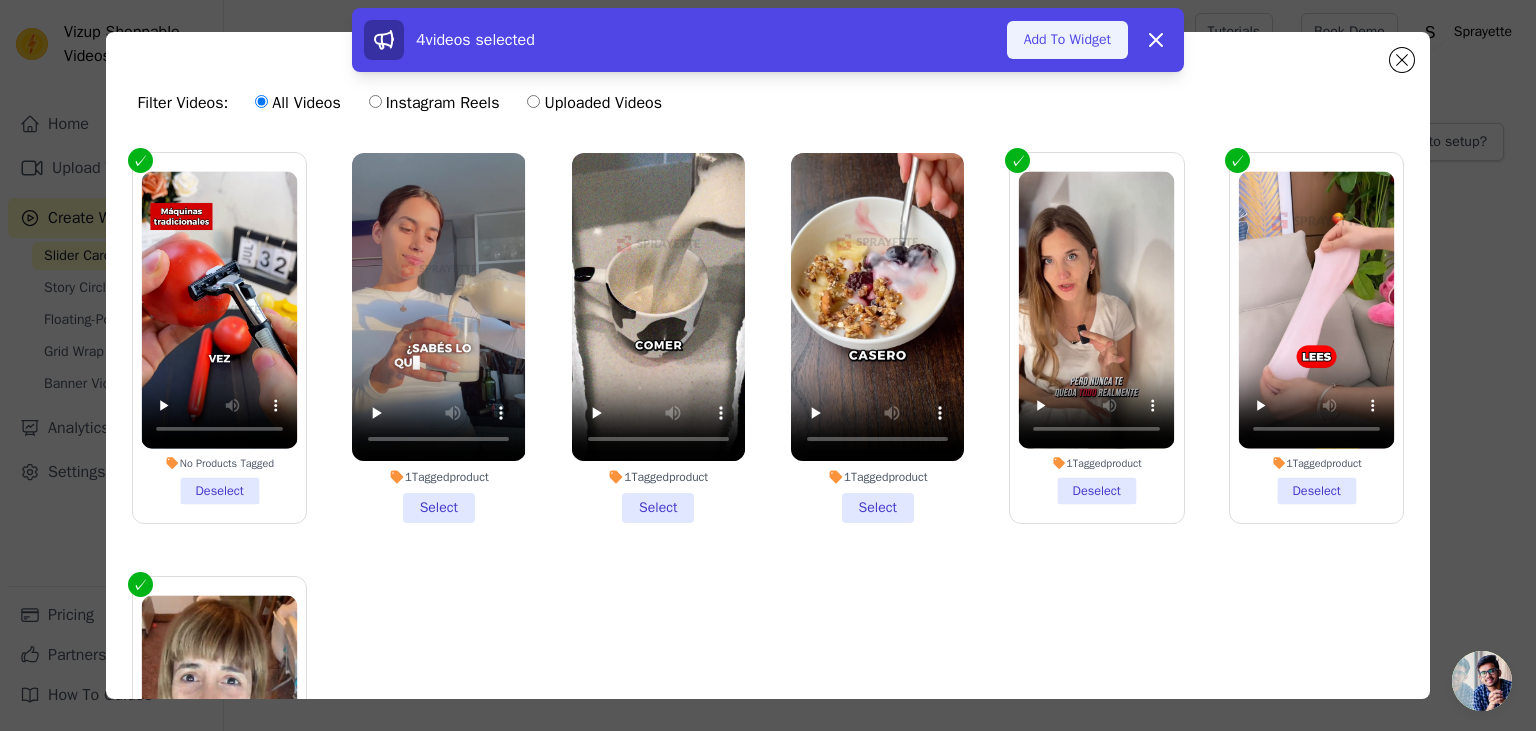click on "Add To Widget" at bounding box center [1067, 40] 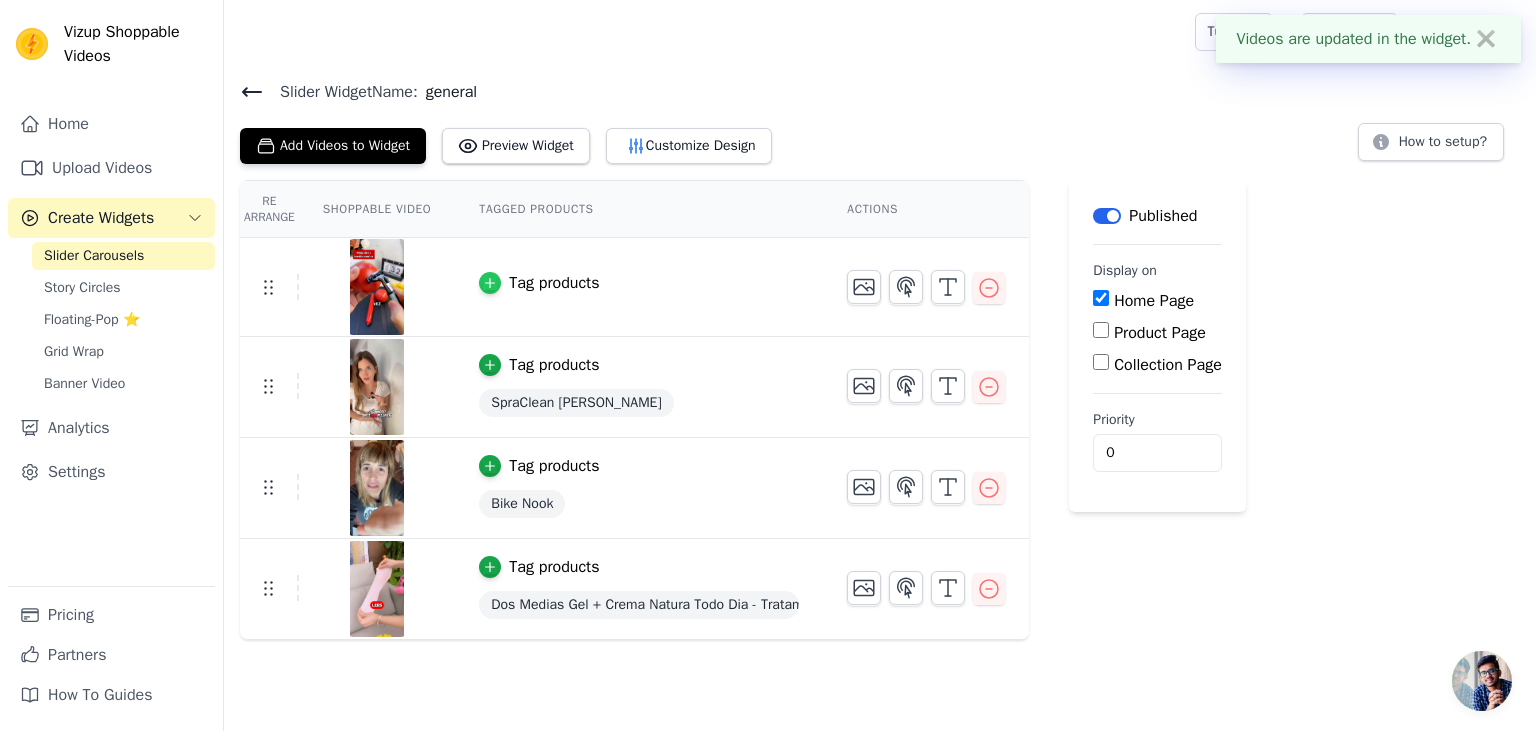 click 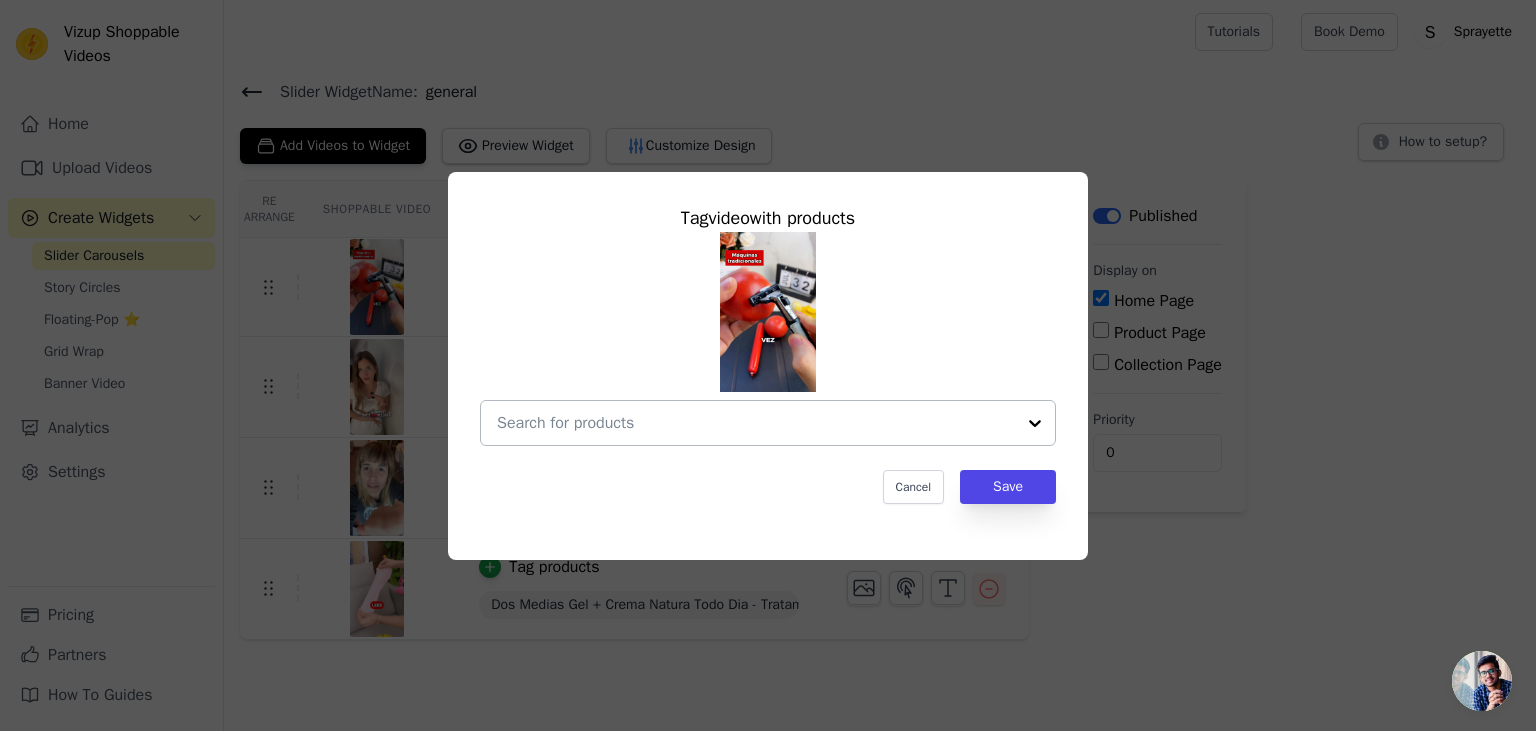 click at bounding box center [756, 423] 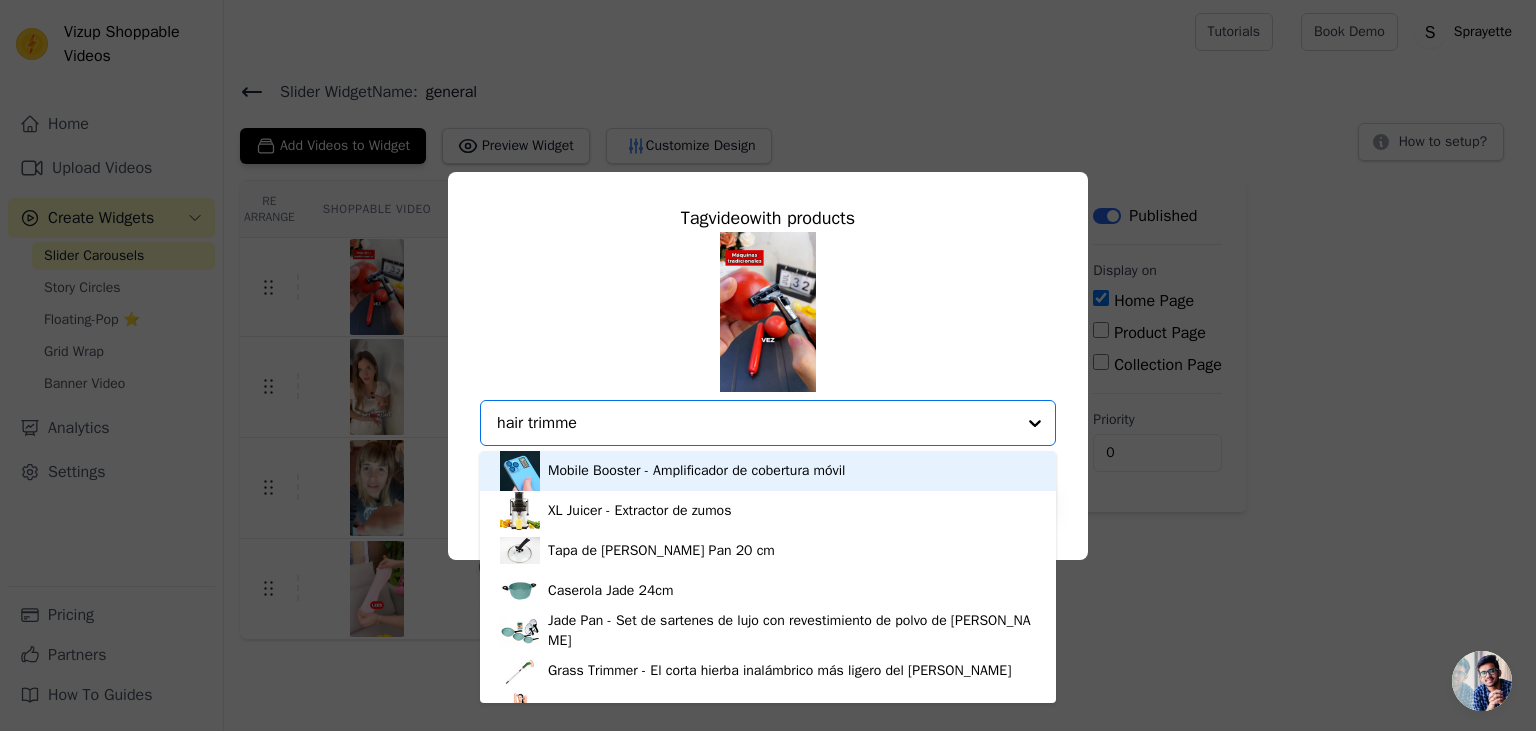 type on "hair trimmer" 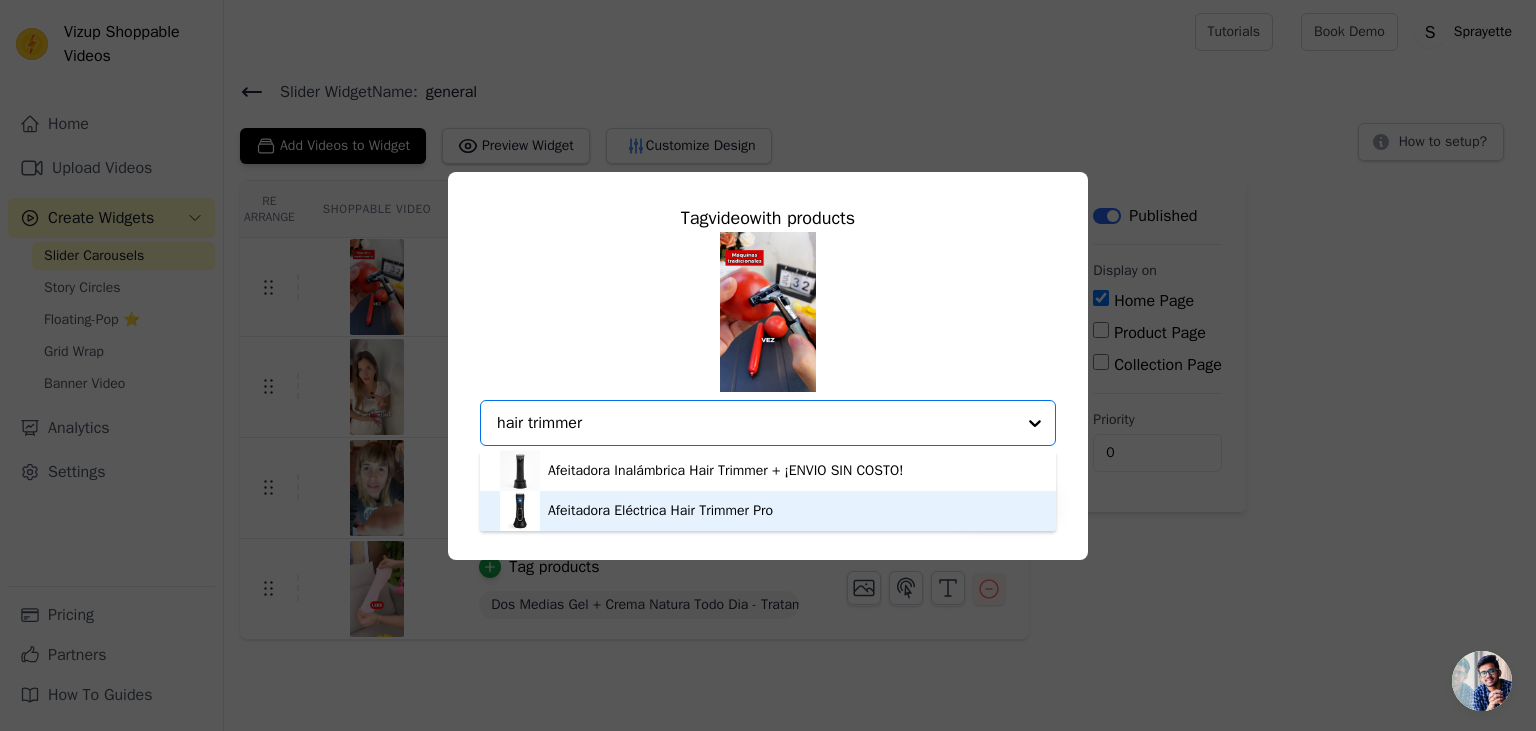 click on "Afeitadora Eléctrica Hair Trimmer Pro" at bounding box center (768, 511) 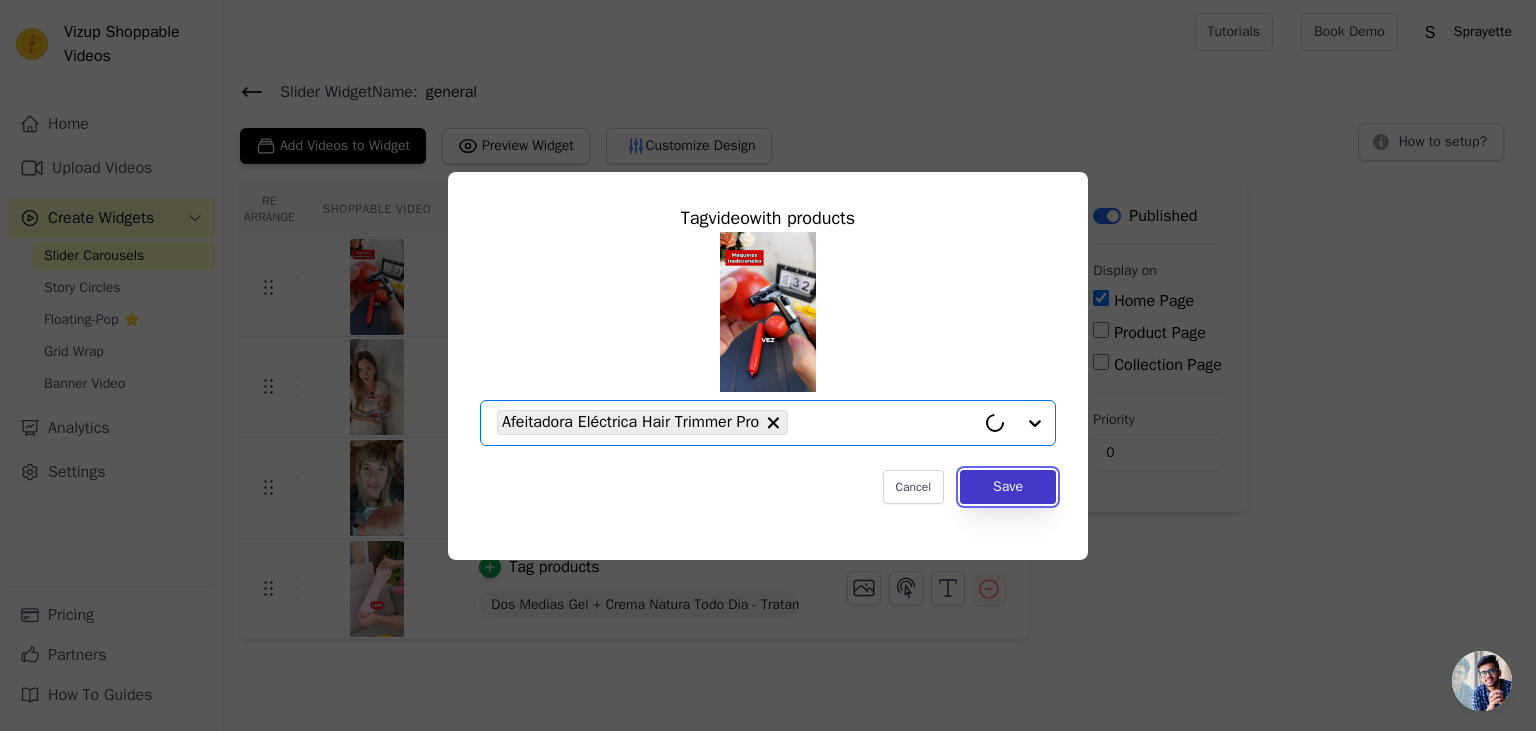 click on "Save" at bounding box center (1008, 487) 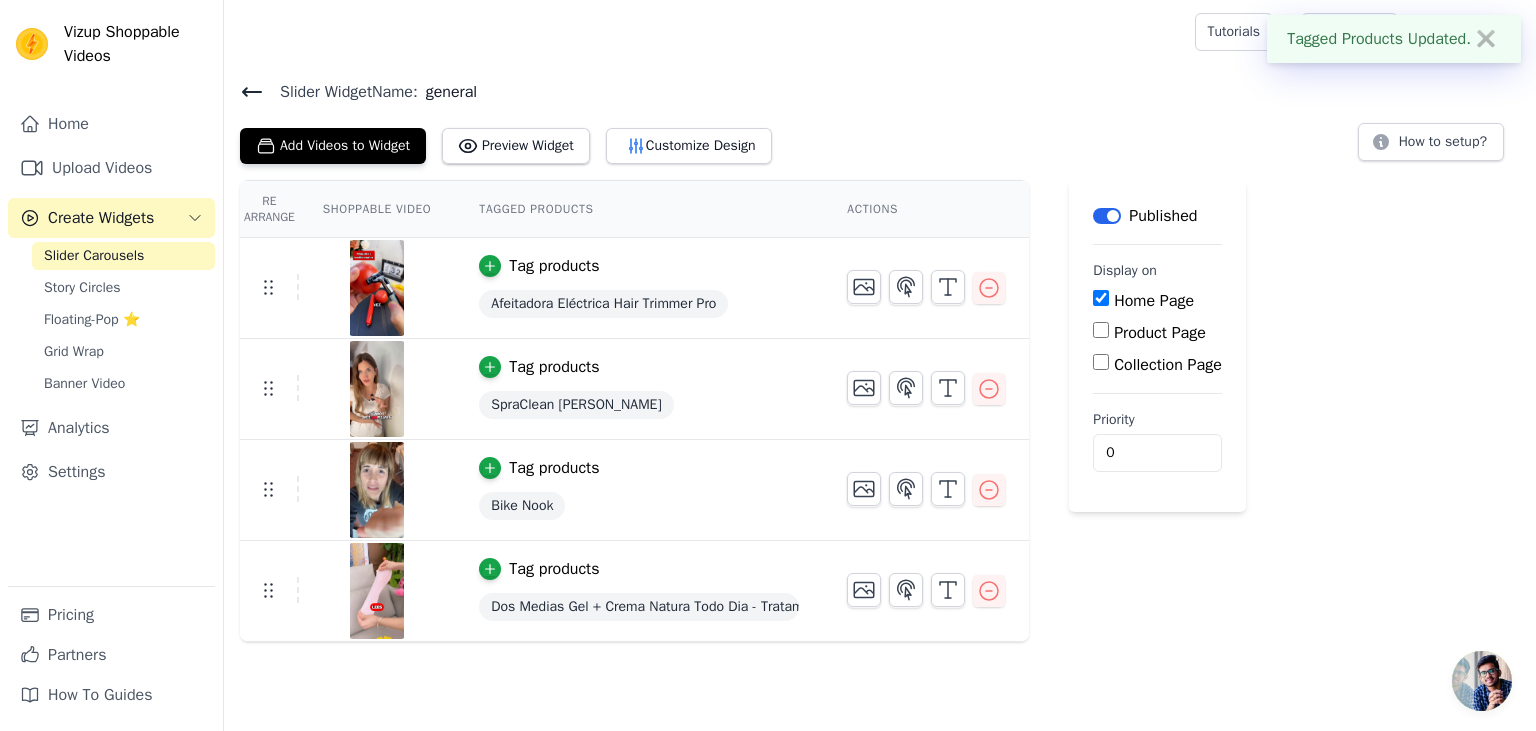 click on "Product Page" at bounding box center (1160, 333) 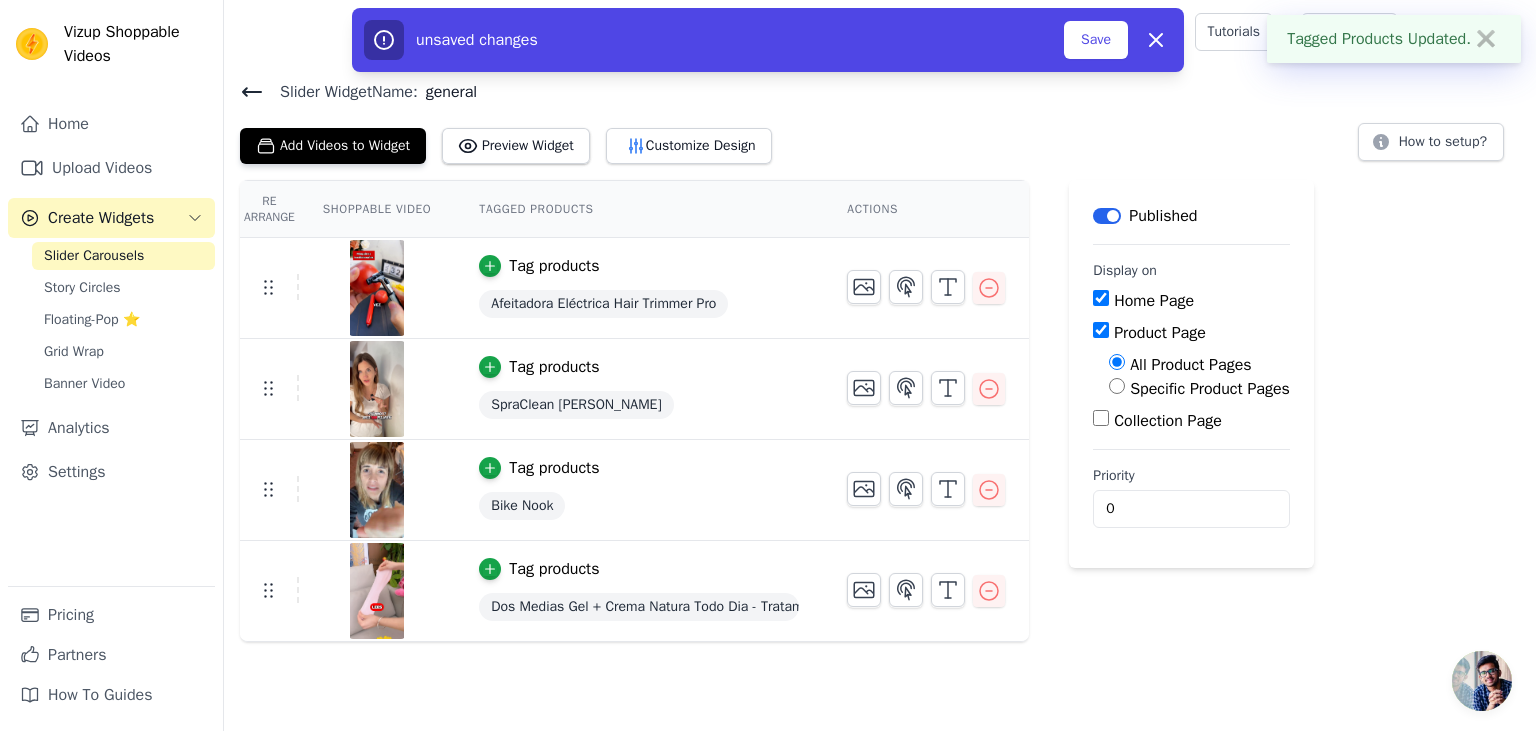 click on "Product Page" at bounding box center (1160, 333) 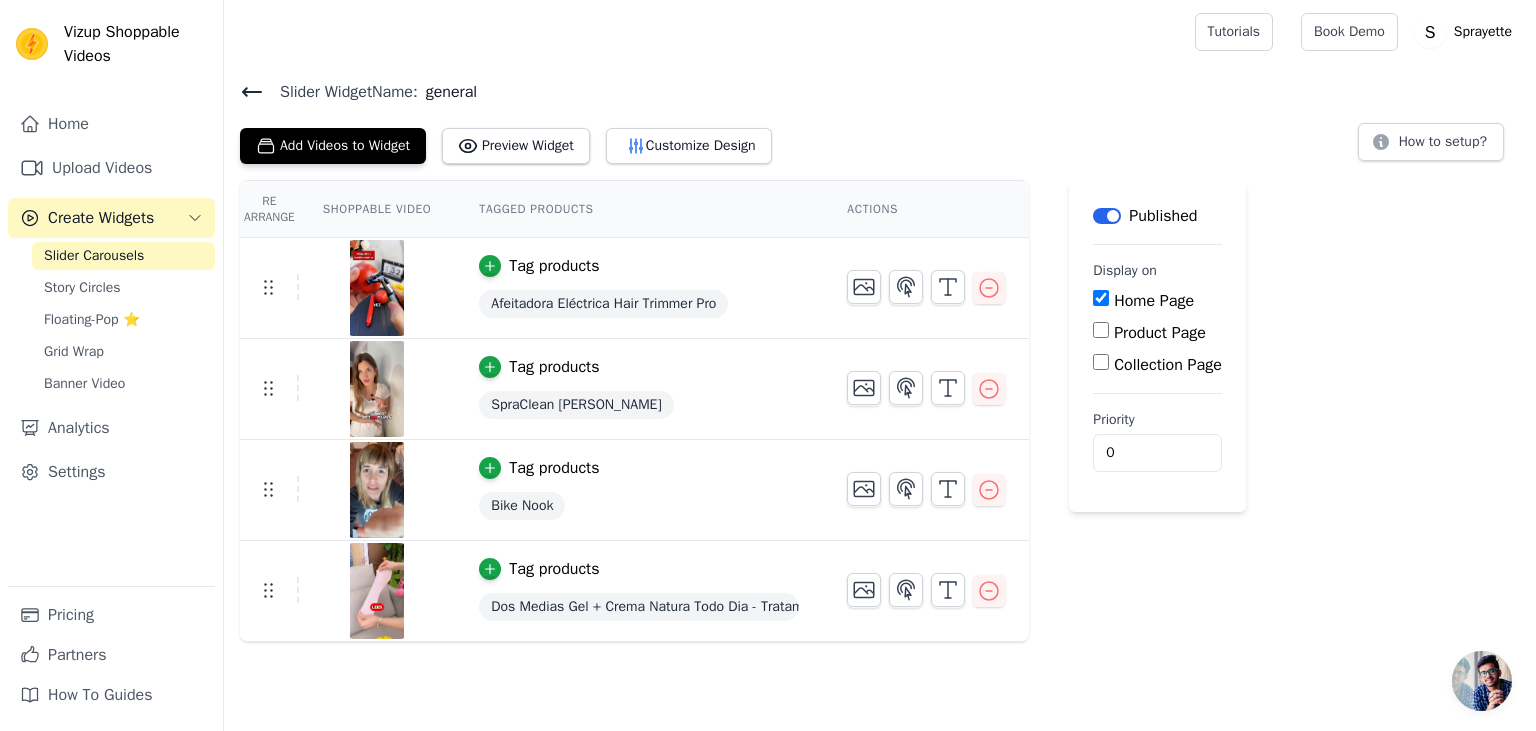 click 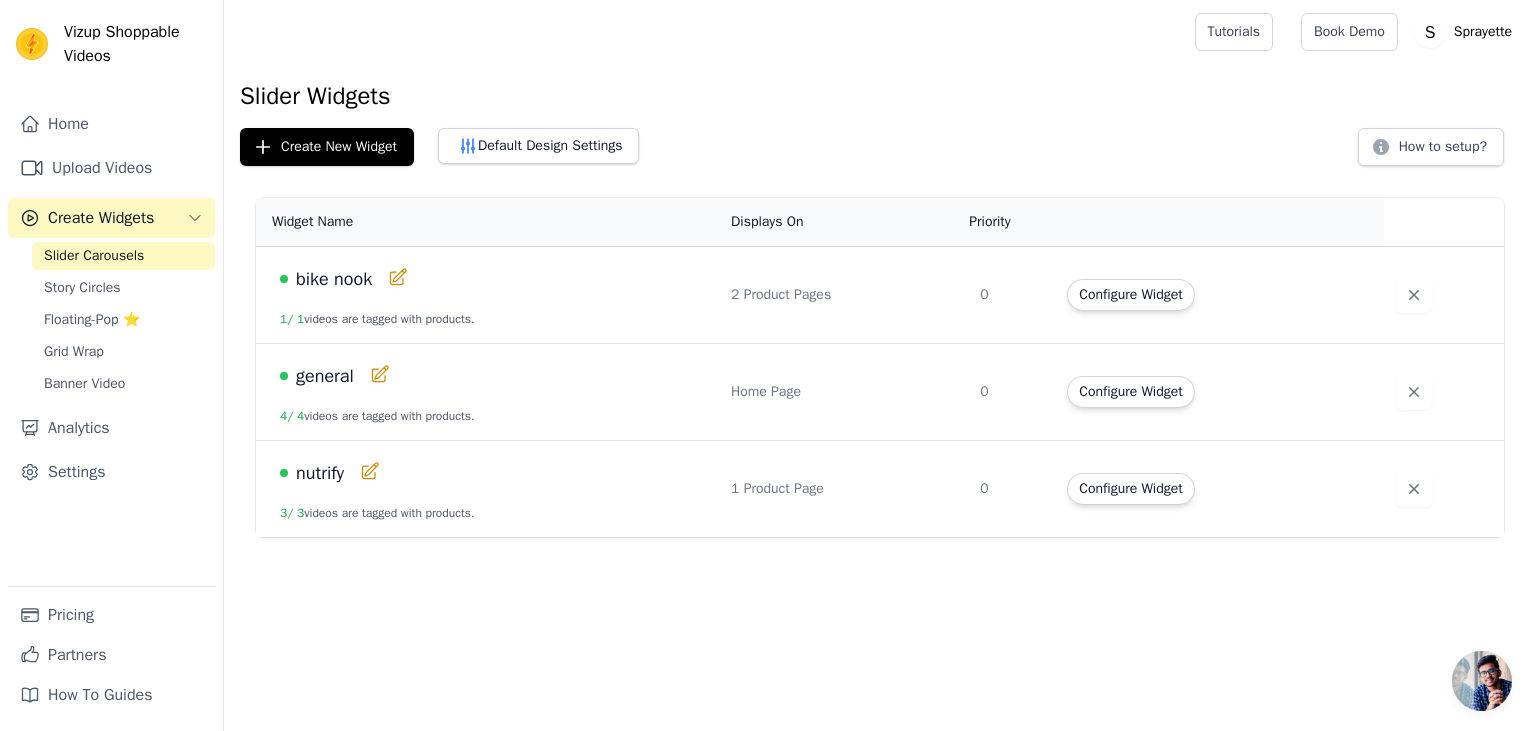 click 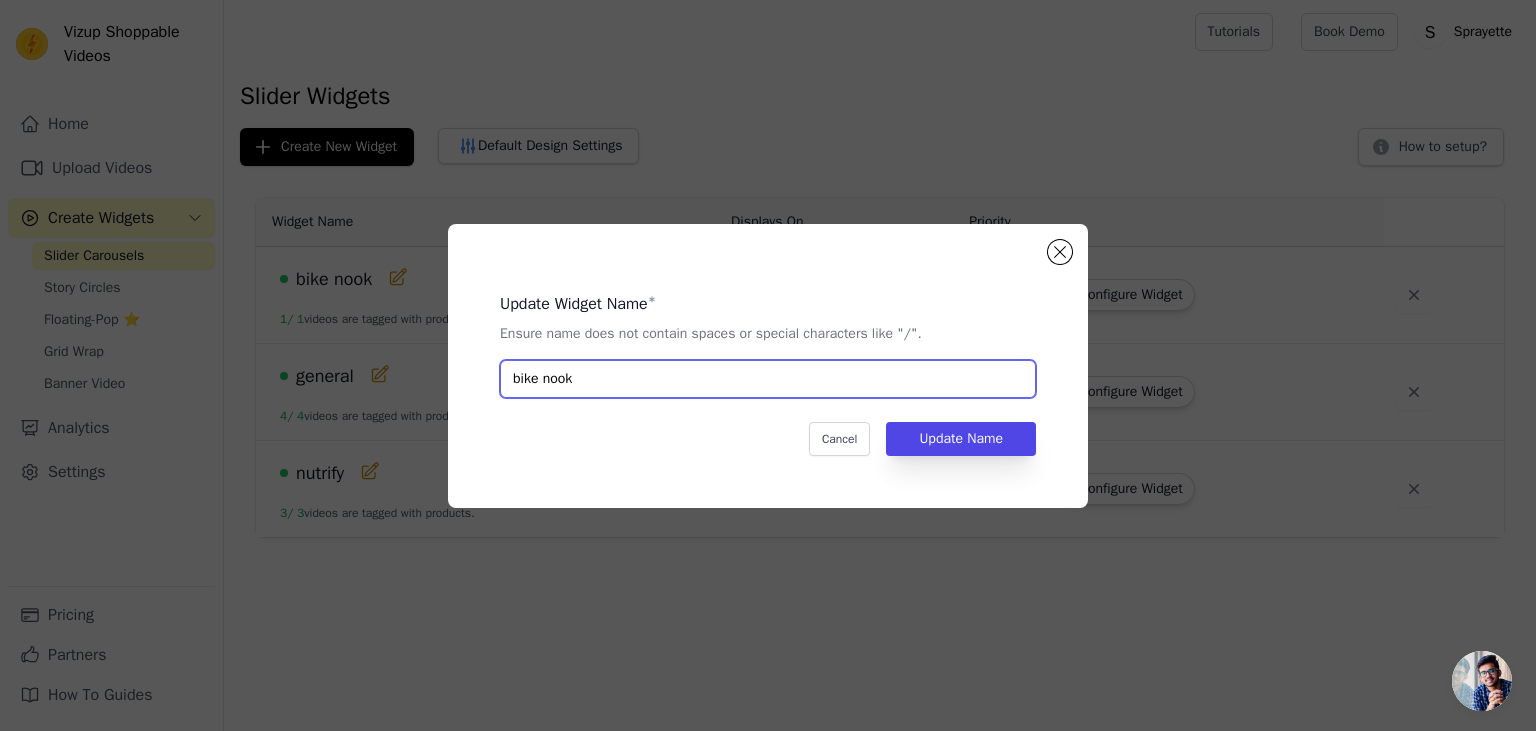 click on "bike nook" at bounding box center (768, 379) 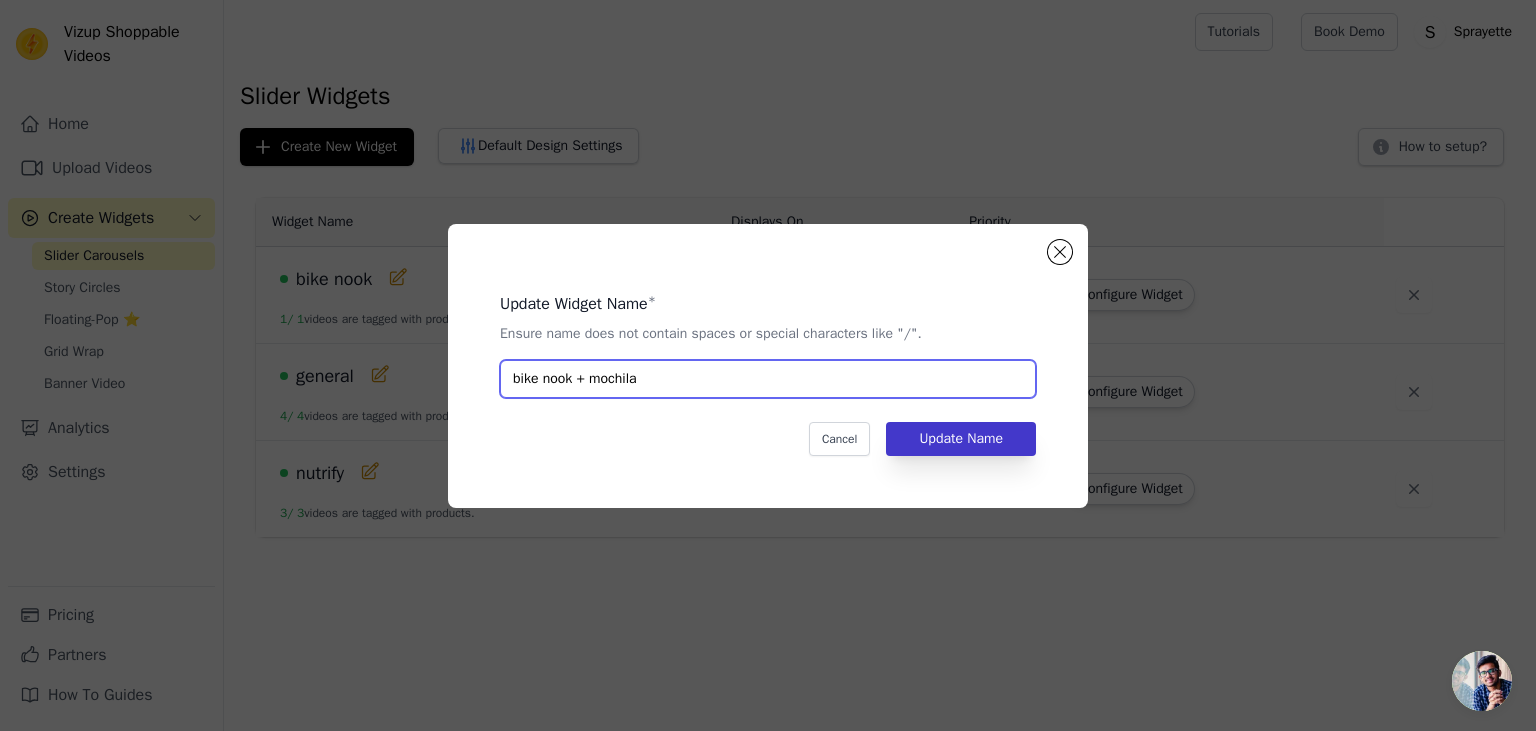 type on "bike nook + mochila" 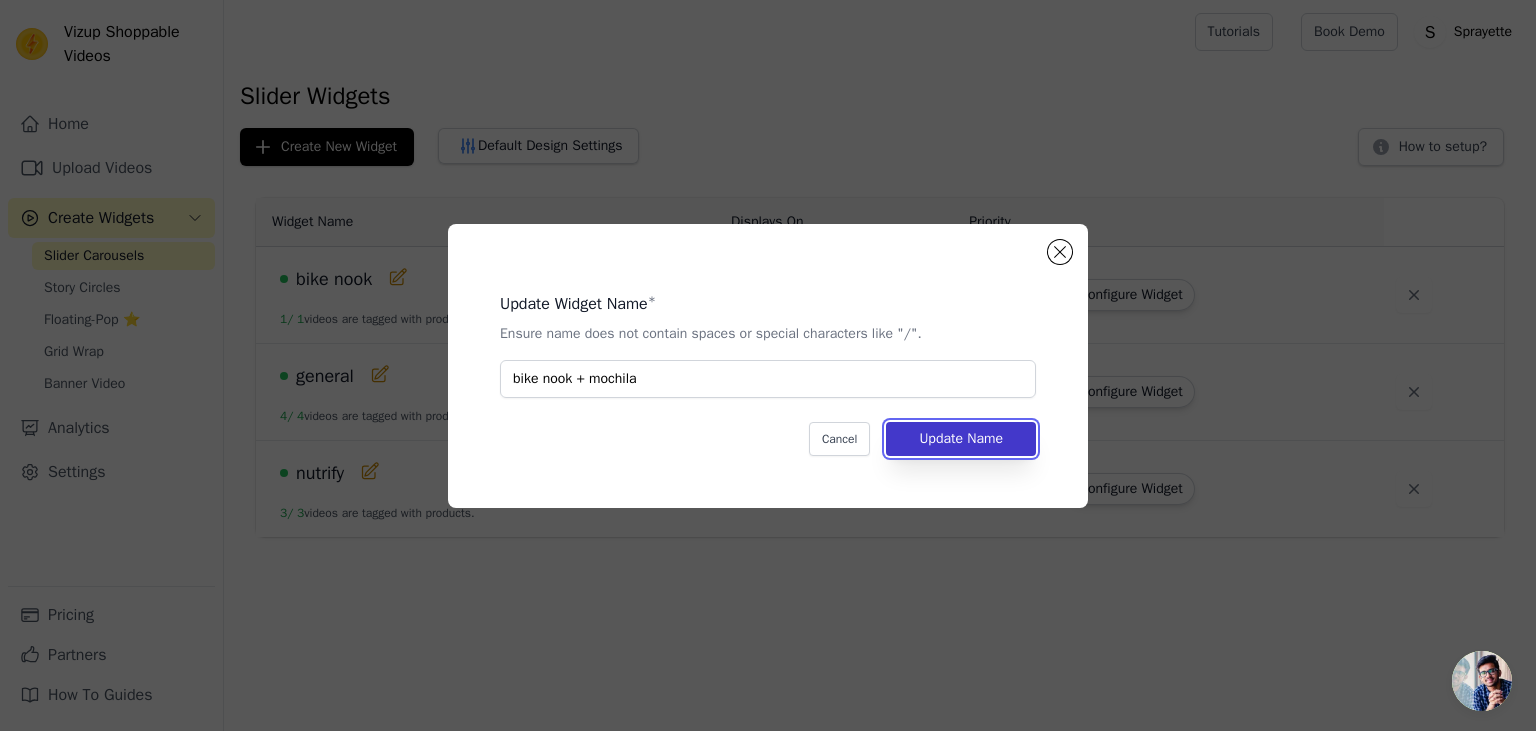 click on "Update Name" at bounding box center [961, 439] 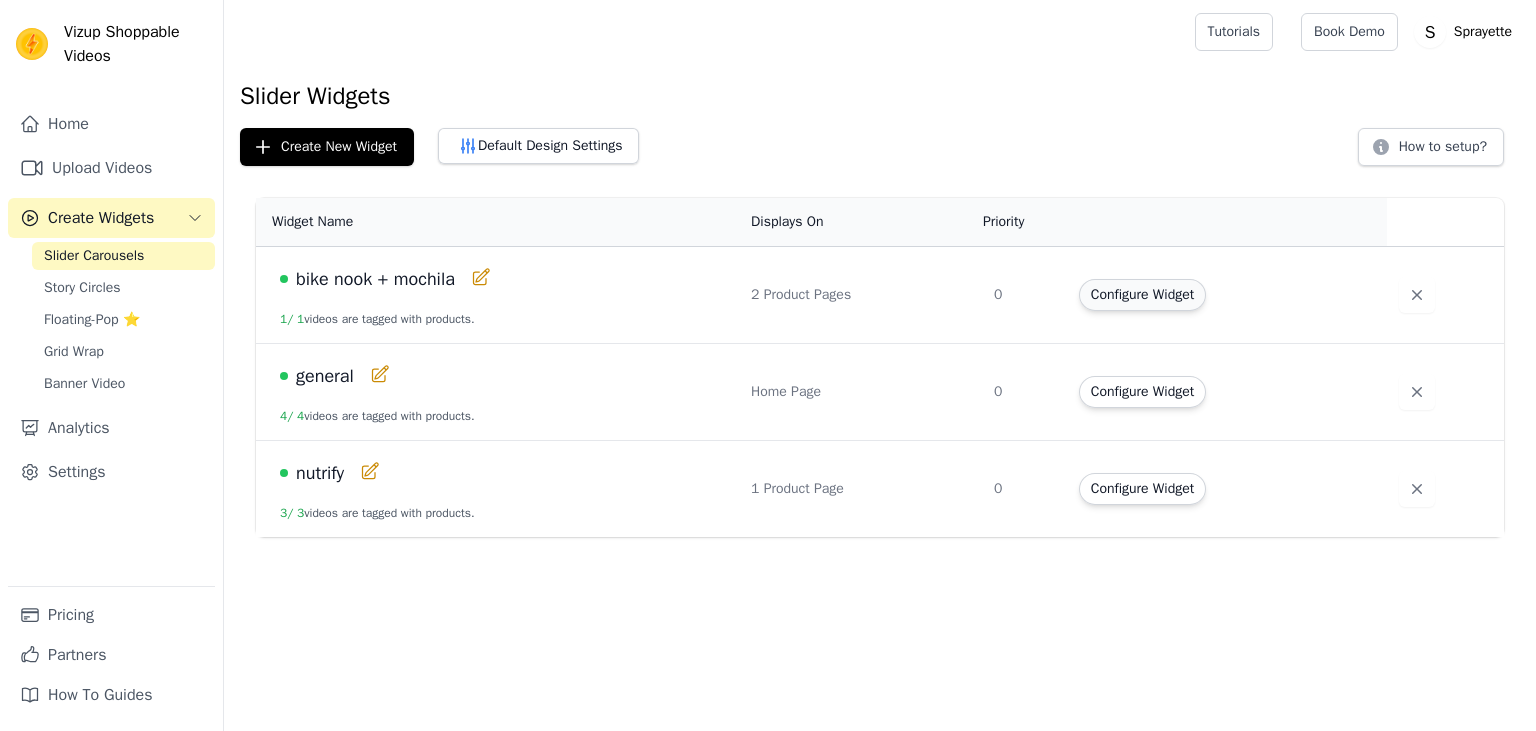 scroll, scrollTop: 0, scrollLeft: 0, axis: both 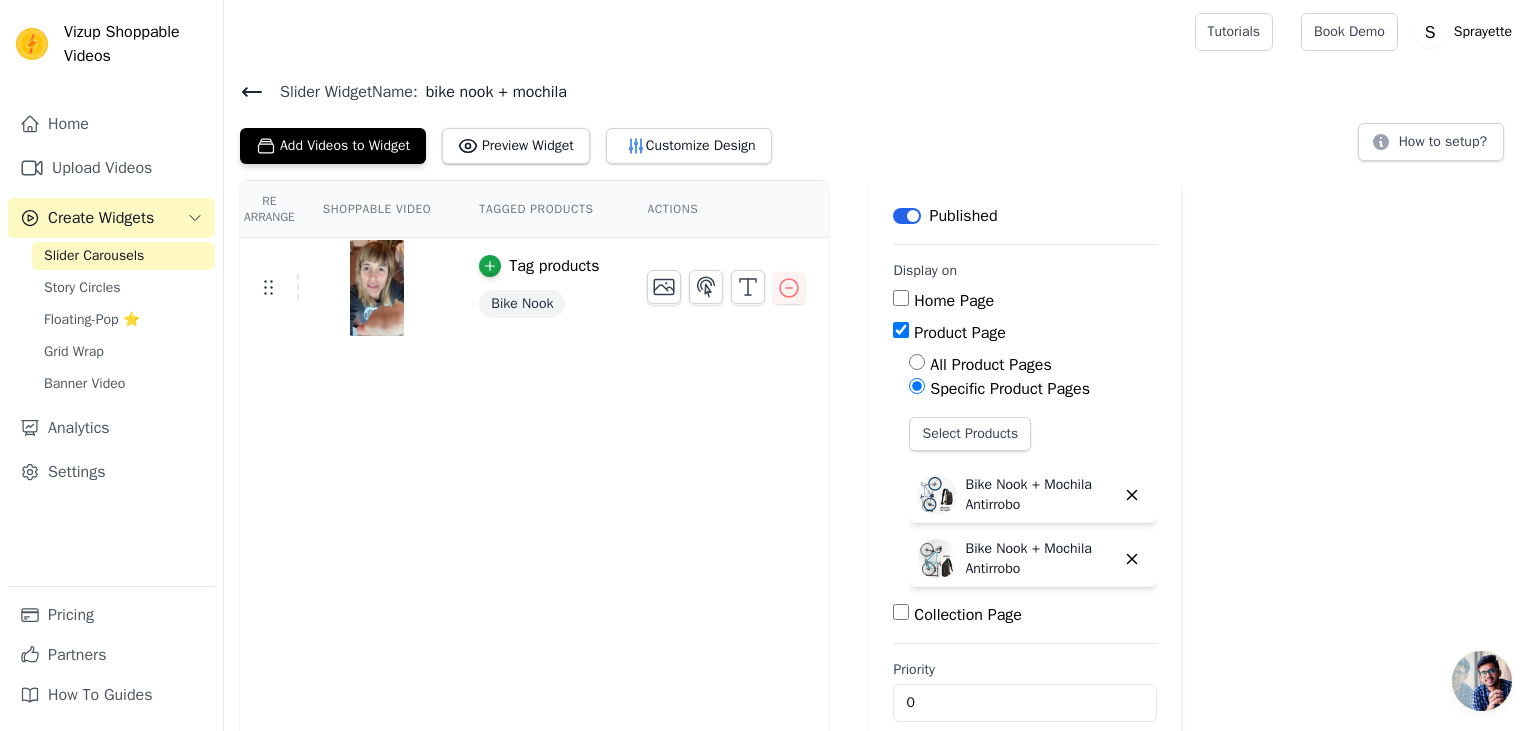 click 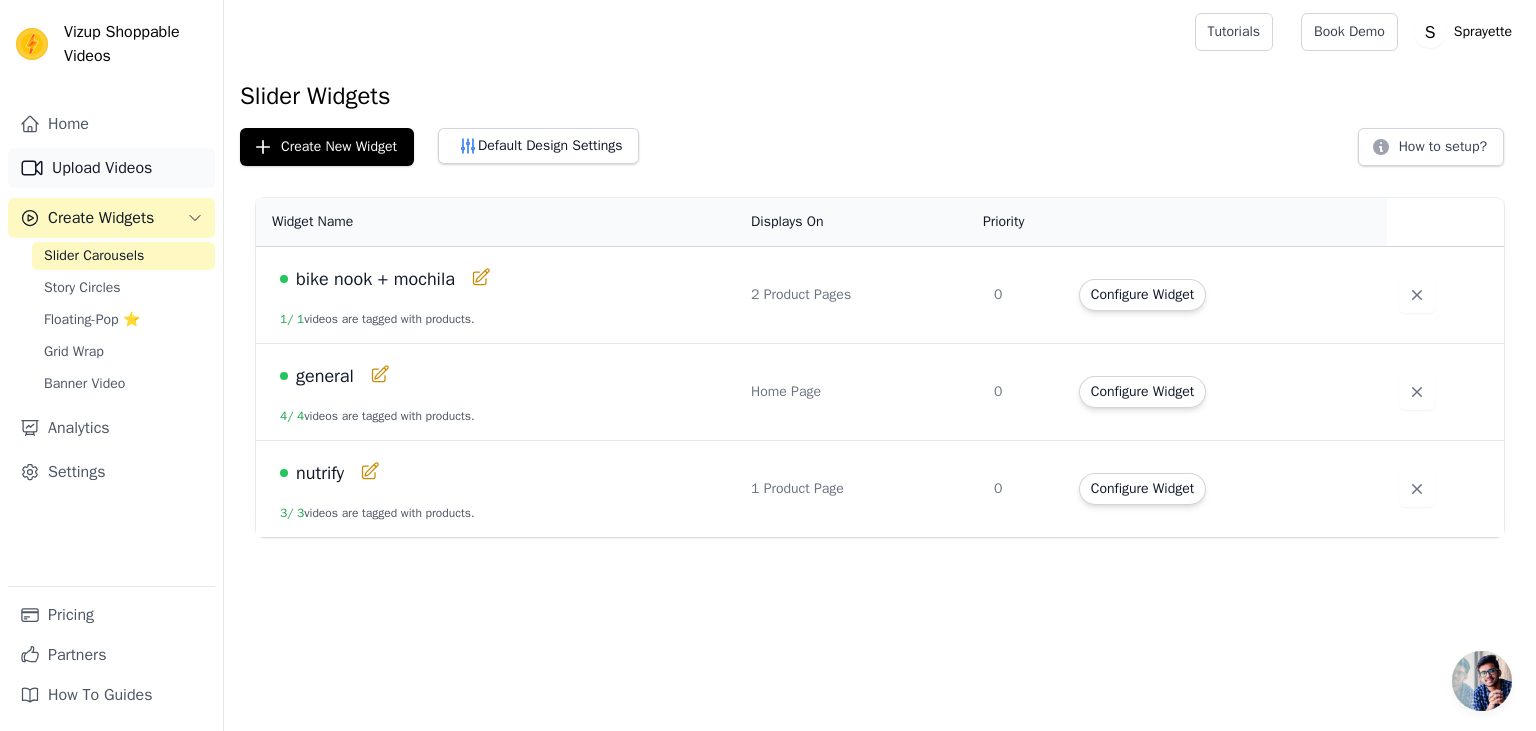 click on "Upload Videos" at bounding box center (111, 168) 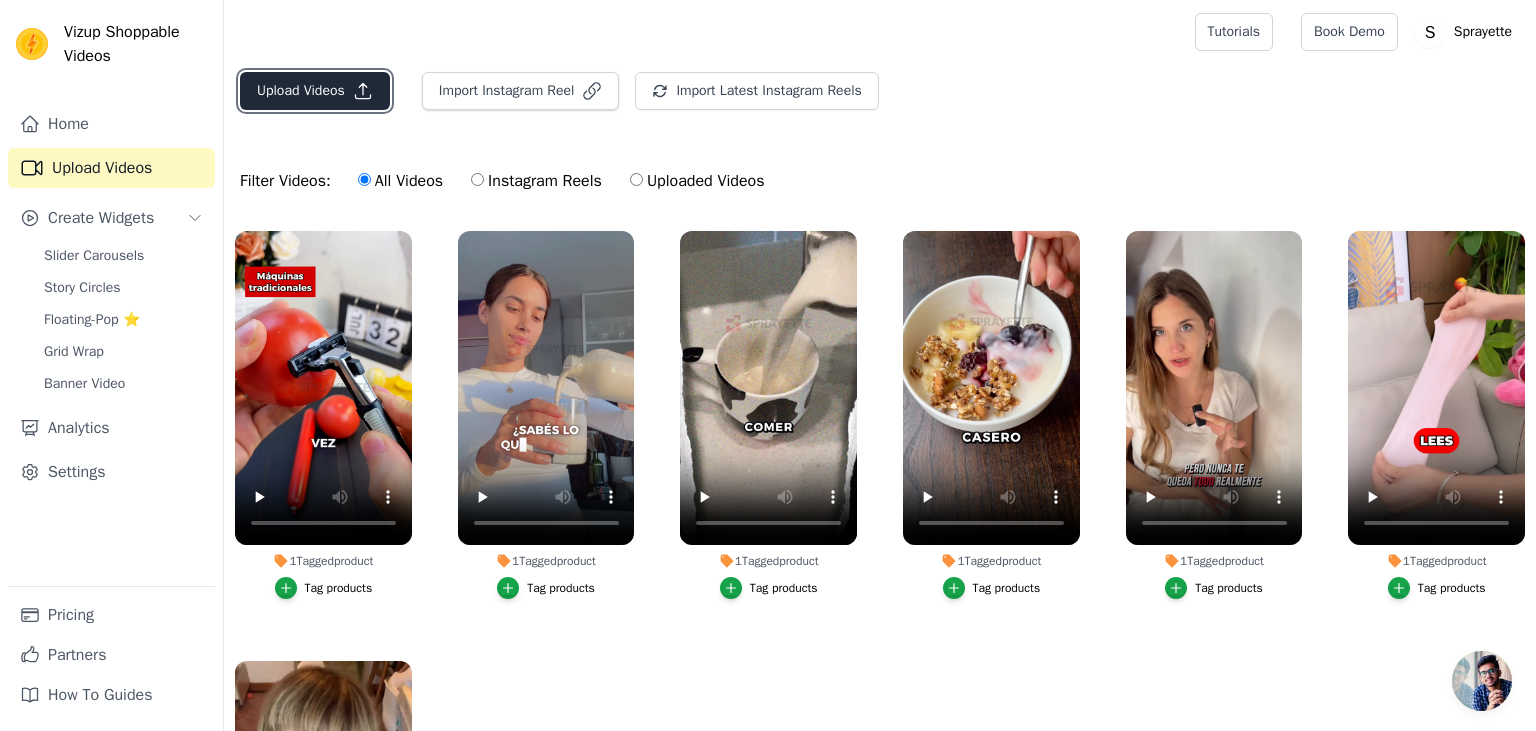 click on "Upload Videos" at bounding box center [315, 91] 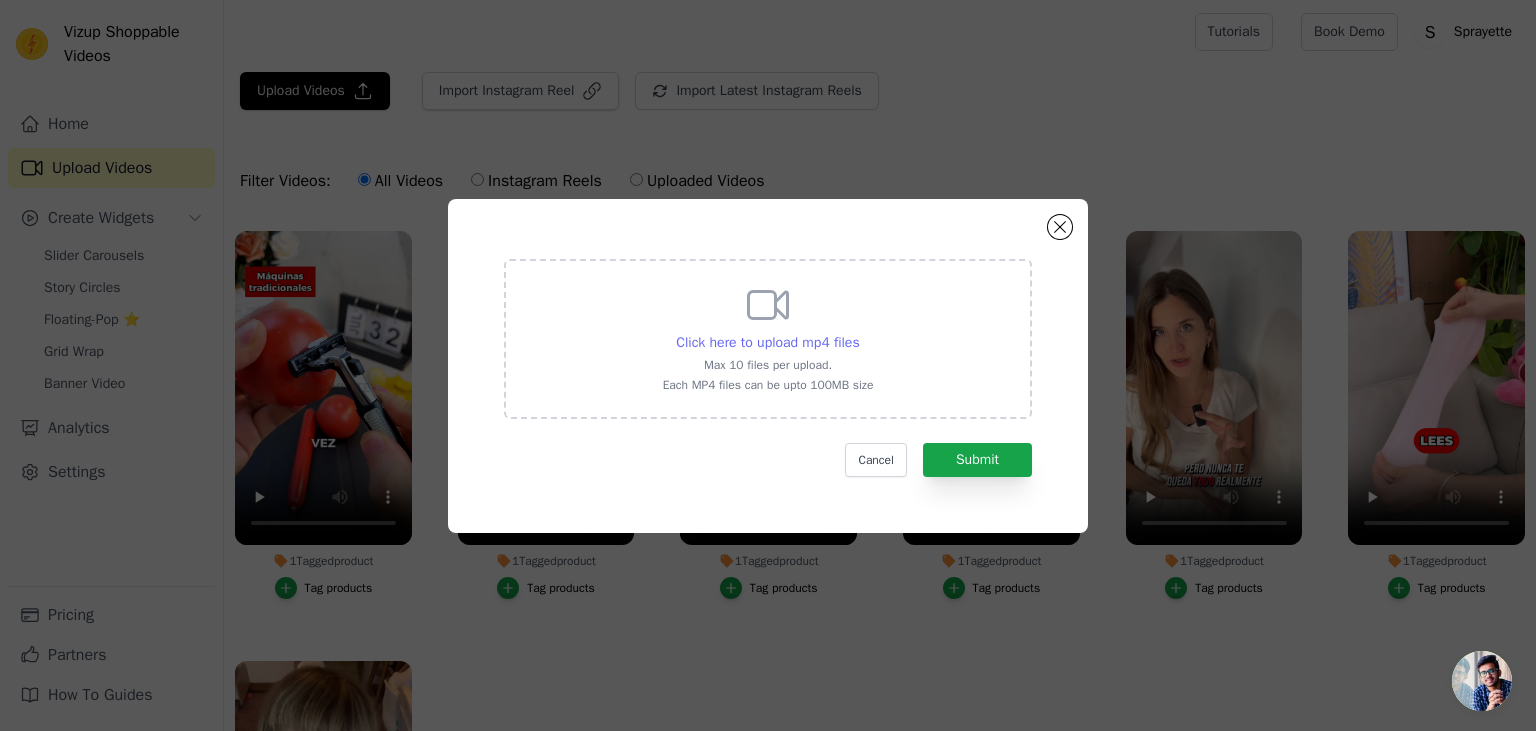 click on "Click here to upload mp4 files" at bounding box center (767, 342) 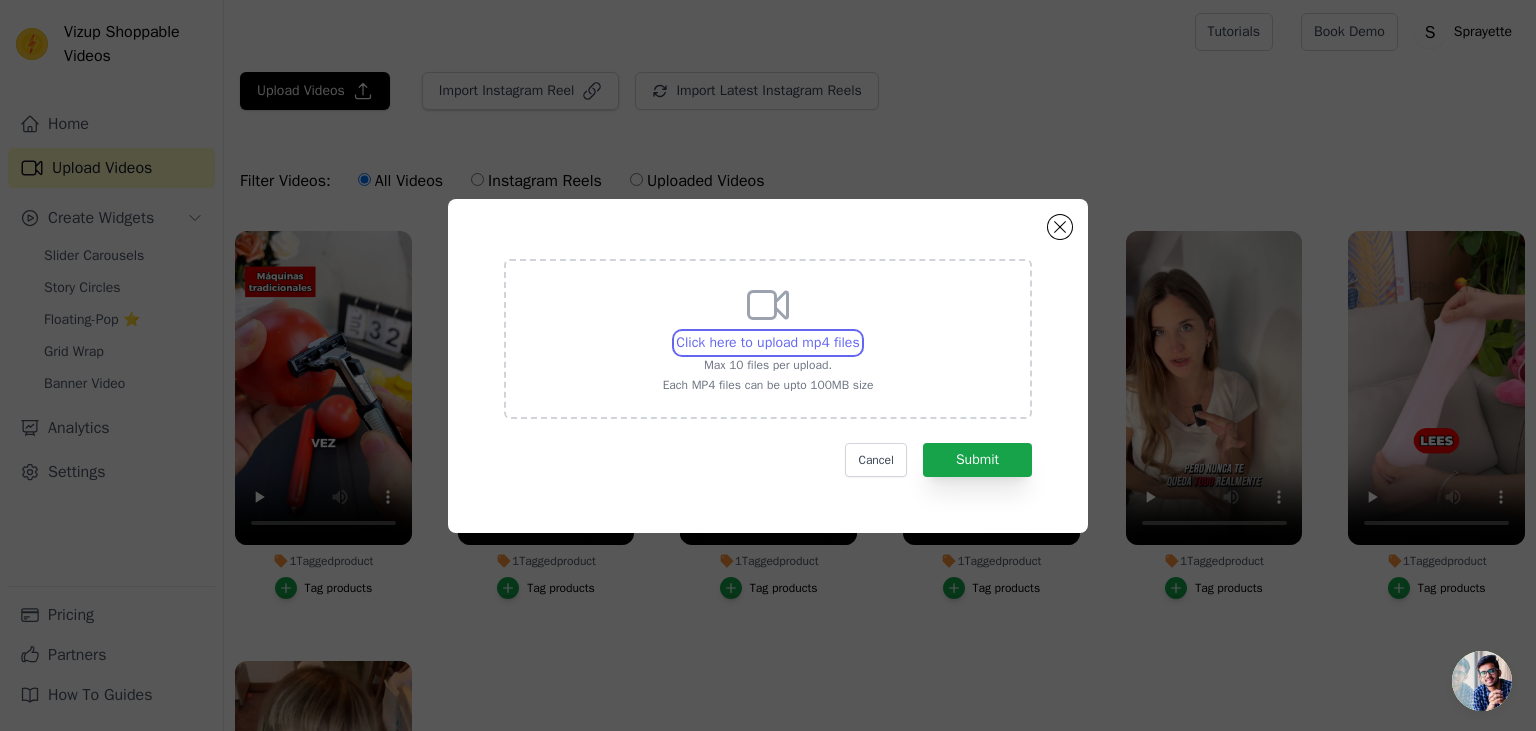 click on "Click here to upload mp4 files     Max 10 files per upload.   Each MP4 files can be upto 100MB size" at bounding box center [859, 332] 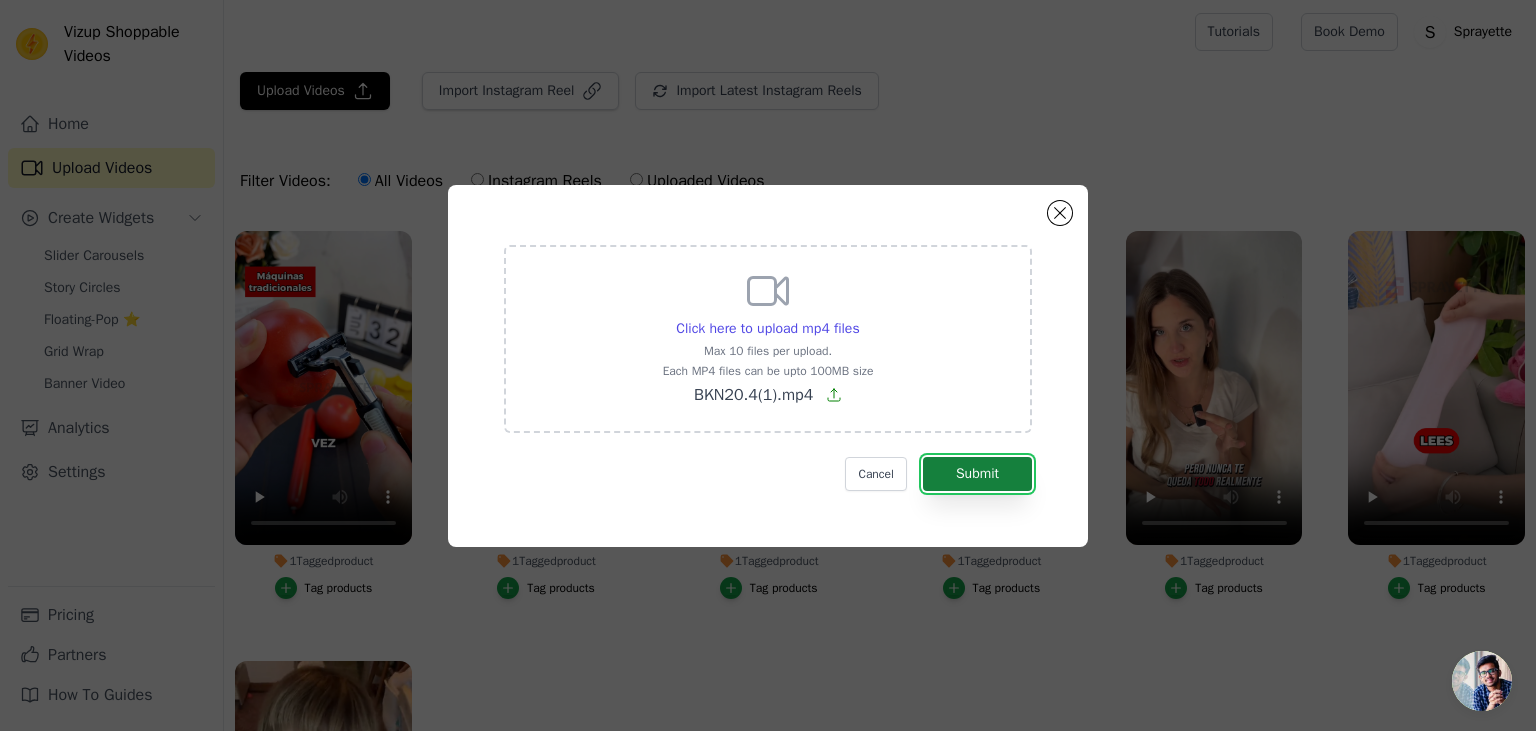 click on "Submit" at bounding box center [977, 474] 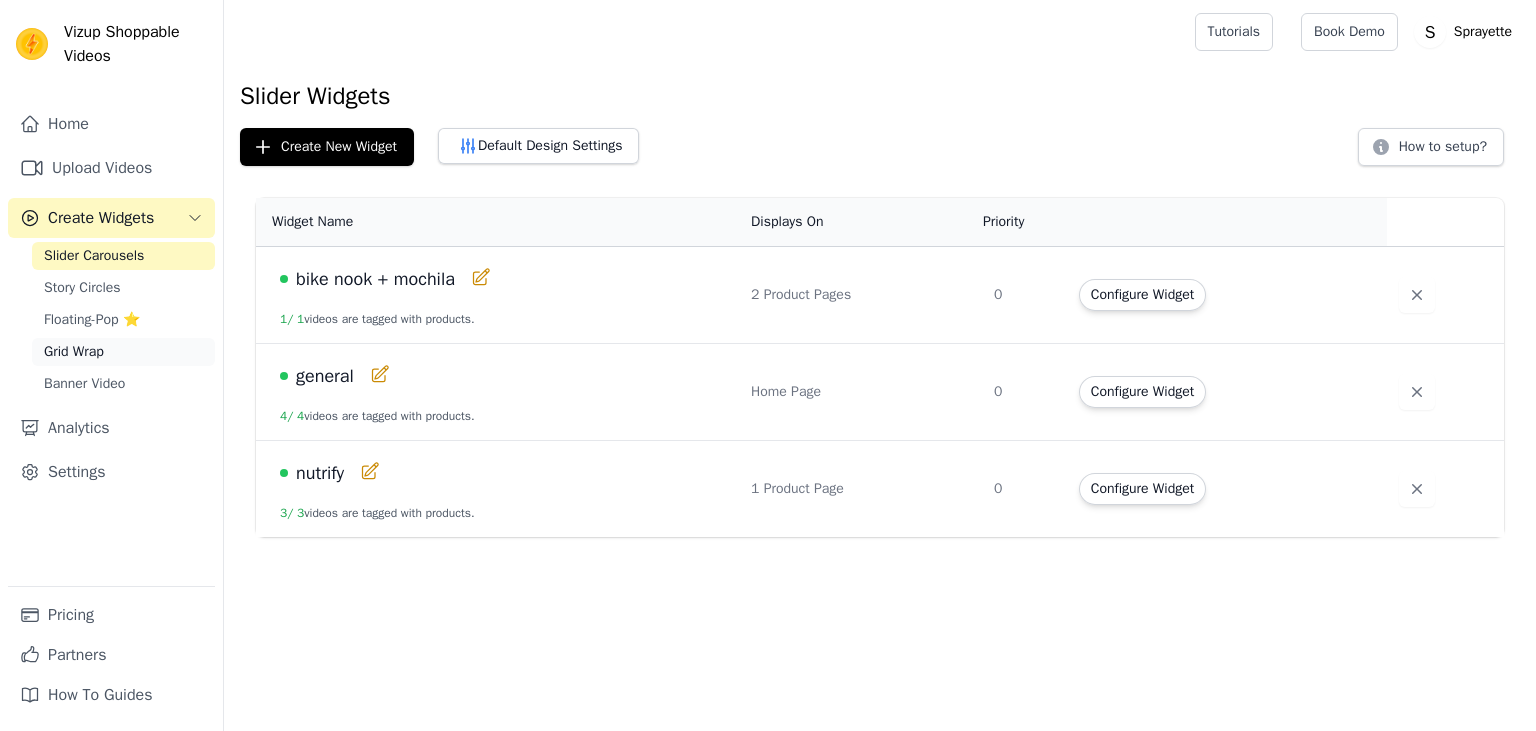 scroll, scrollTop: 0, scrollLeft: 0, axis: both 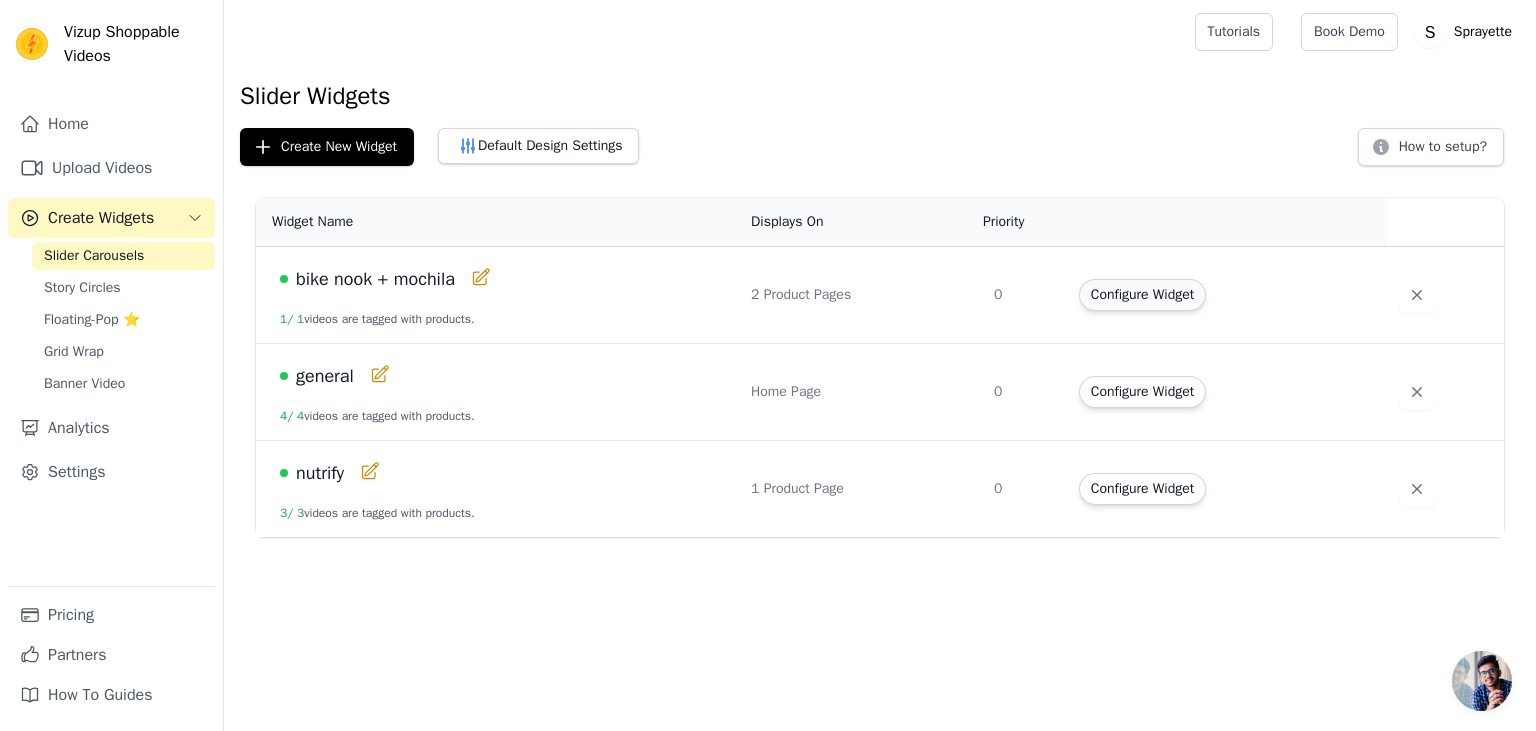 click on "Configure Widget" at bounding box center [1142, 295] 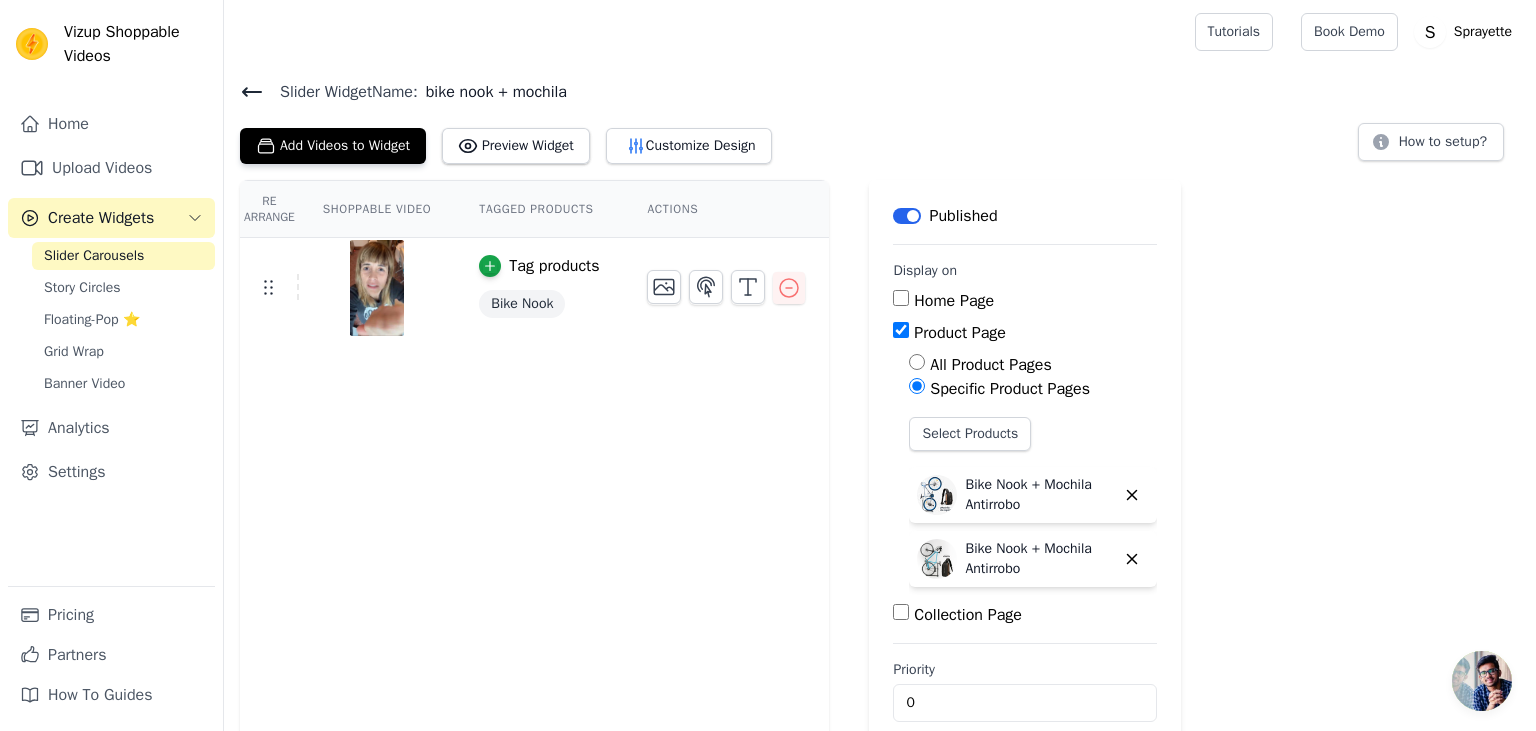 click 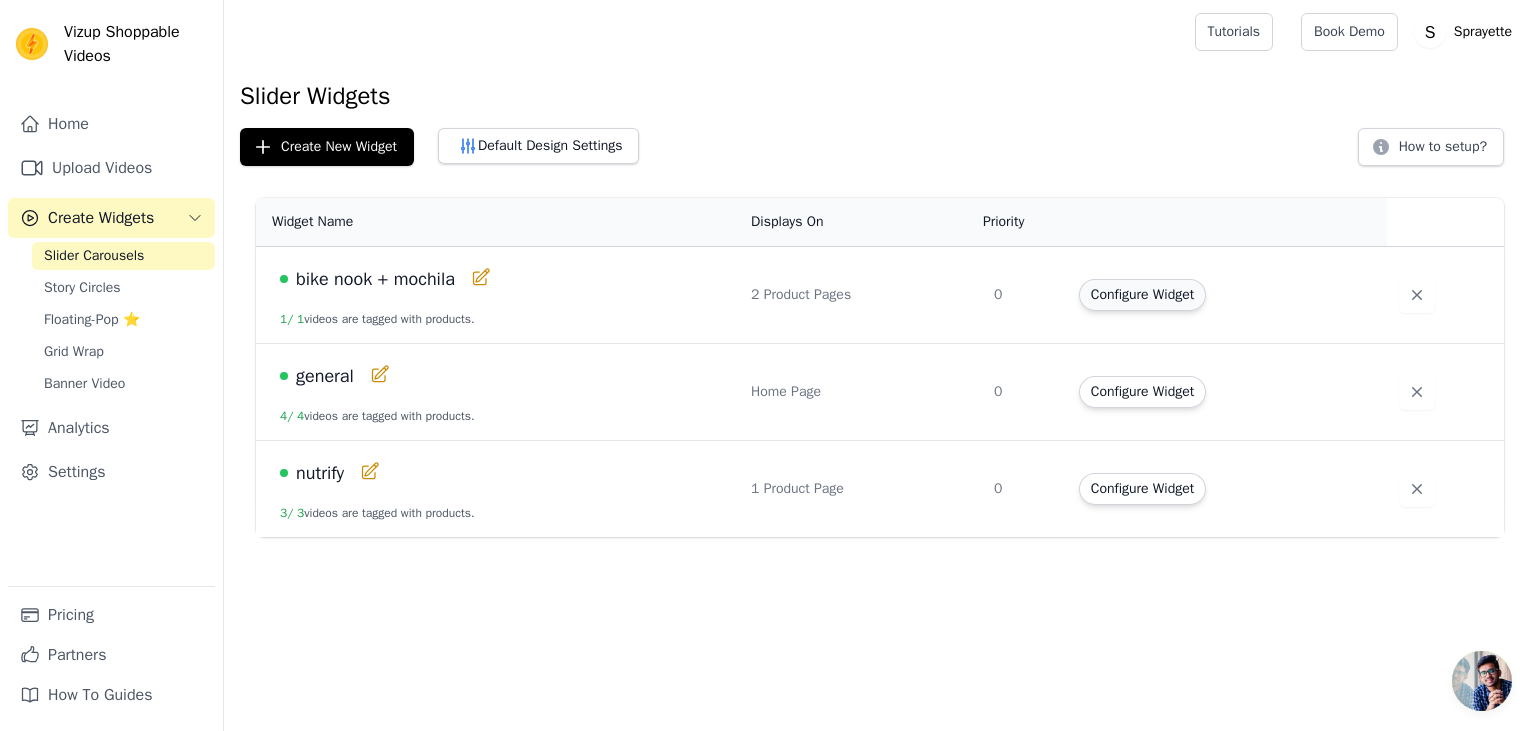 click on "Configure Widget" at bounding box center [1142, 295] 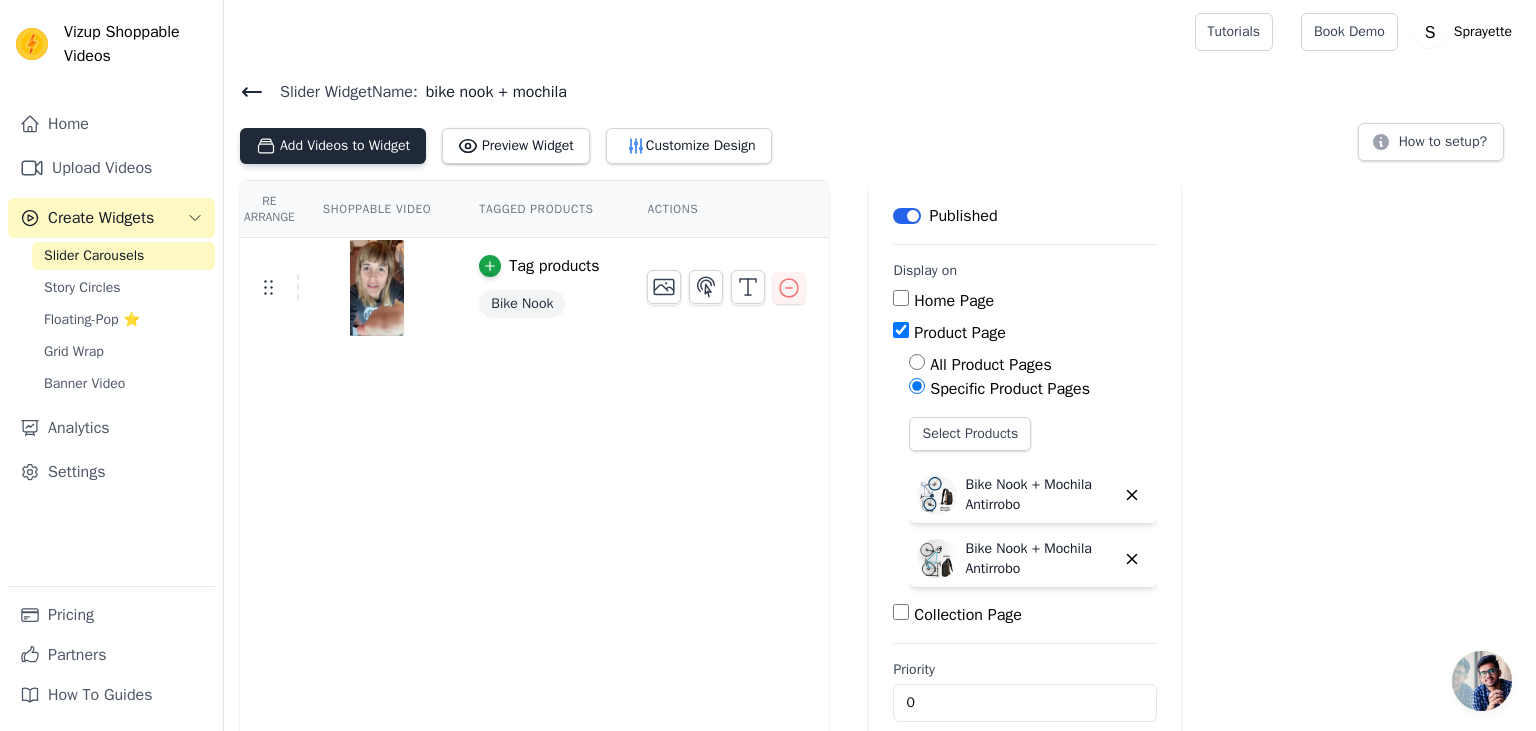 click on "Add Videos to Widget" at bounding box center (333, 146) 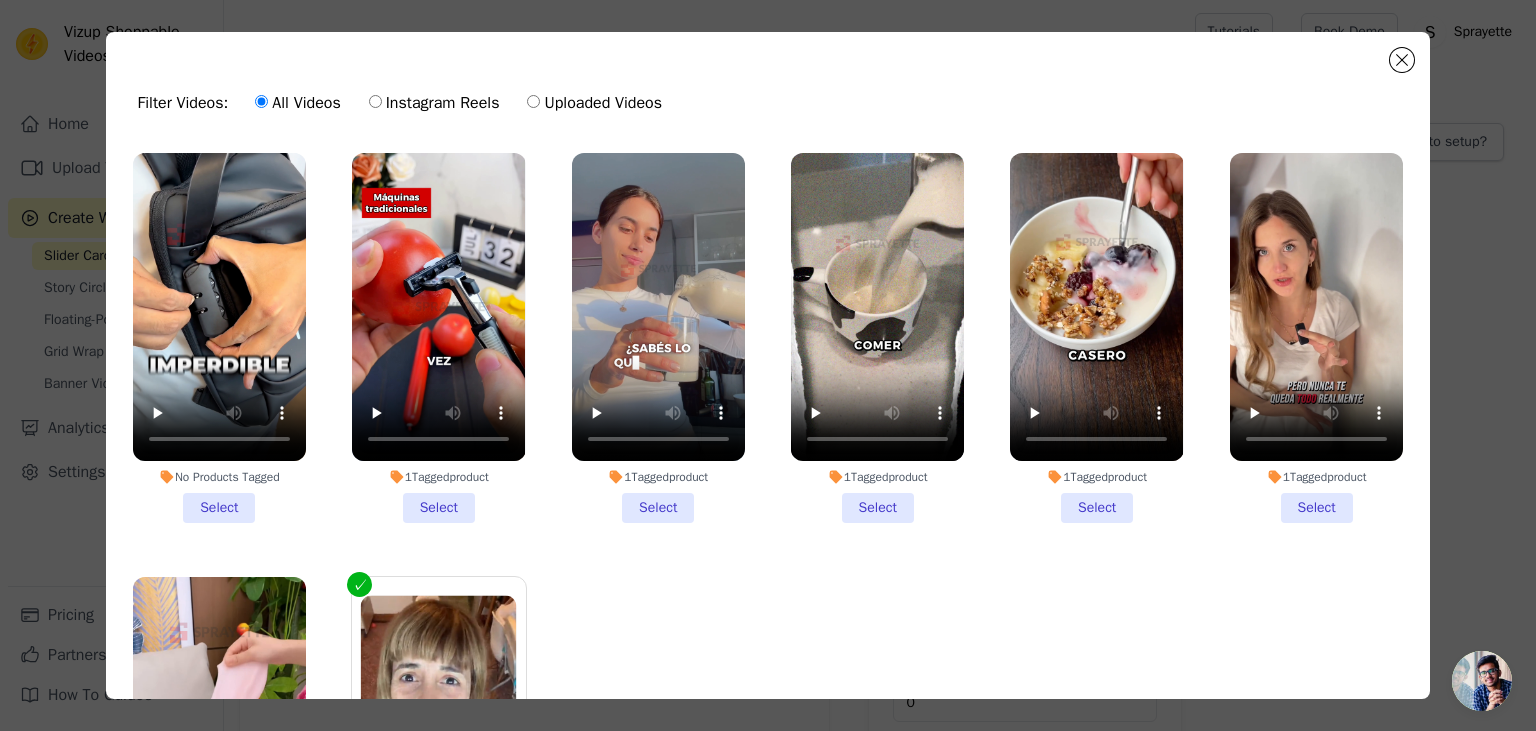 click on "No Products Tagged     Select" at bounding box center (219, 338) 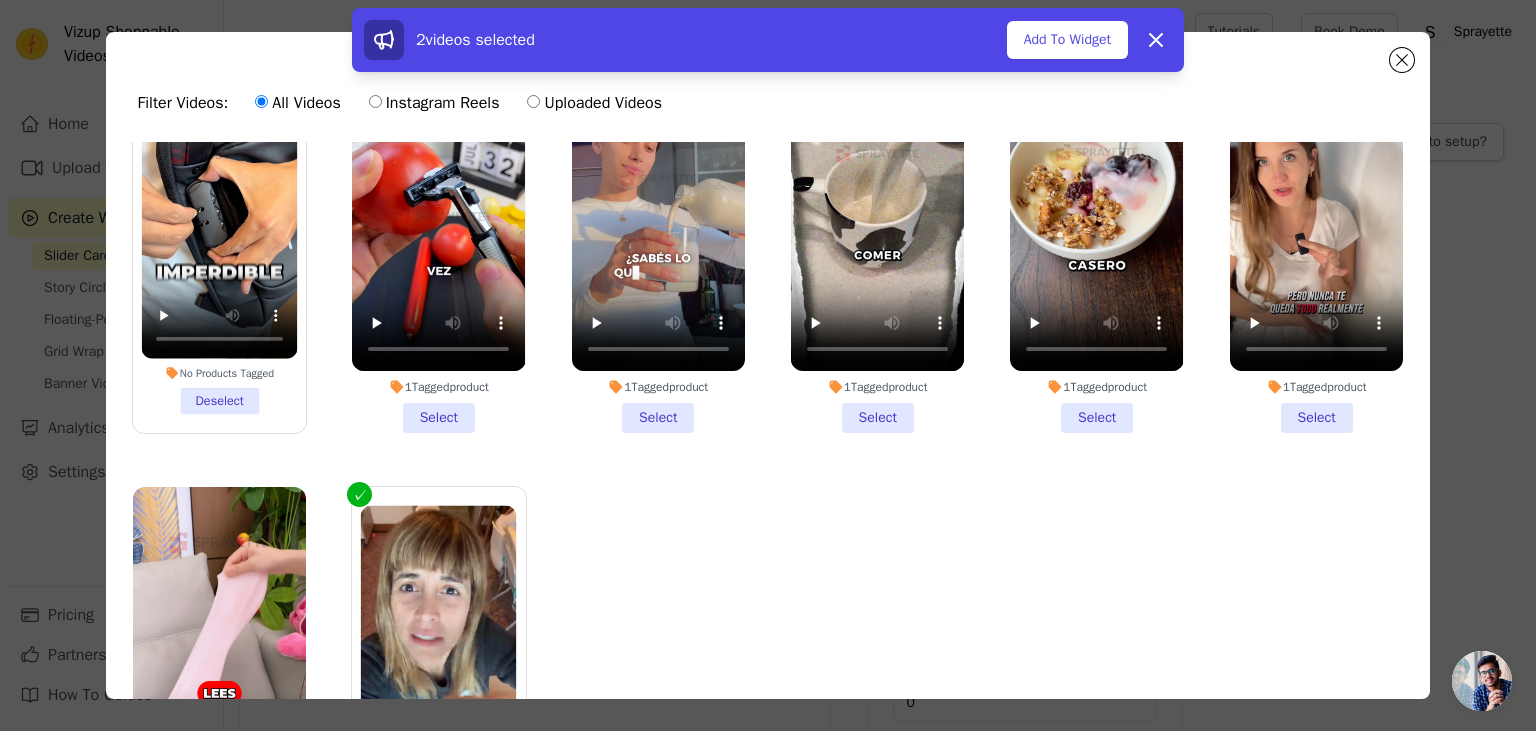 scroll, scrollTop: 52, scrollLeft: 0, axis: vertical 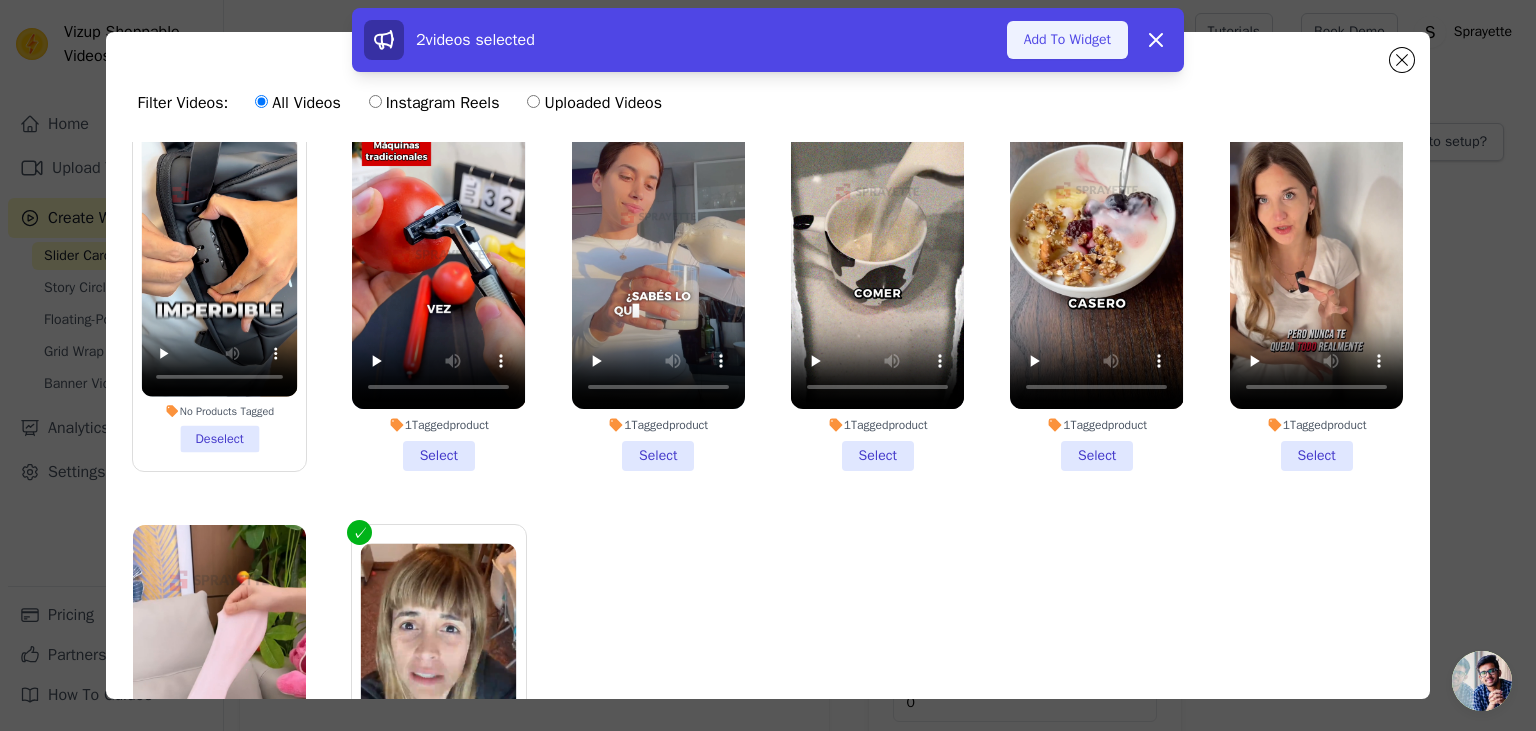 click on "Add To Widget" at bounding box center (1067, 40) 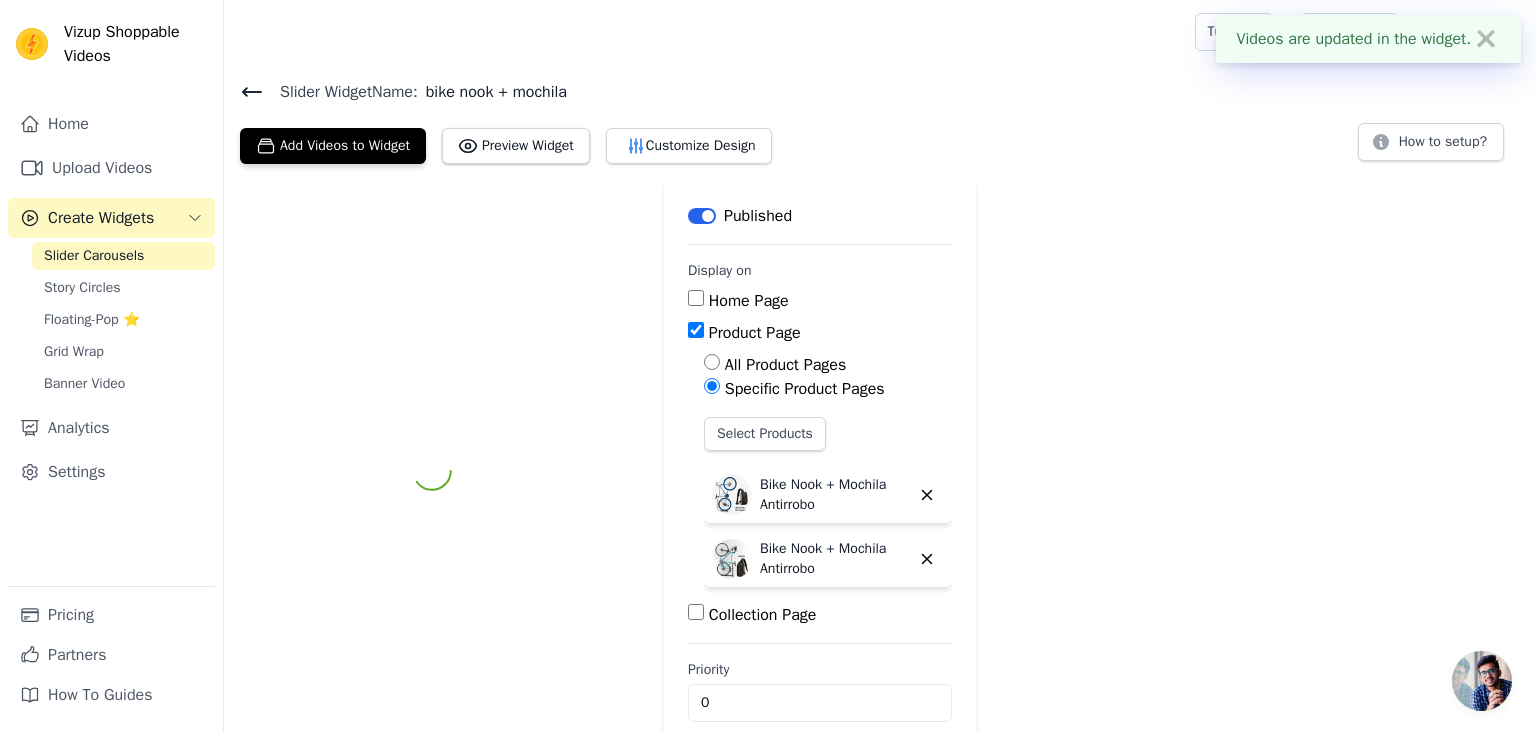 scroll, scrollTop: 52, scrollLeft: 0, axis: vertical 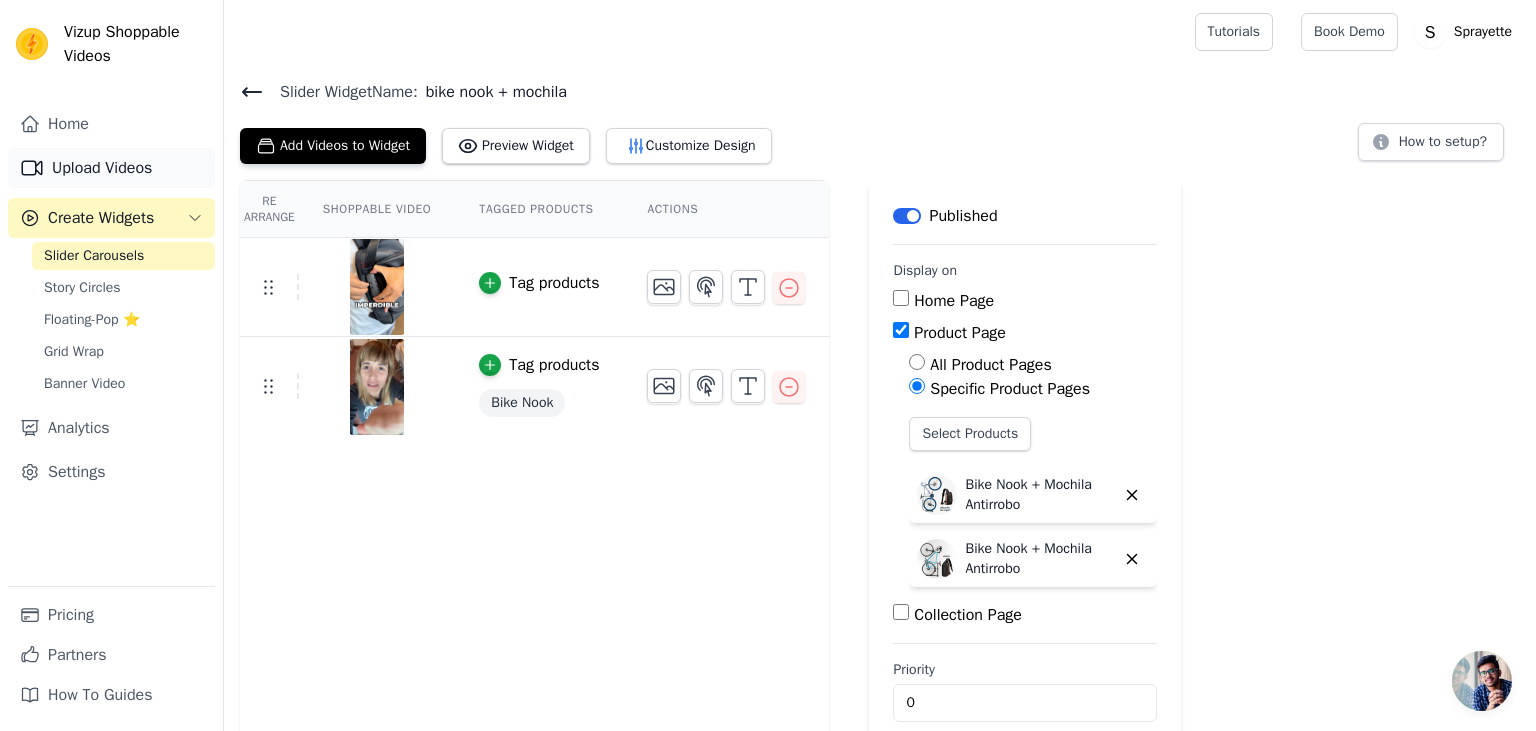 click on "Upload Videos" at bounding box center [111, 168] 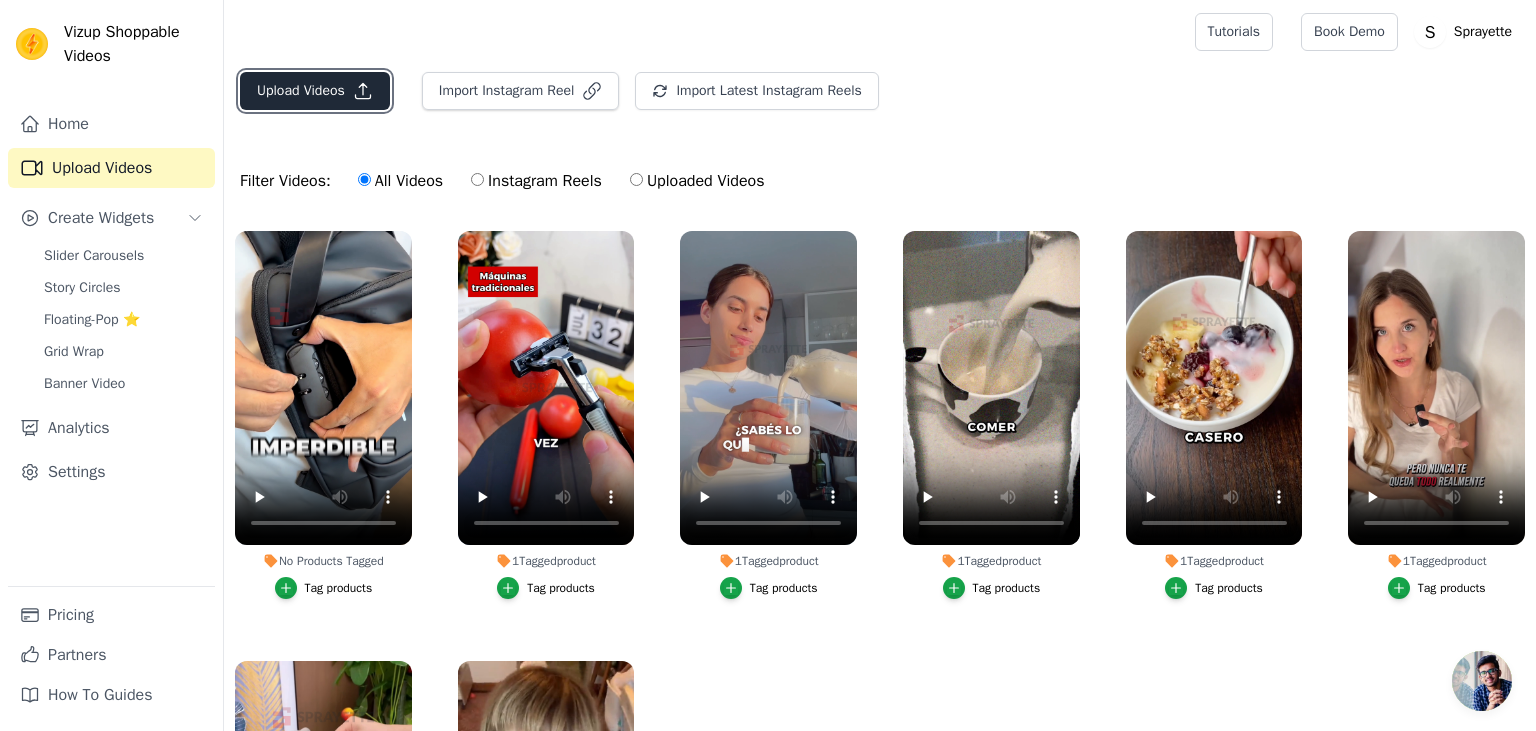 click on "Upload Videos" at bounding box center [315, 91] 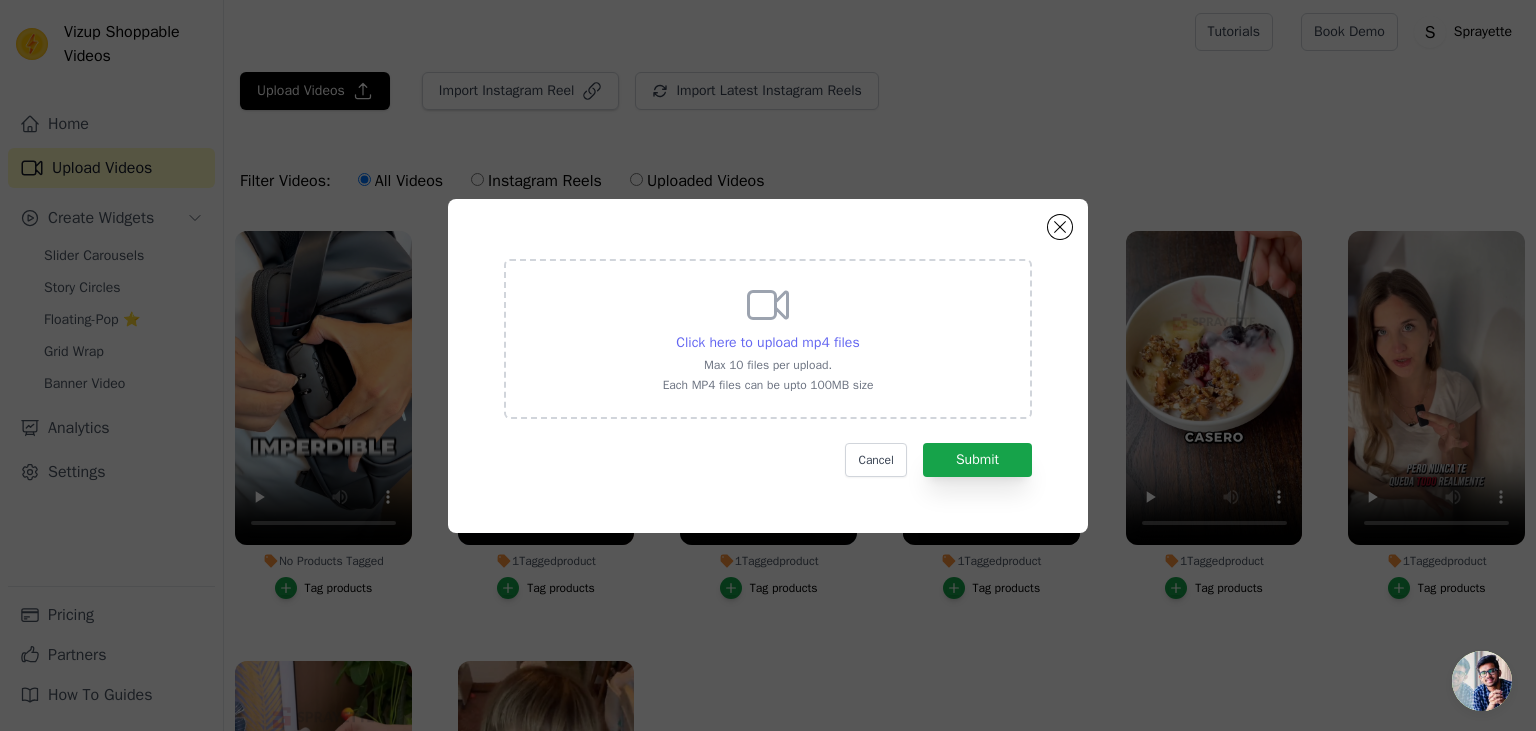 click on "Click here to upload mp4 files" at bounding box center [767, 342] 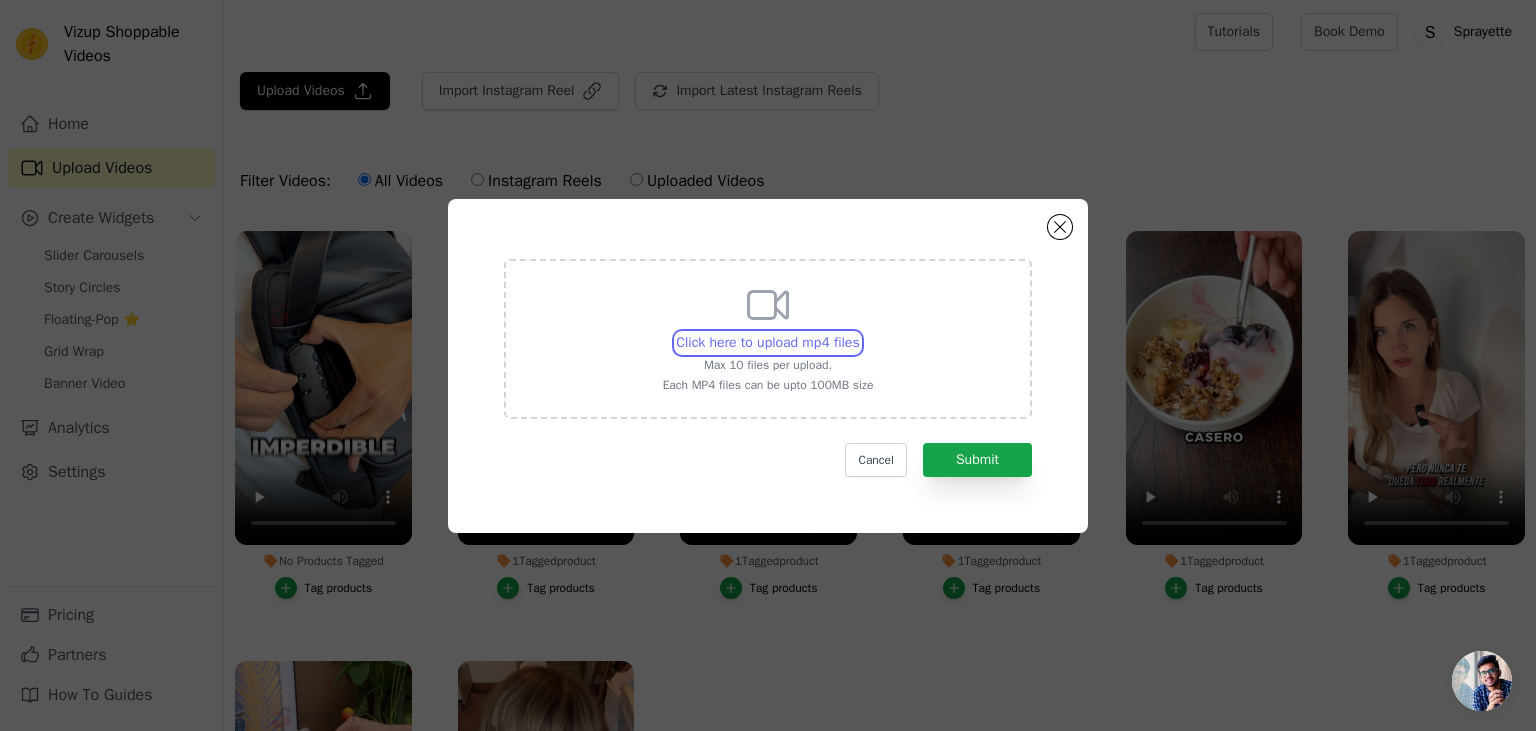 click on "Click here to upload mp4 files     Max 10 files per upload.   Each MP4 files can be upto 100MB size" at bounding box center [859, 332] 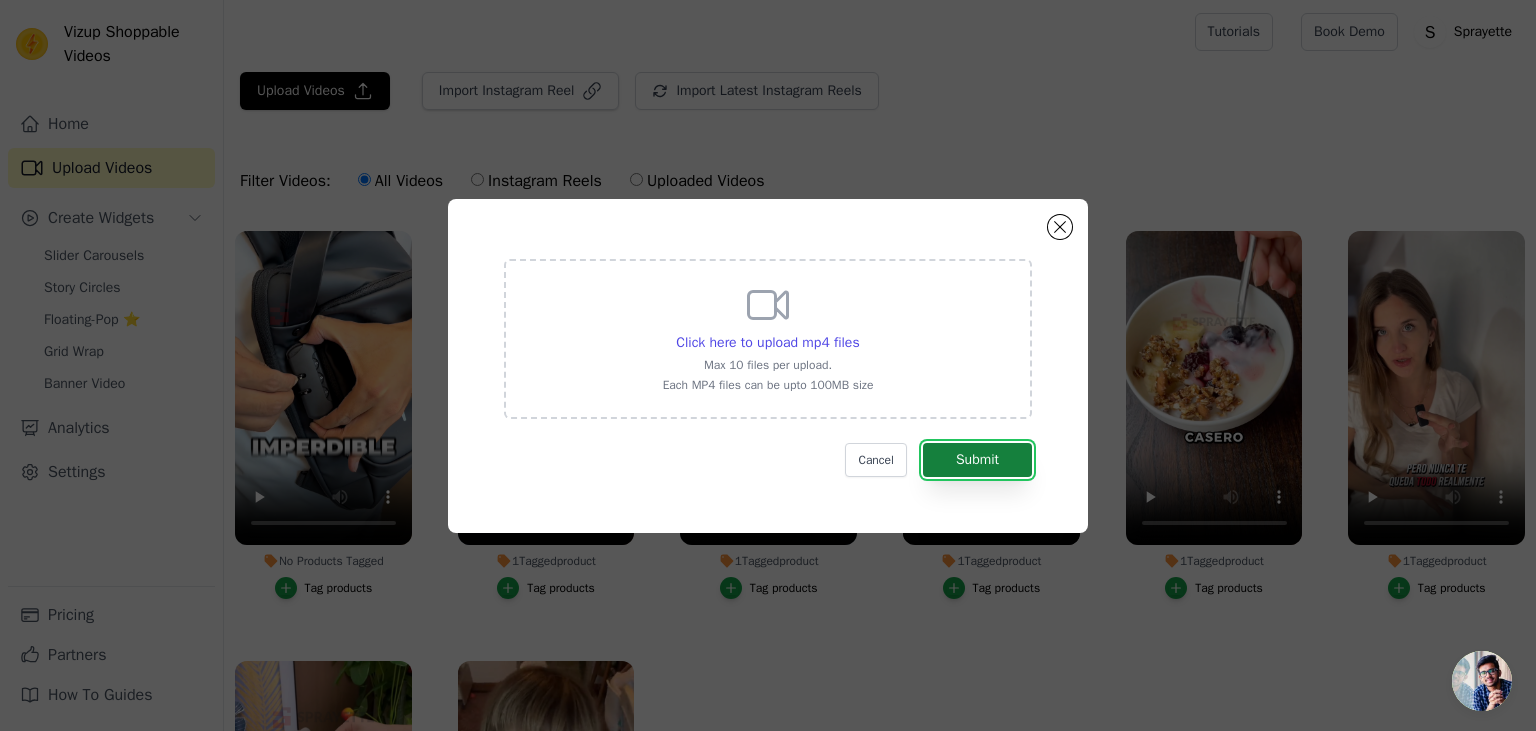 click on "Submit" at bounding box center [977, 460] 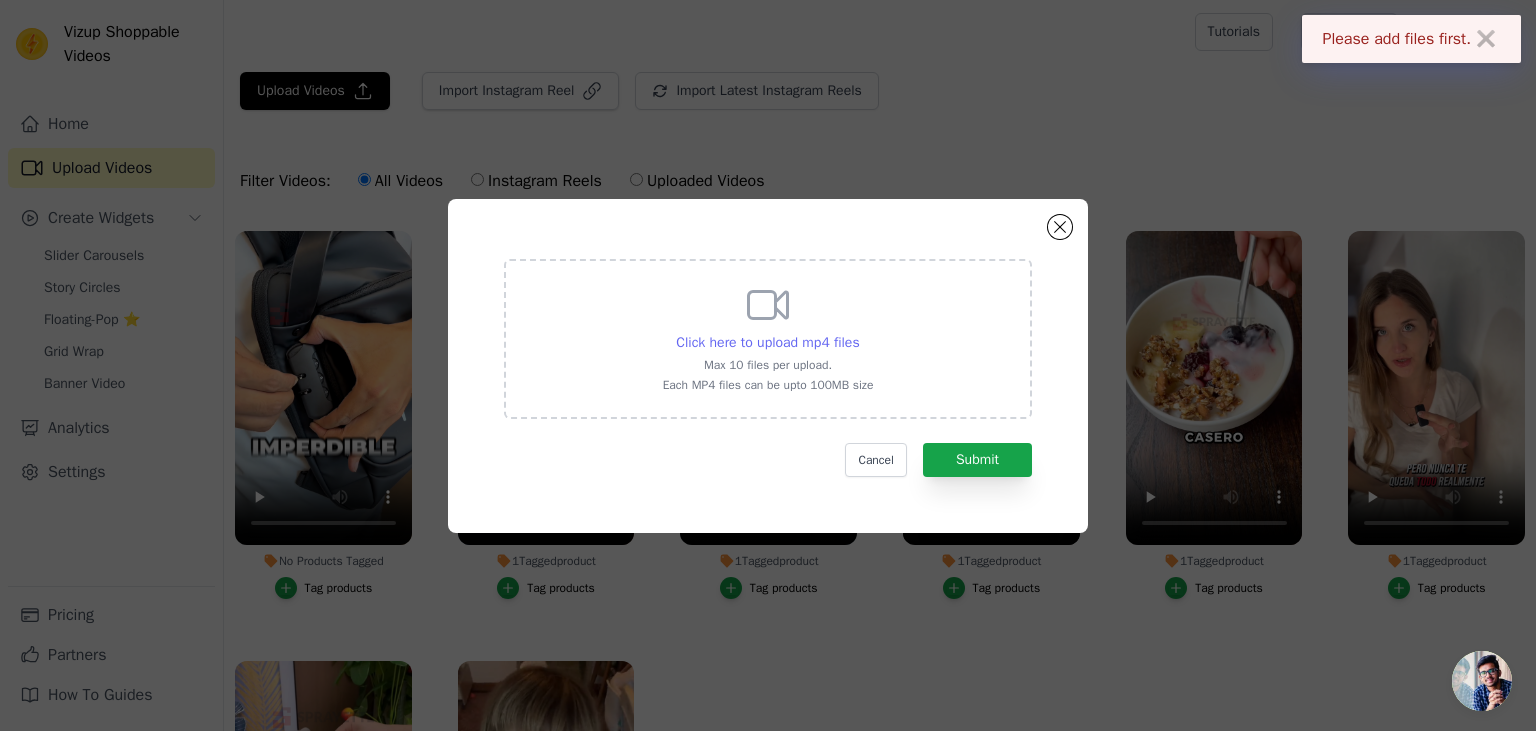 click on "Click here to upload mp4 files" at bounding box center [767, 342] 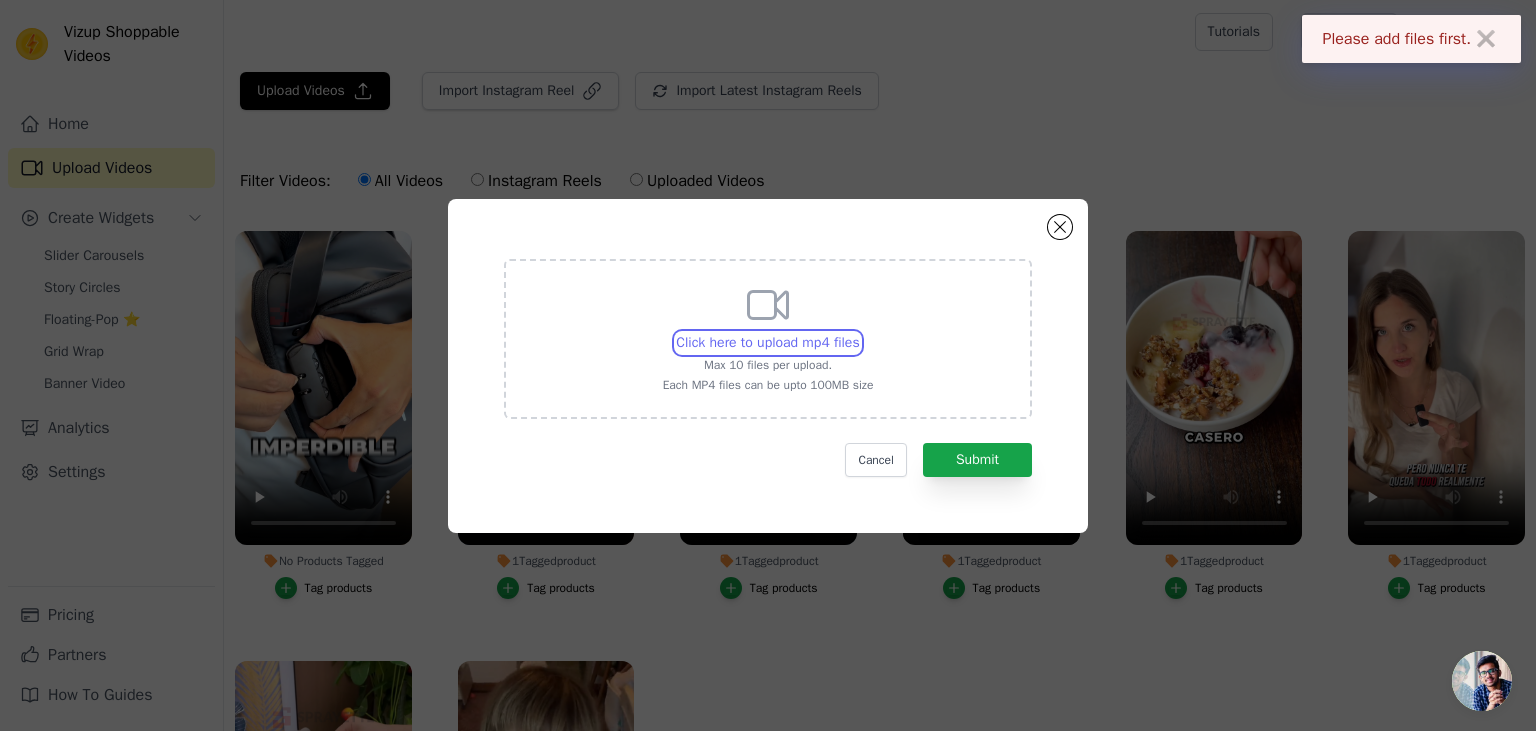 click on "Click here to upload mp4 files     Max 10 files per upload.   Each MP4 files can be upto 100MB size" at bounding box center (859, 332) 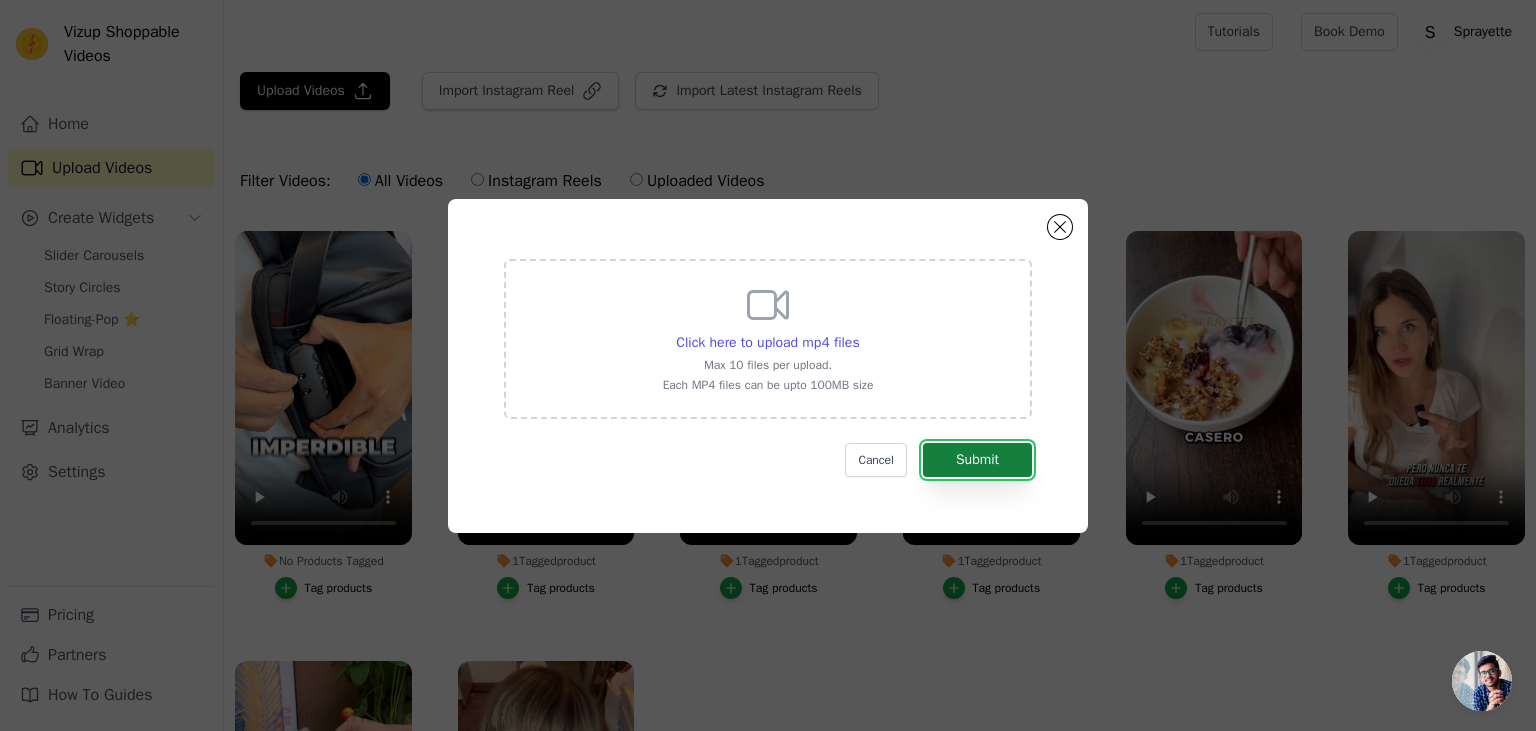 click on "Submit" at bounding box center [977, 460] 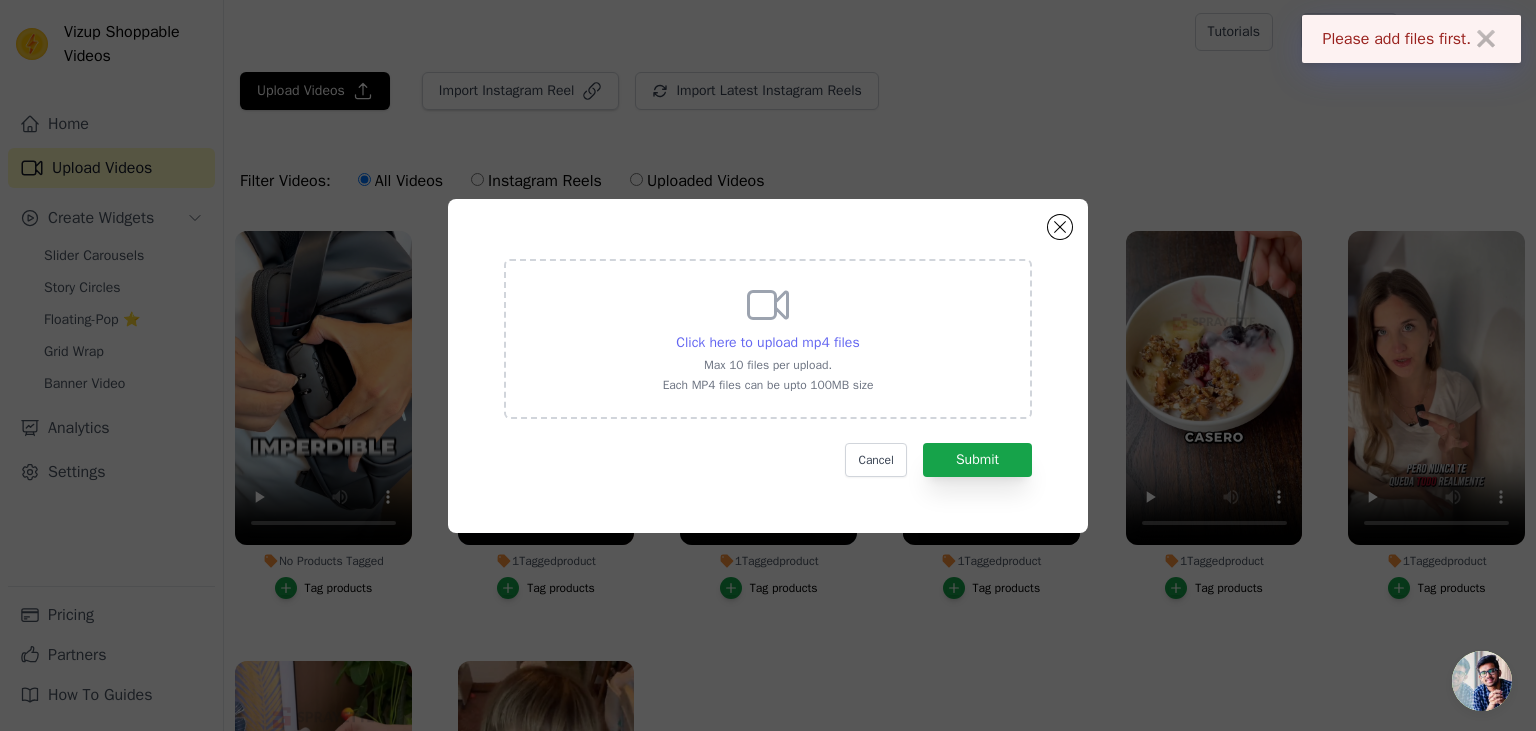 click on "Click here to upload mp4 files" at bounding box center [767, 342] 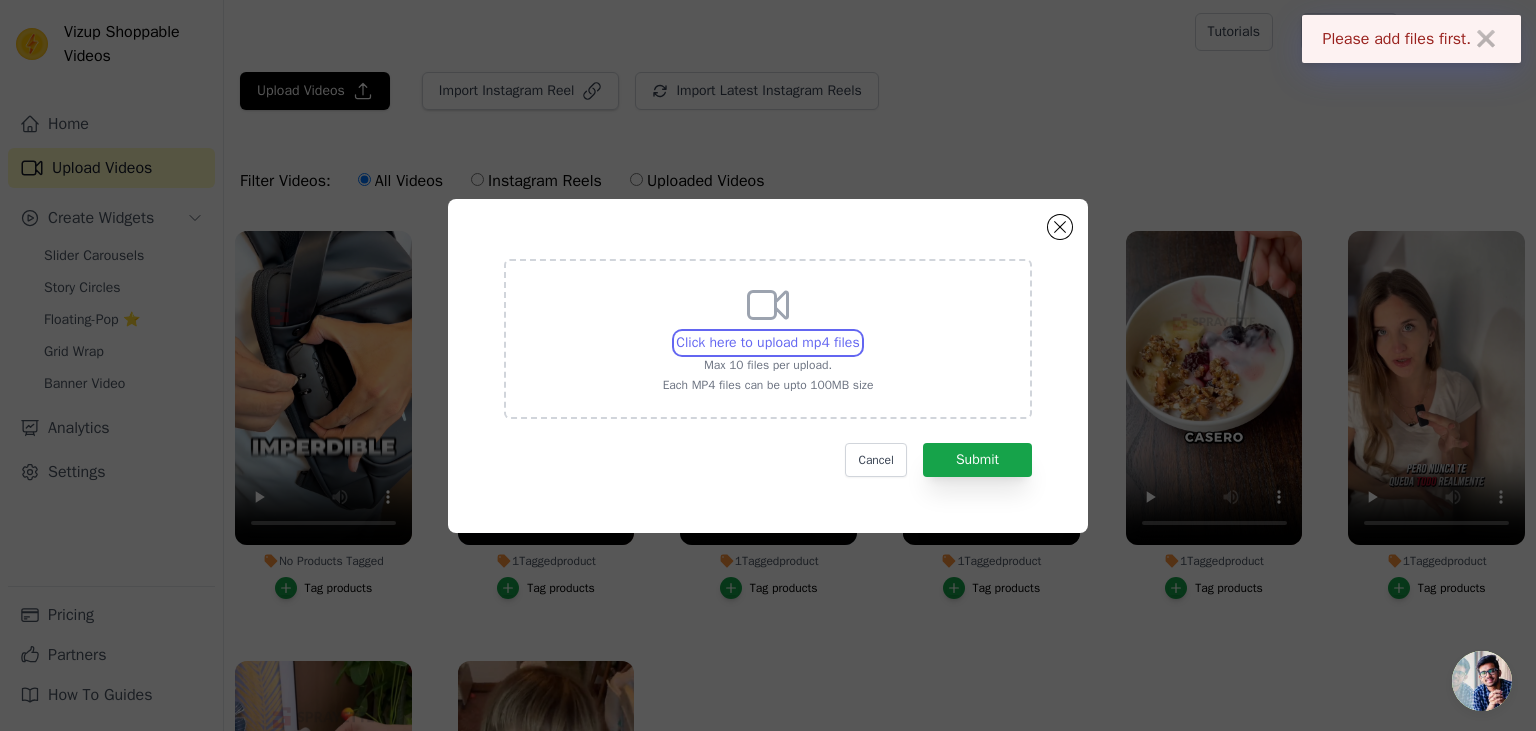 click on "Click here to upload mp4 files     Max 10 files per upload.   Each MP4 files can be upto 100MB size" at bounding box center [859, 332] 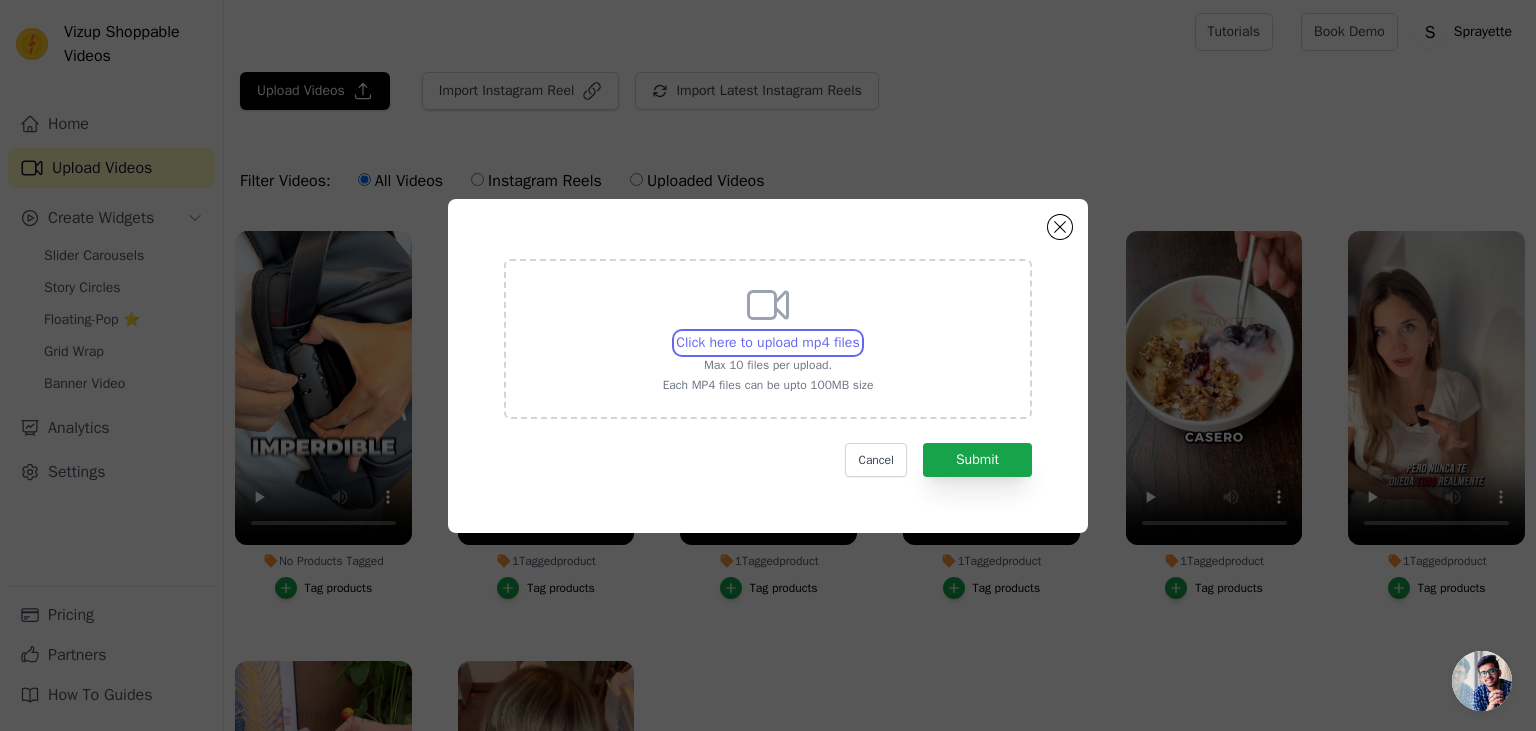 type on "C:\fakepath\UGC Lucia Bike + Mochi.mp4" 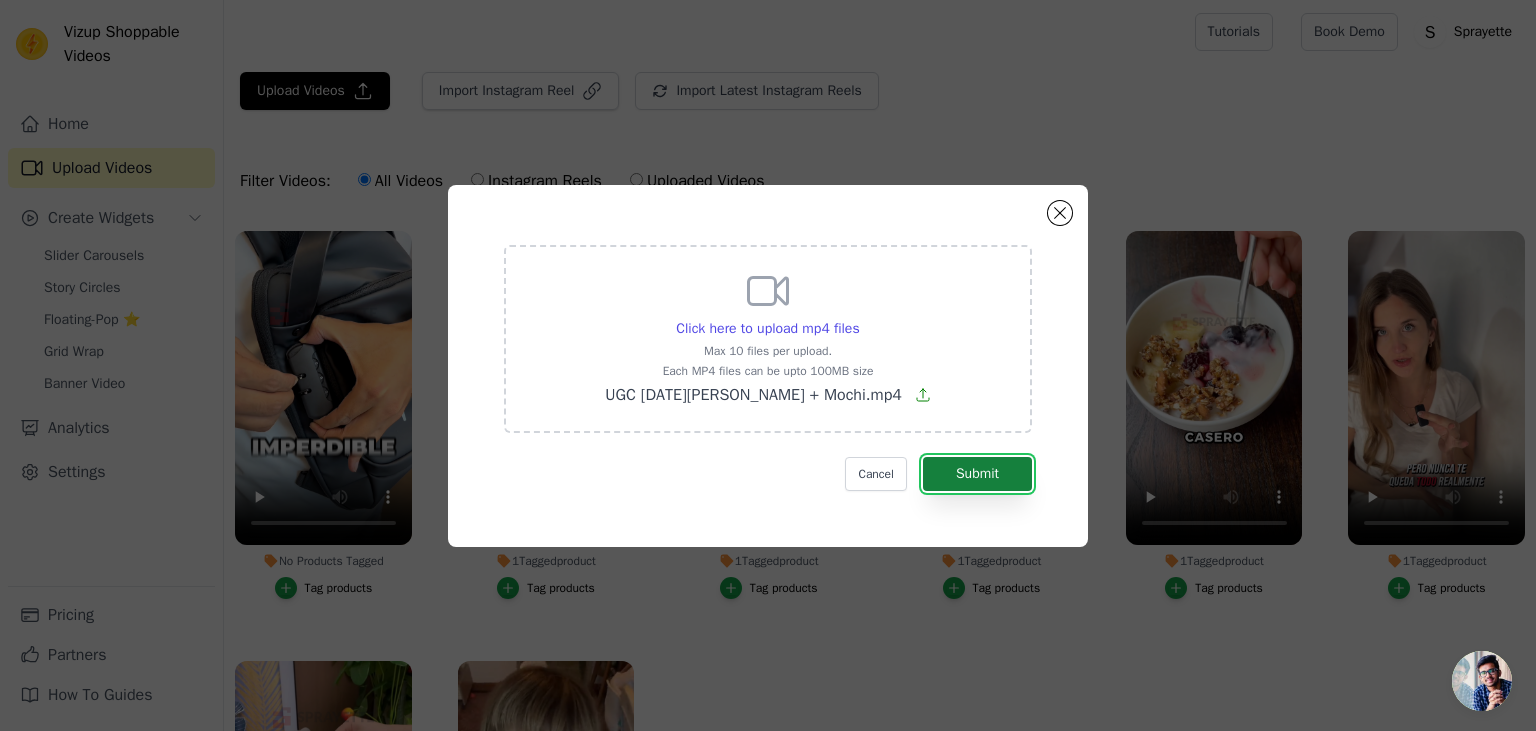 click on "Submit" at bounding box center (977, 474) 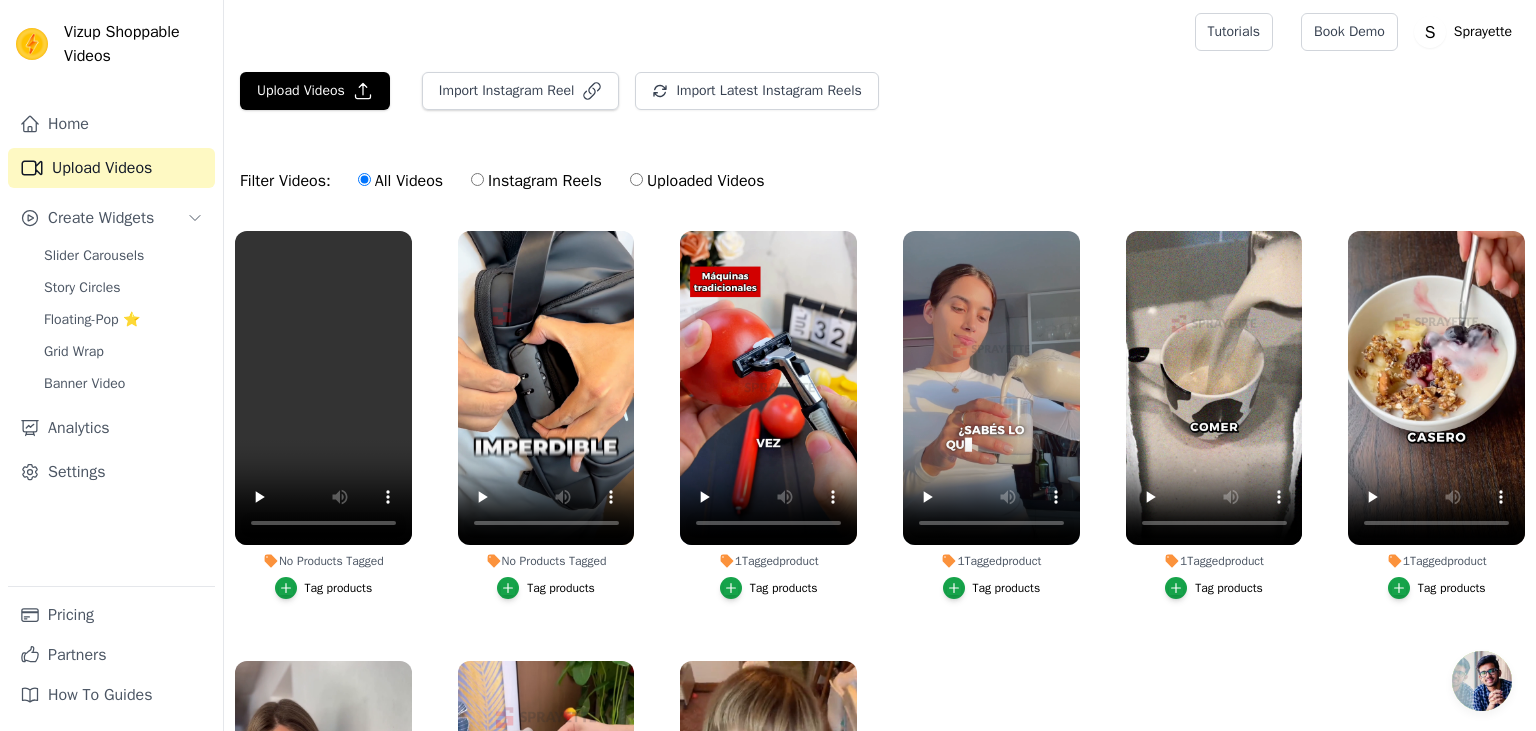 scroll, scrollTop: 0, scrollLeft: 0, axis: both 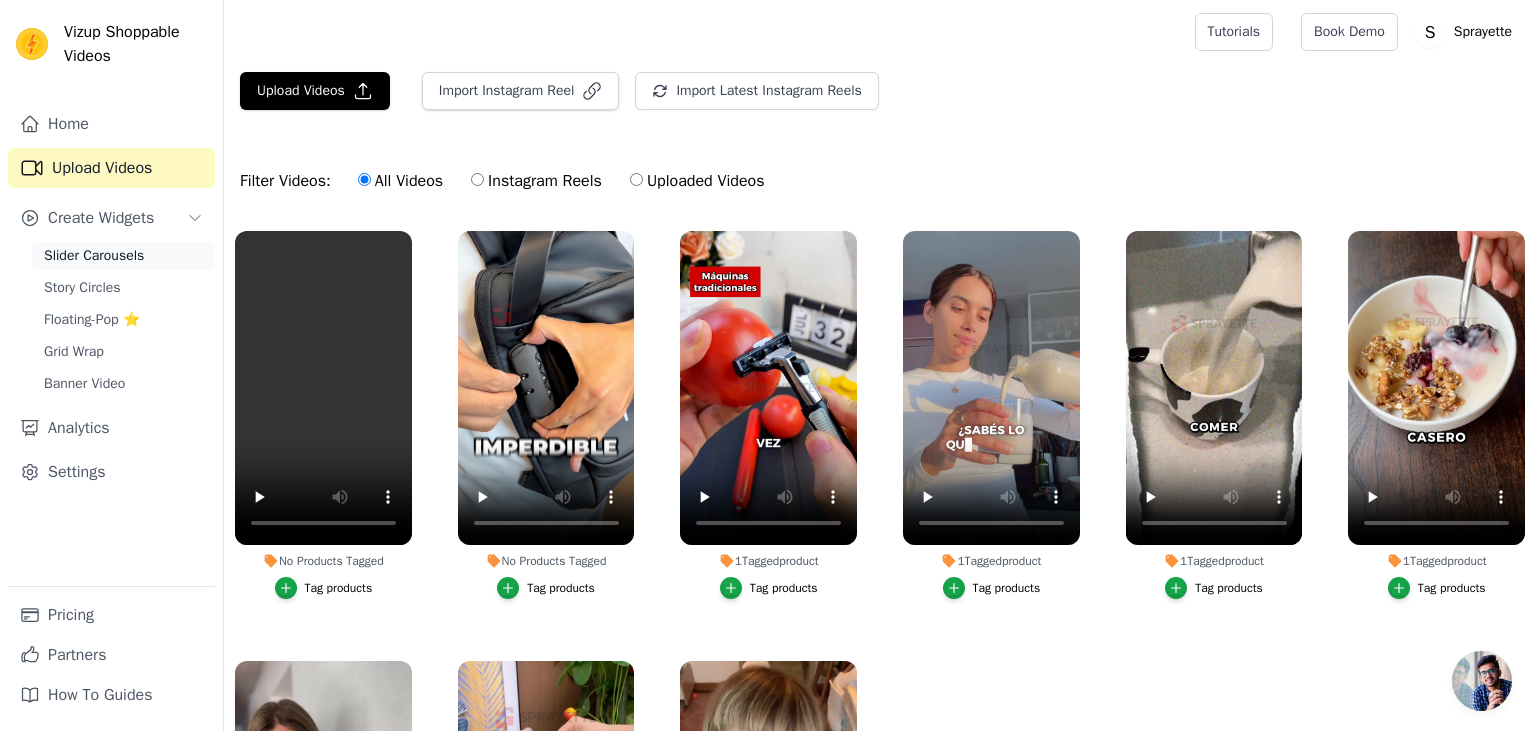 click on "Slider Carousels" at bounding box center [123, 256] 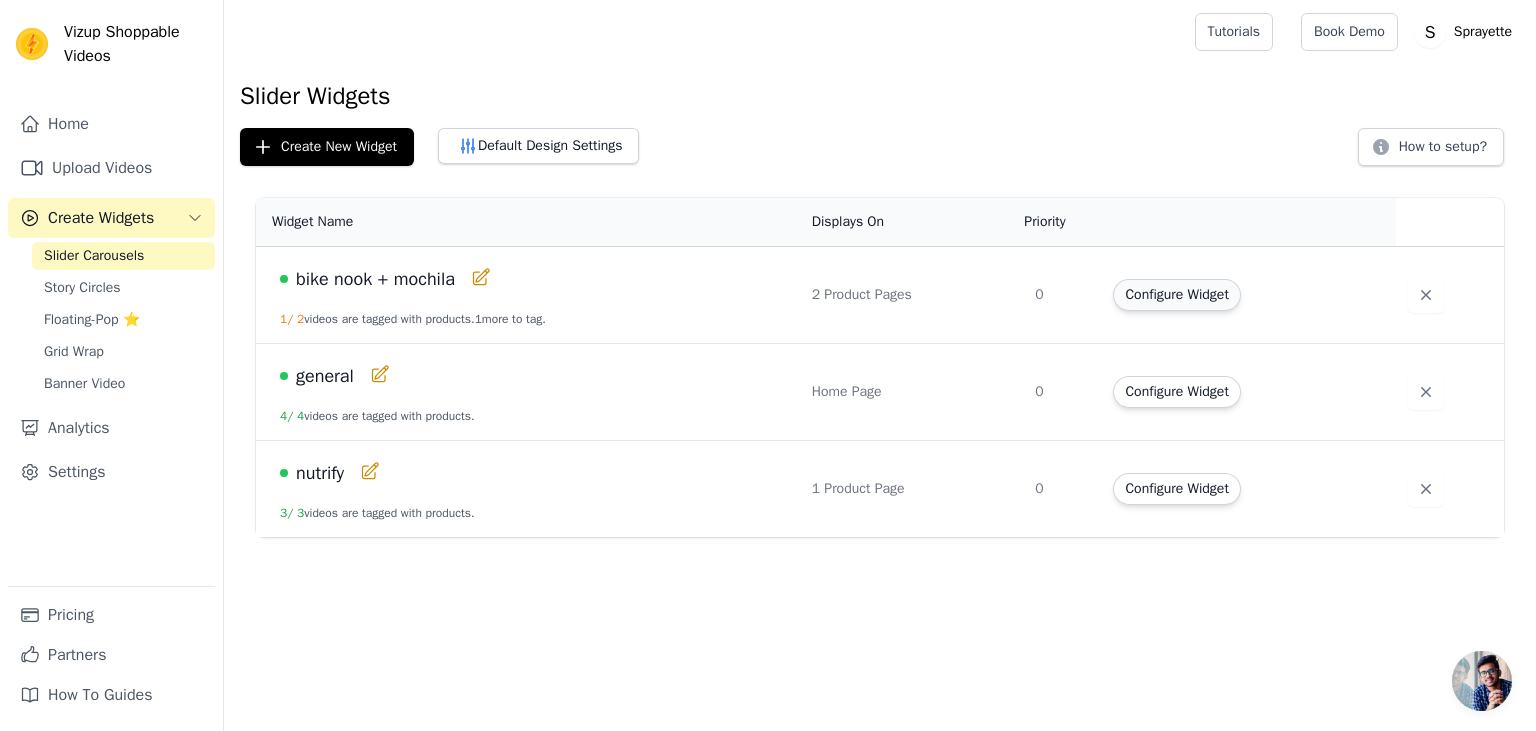 click on "Configure Widget" at bounding box center [1176, 295] 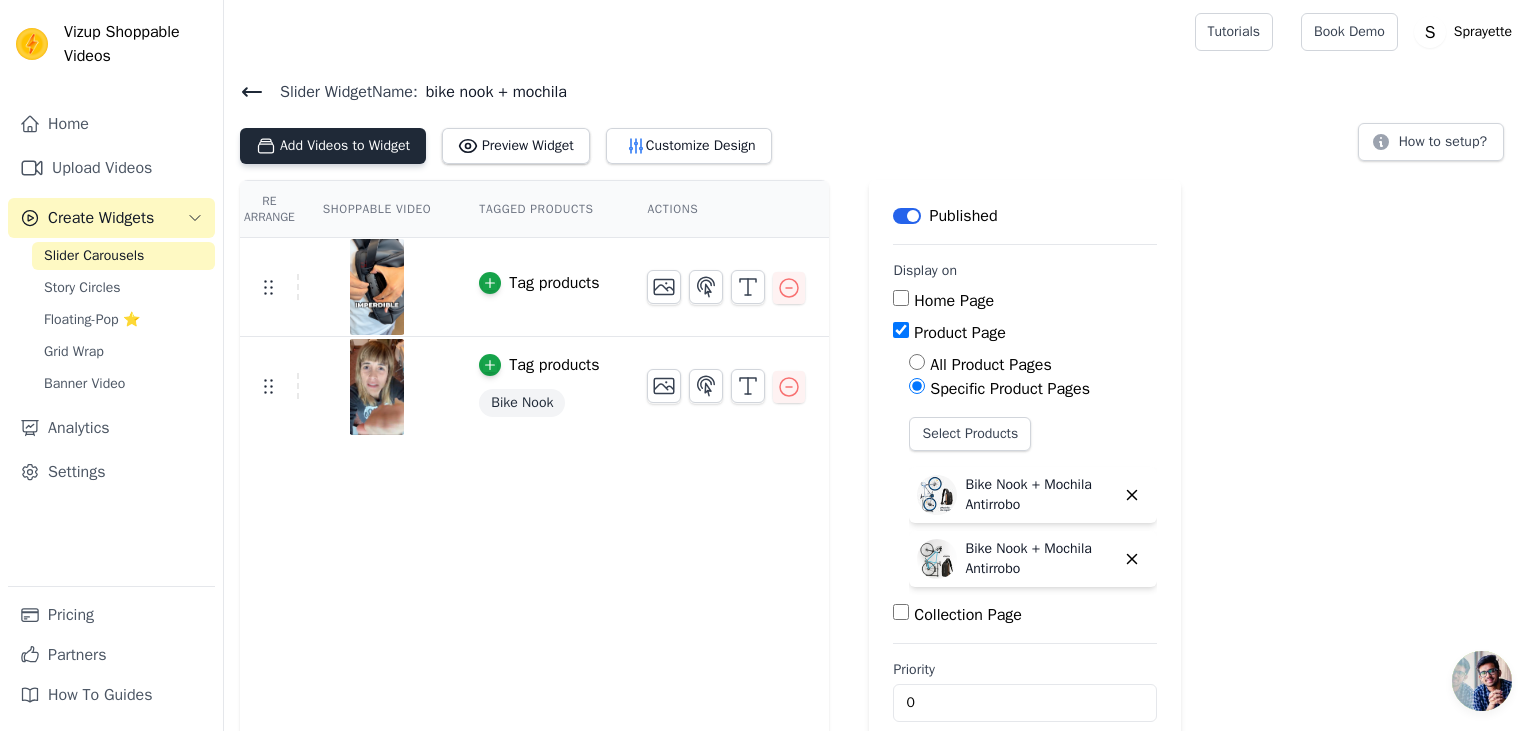 click on "Add Videos to Widget" at bounding box center (333, 146) 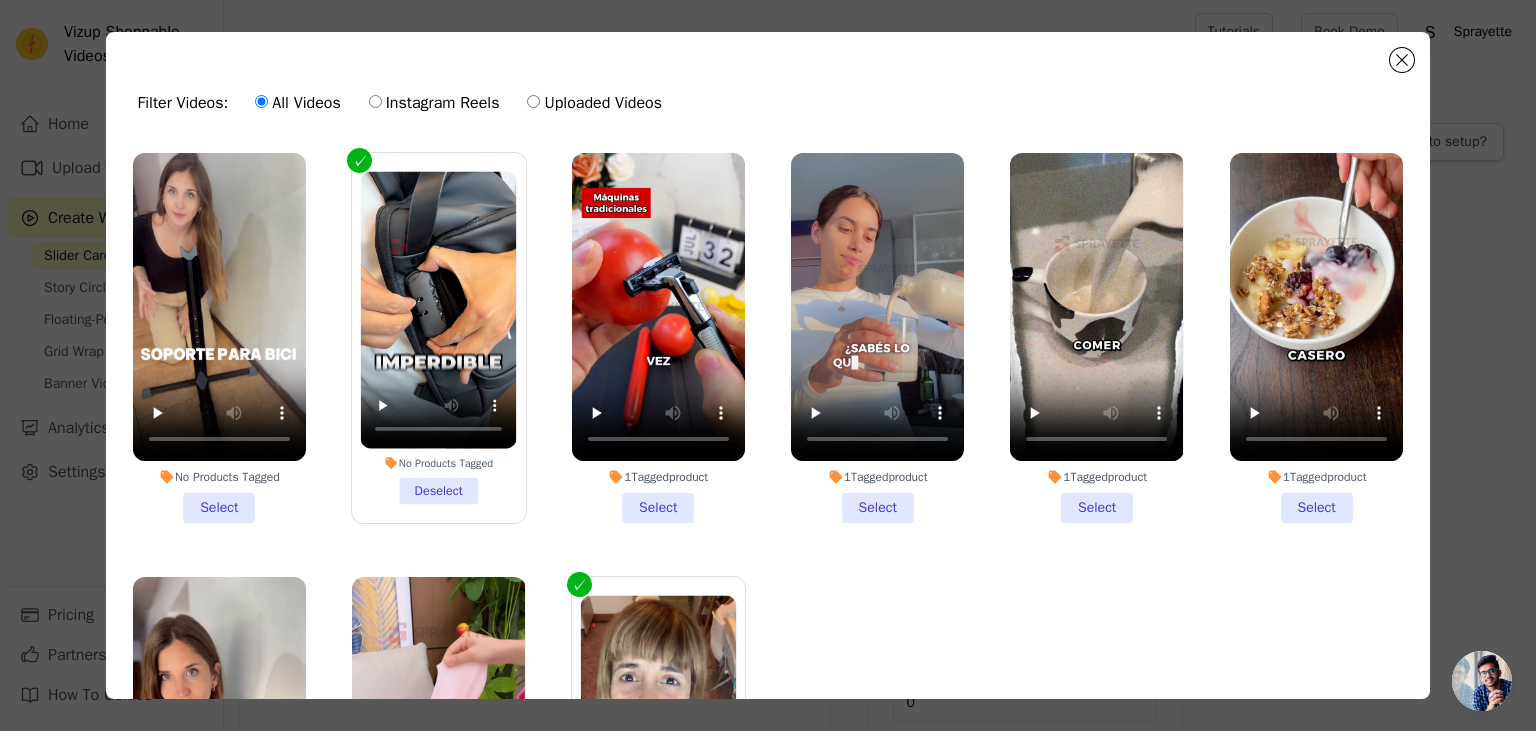 click on "No Products Tagged     Select" at bounding box center (219, 338) 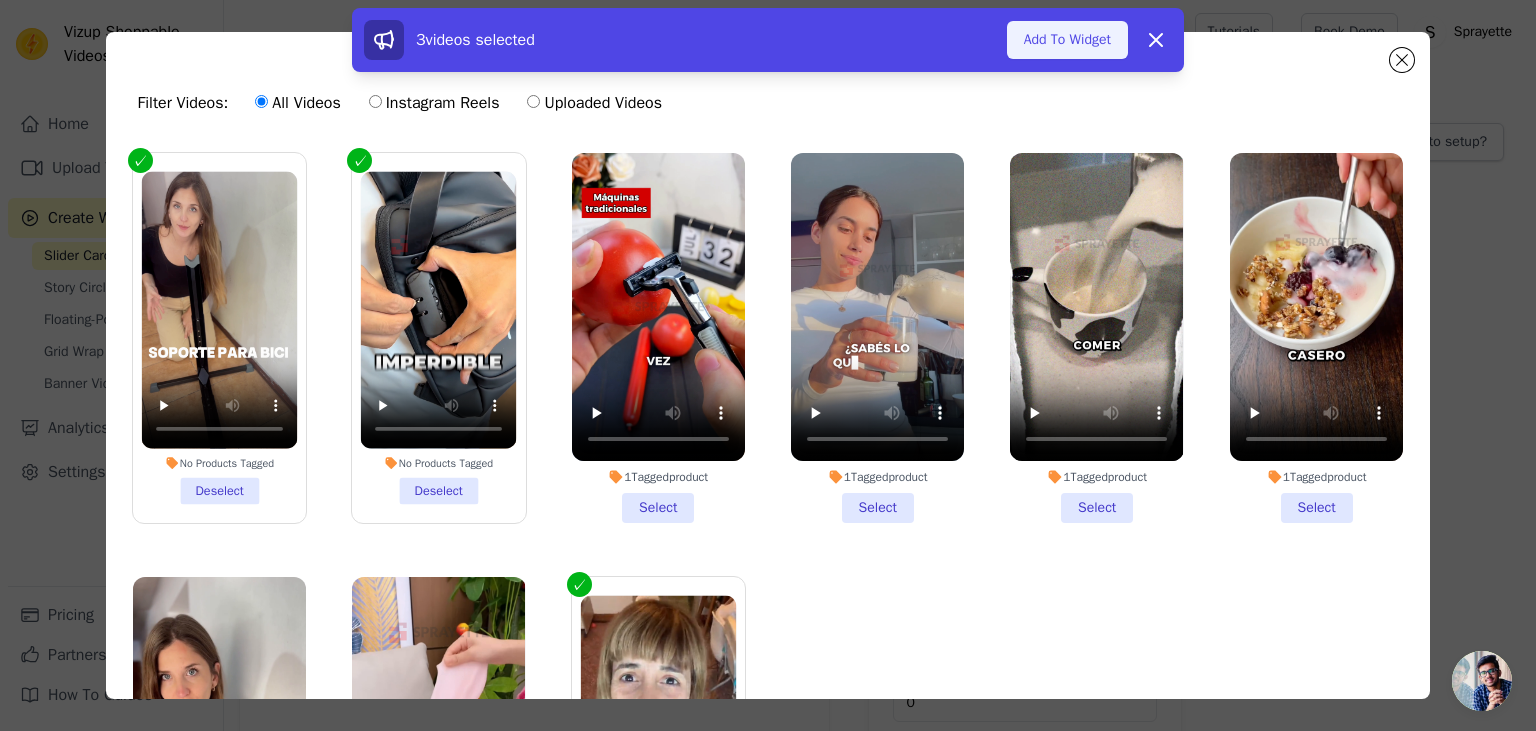 click on "Add To Widget" at bounding box center (1067, 40) 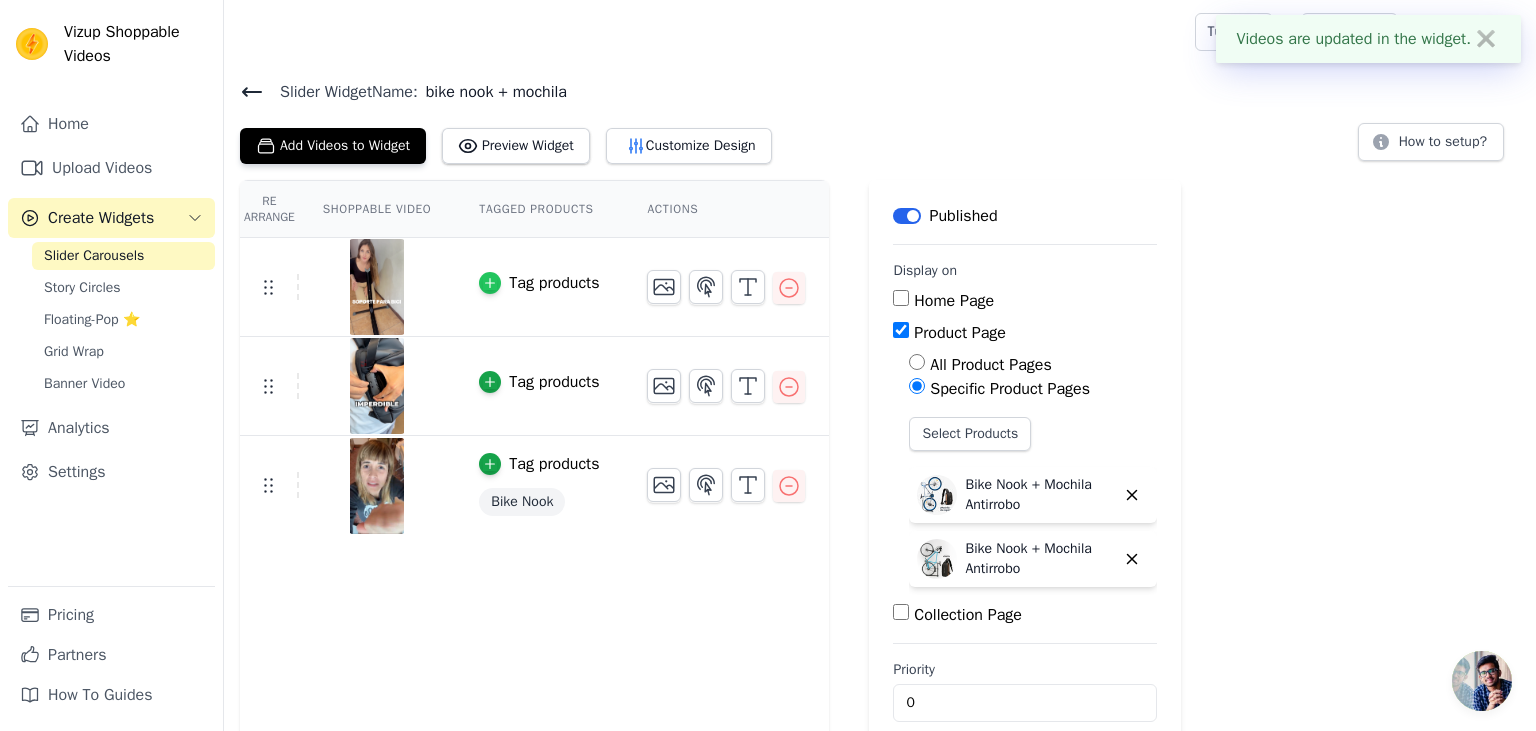 click 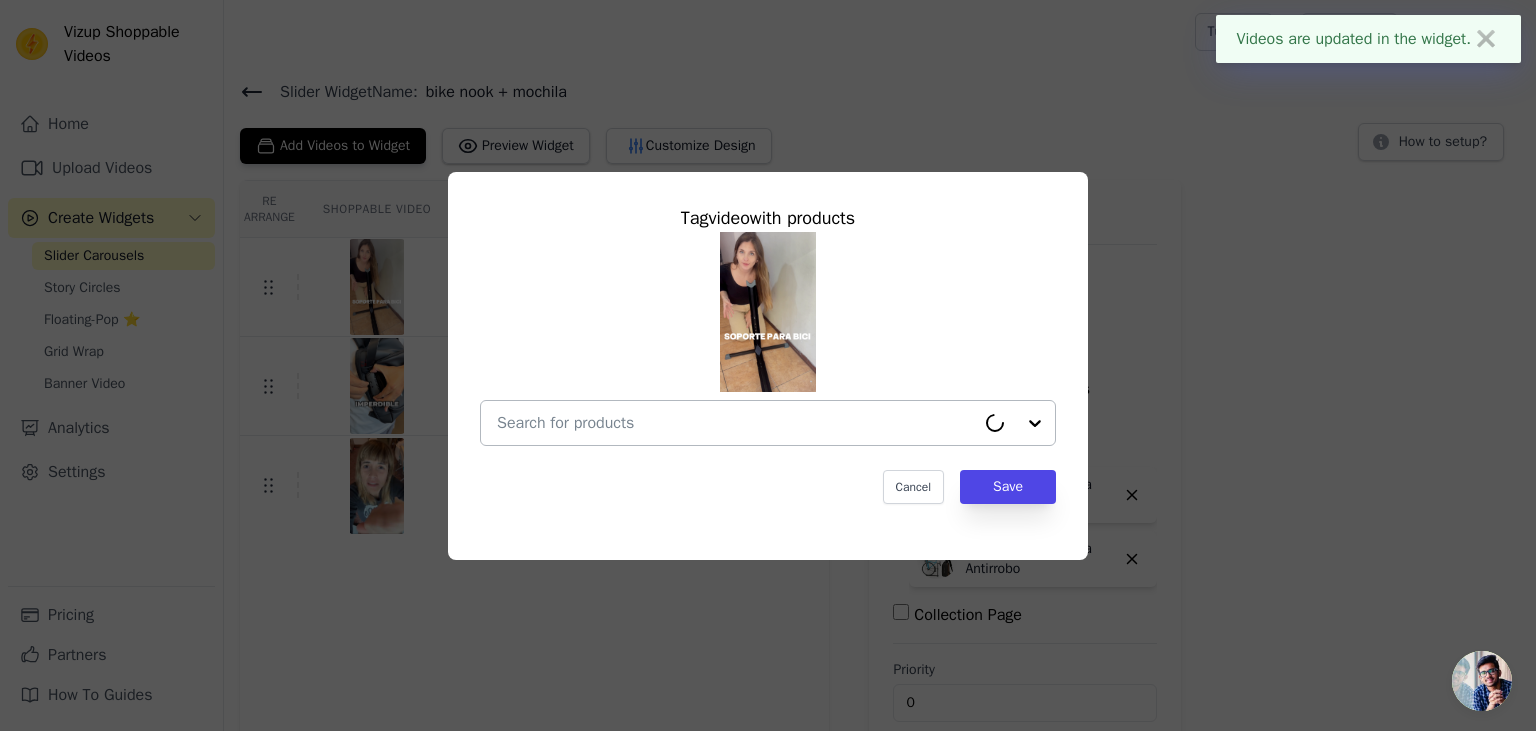 click at bounding box center (736, 423) 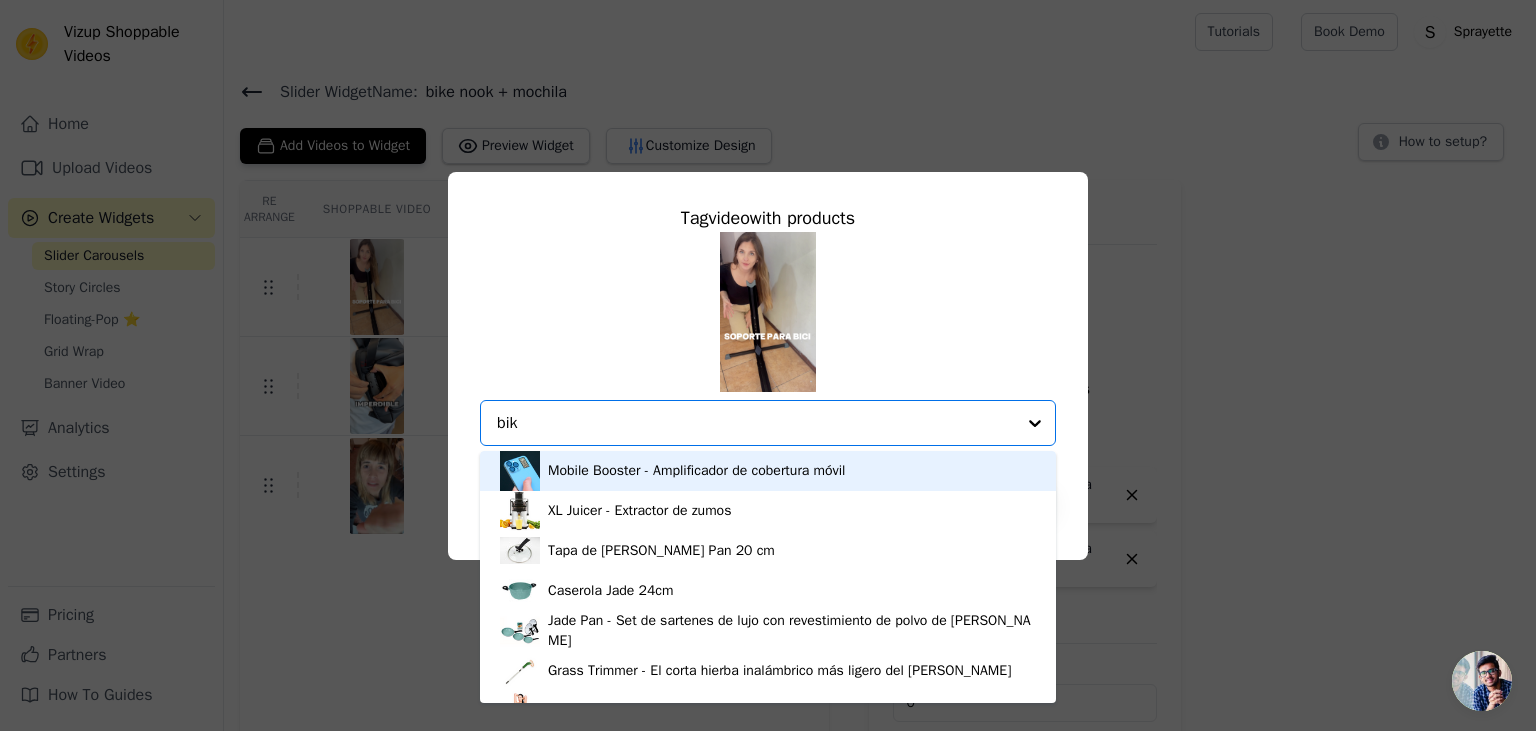 type on "bike" 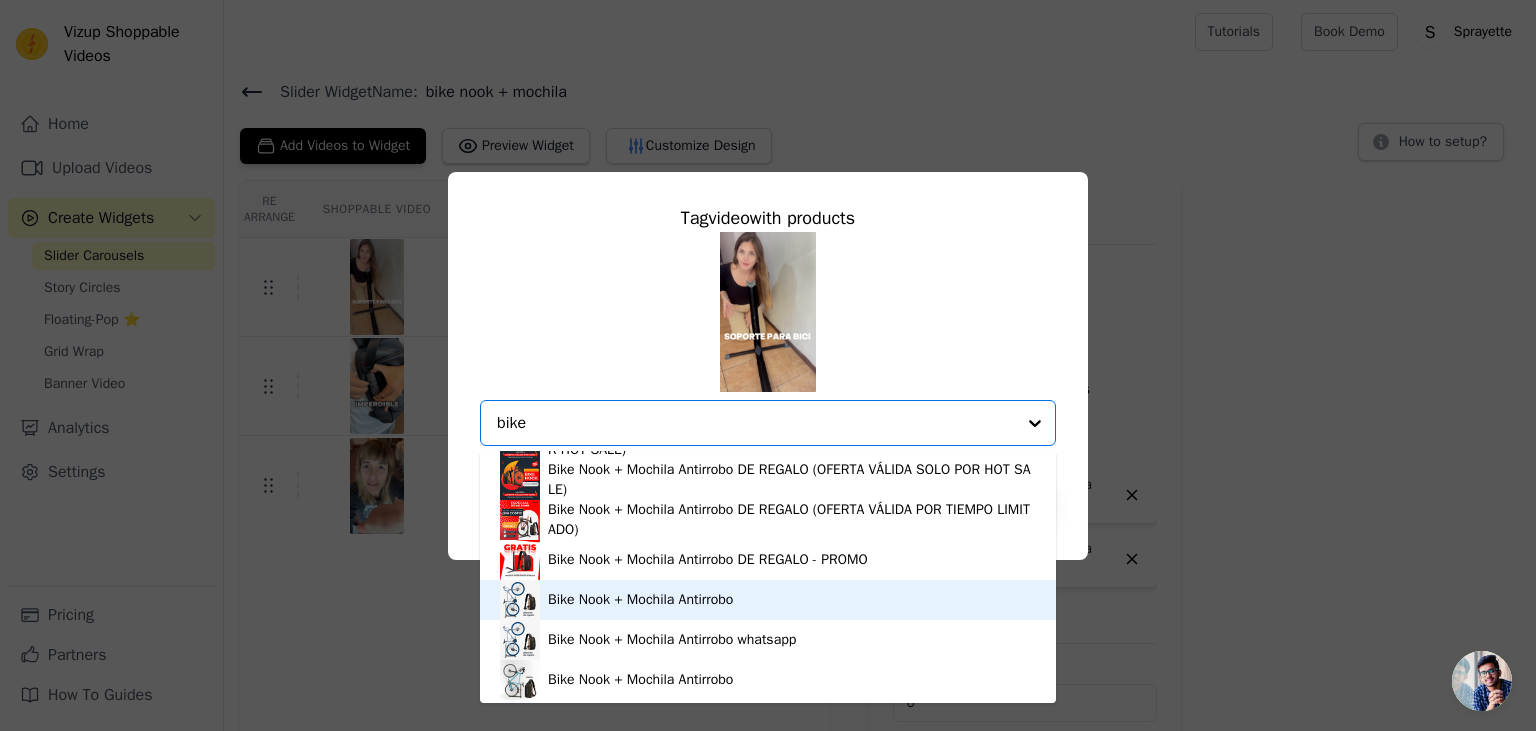 scroll, scrollTop: 274, scrollLeft: 0, axis: vertical 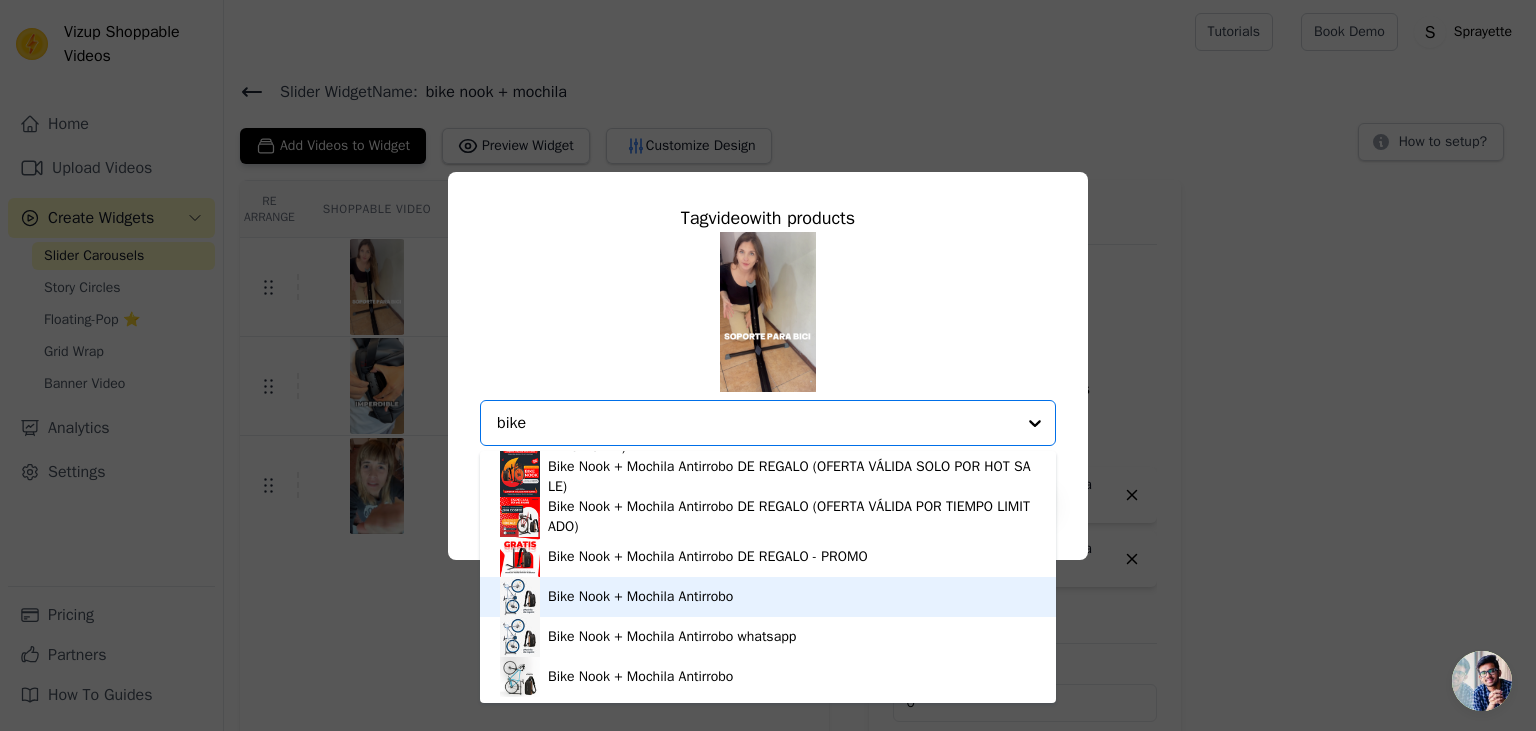 click on "Bike Nook + Mochila Antirrobo" at bounding box center [640, 597] 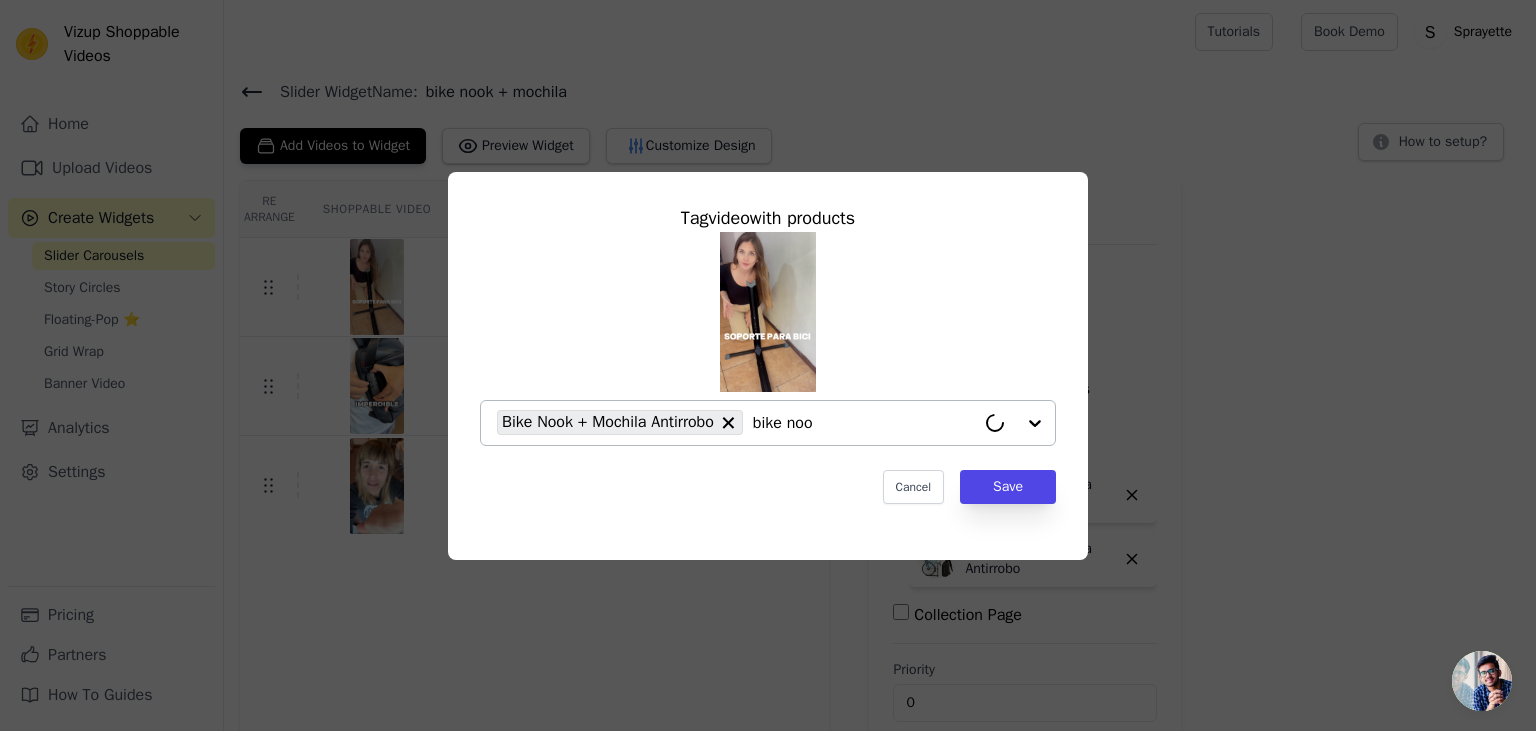 type on "bike nook" 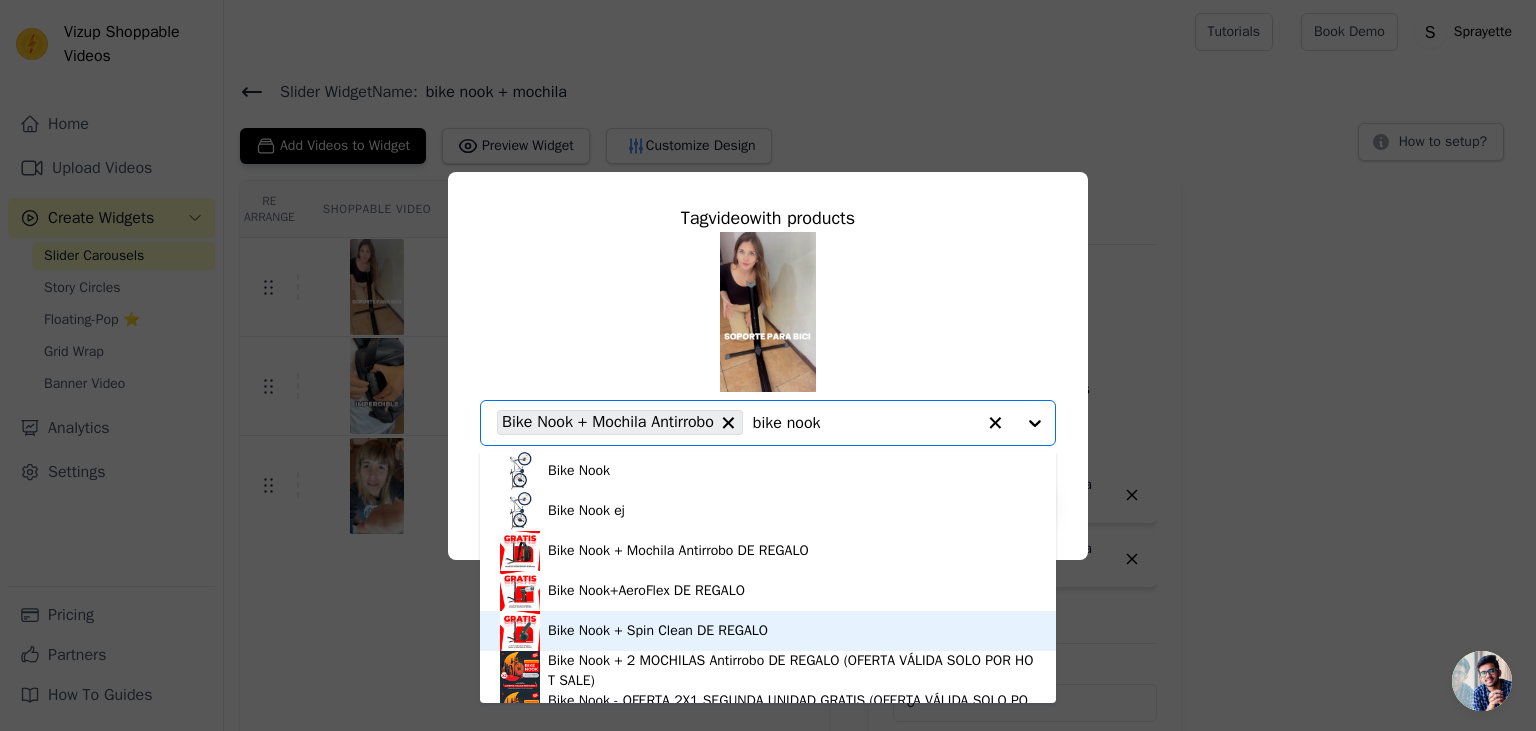 scroll, scrollTop: 274, scrollLeft: 0, axis: vertical 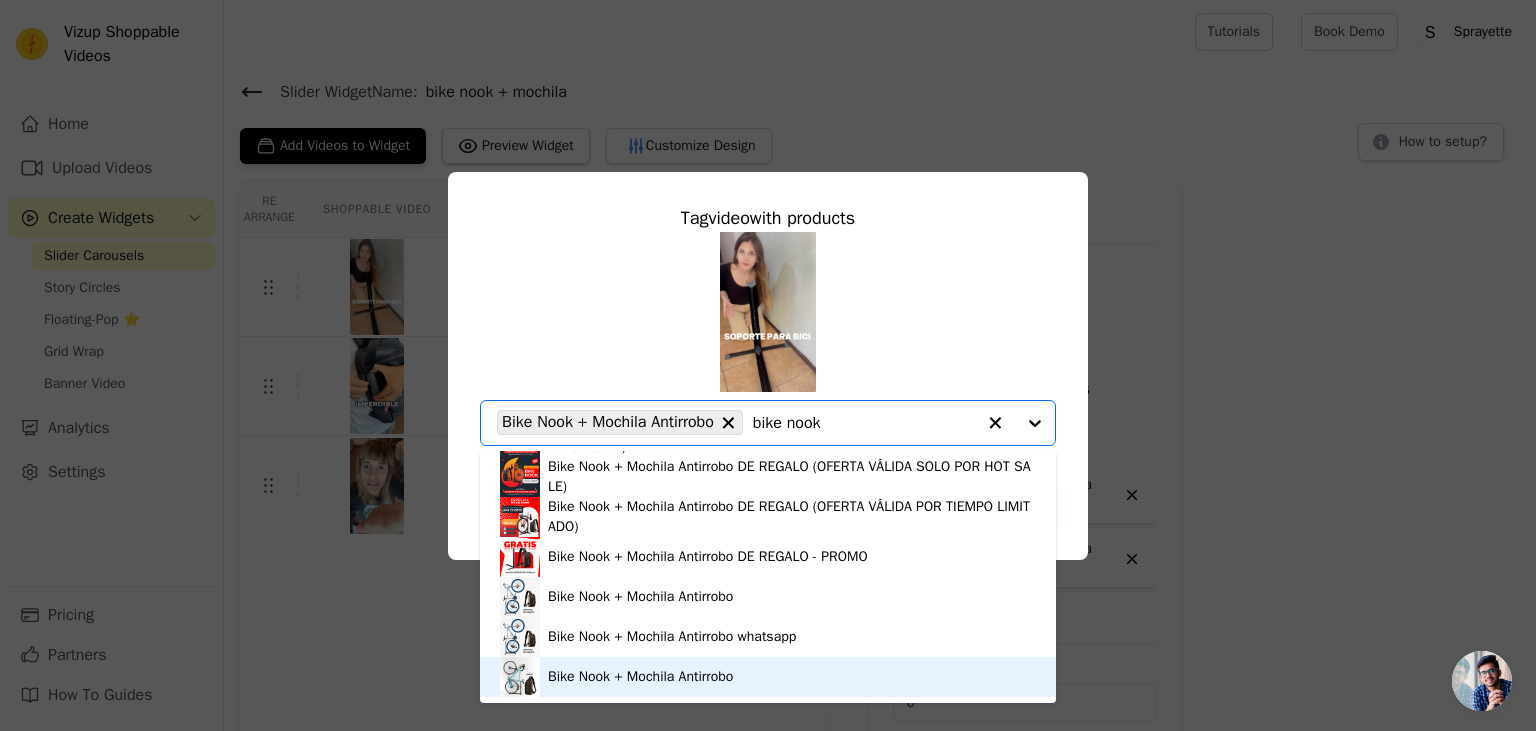drag, startPoint x: 719, startPoint y: 677, endPoint x: 893, endPoint y: 490, distance: 255.43102 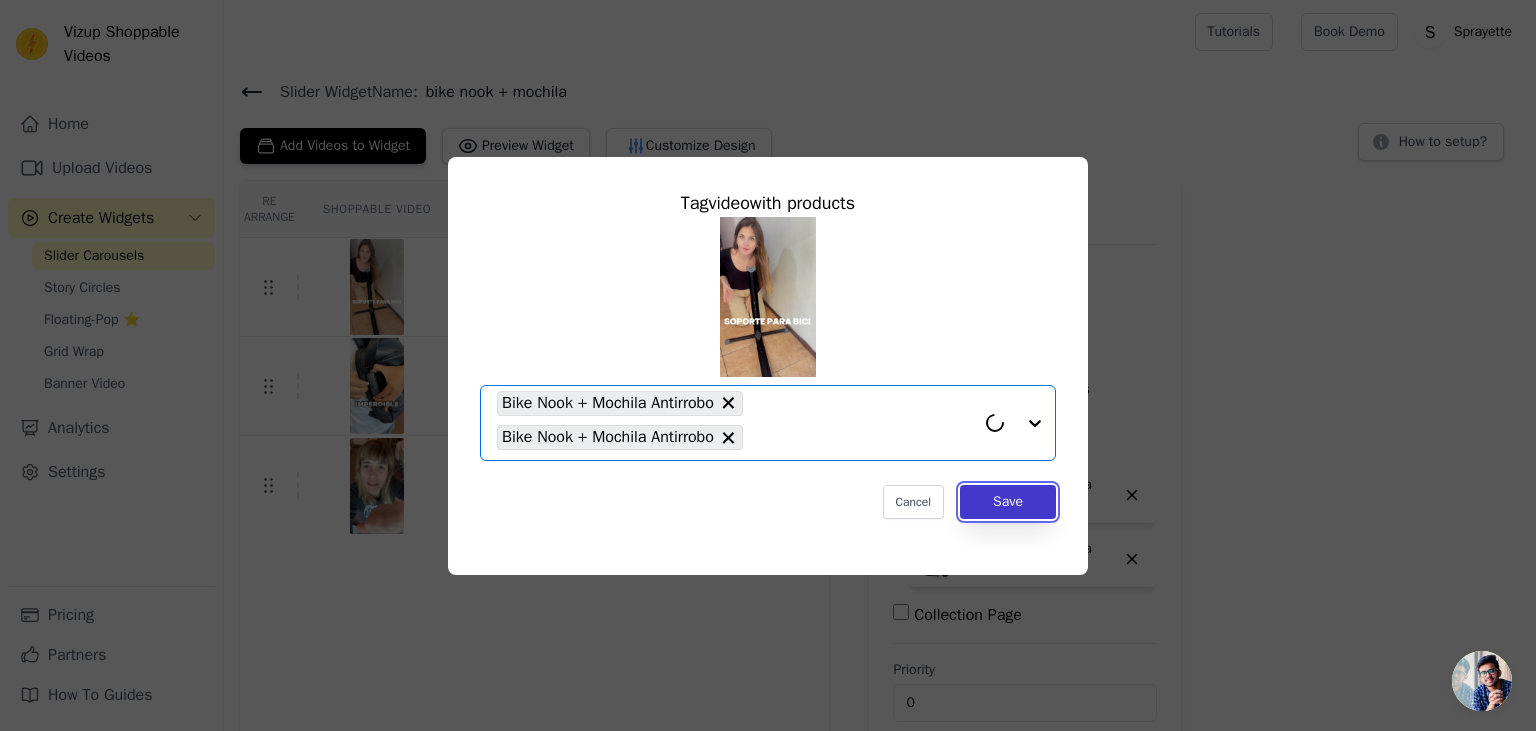 click on "Save" at bounding box center (1008, 502) 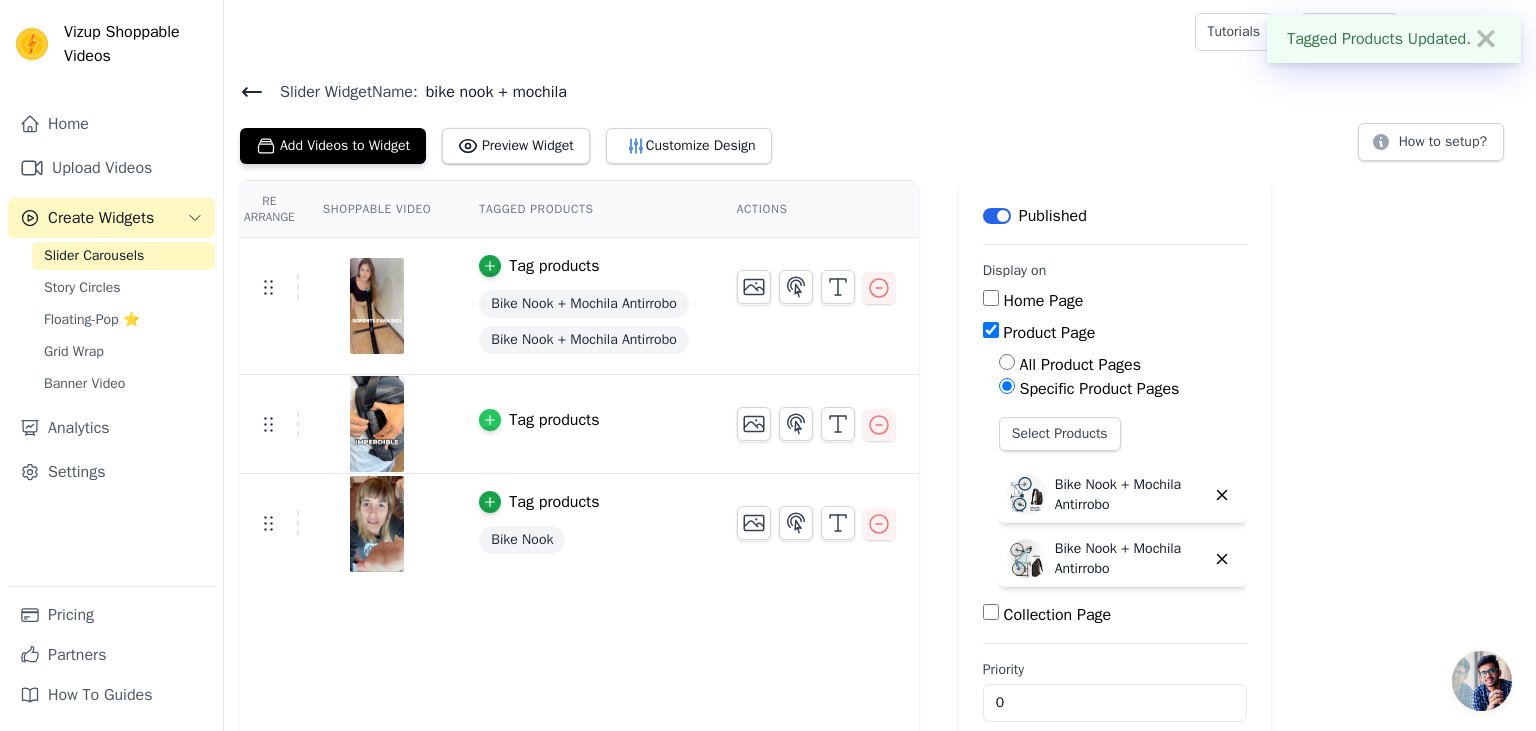 click 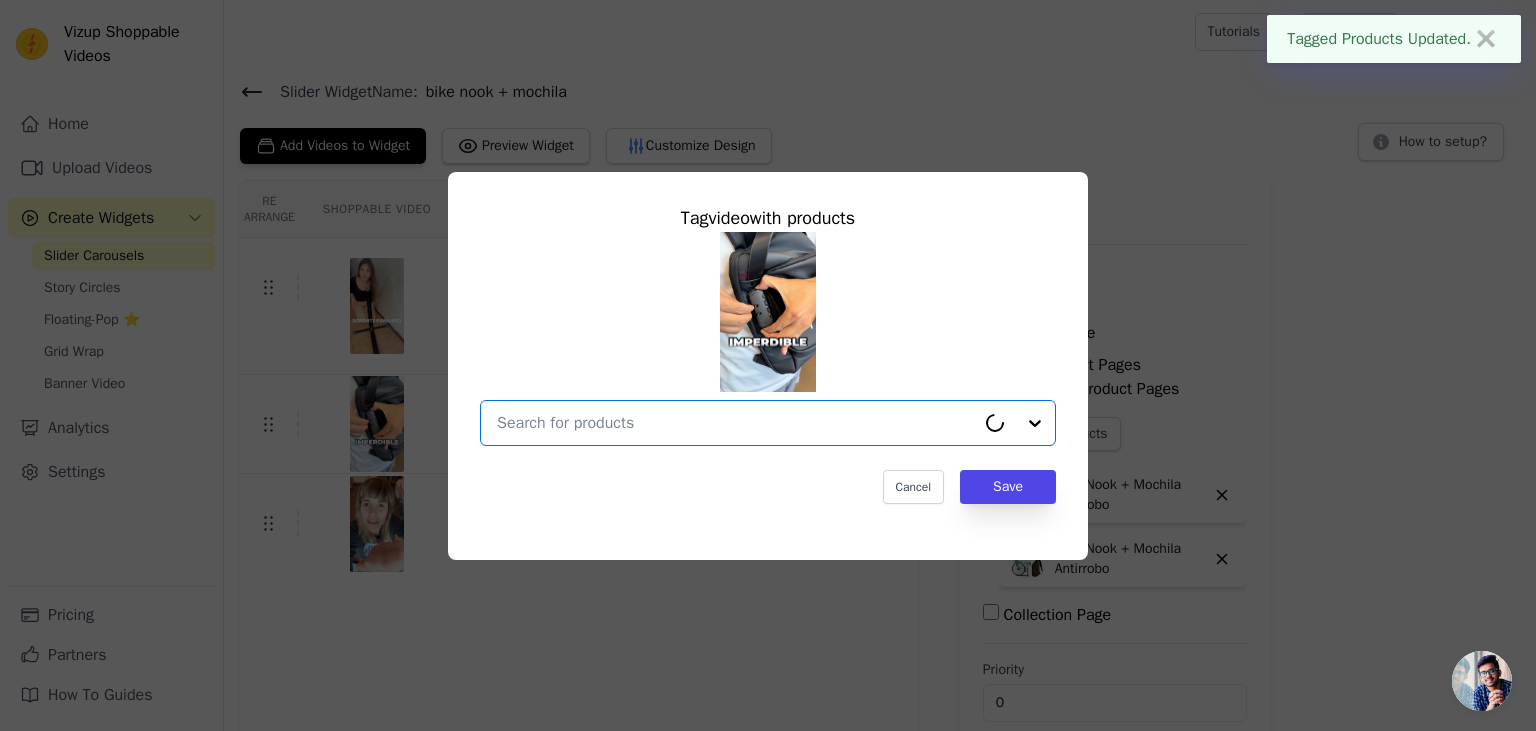 click at bounding box center [736, 423] 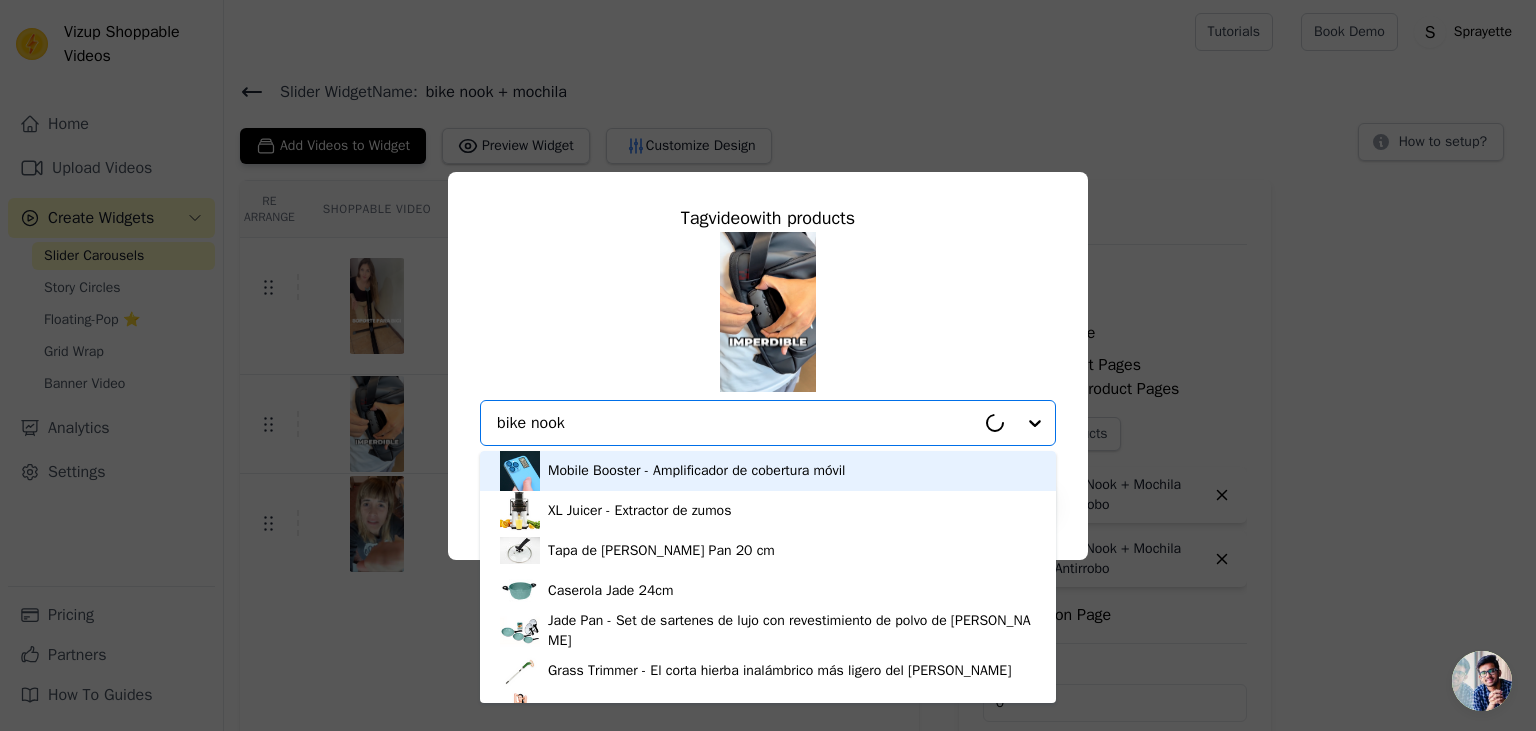 type on "bike nook" 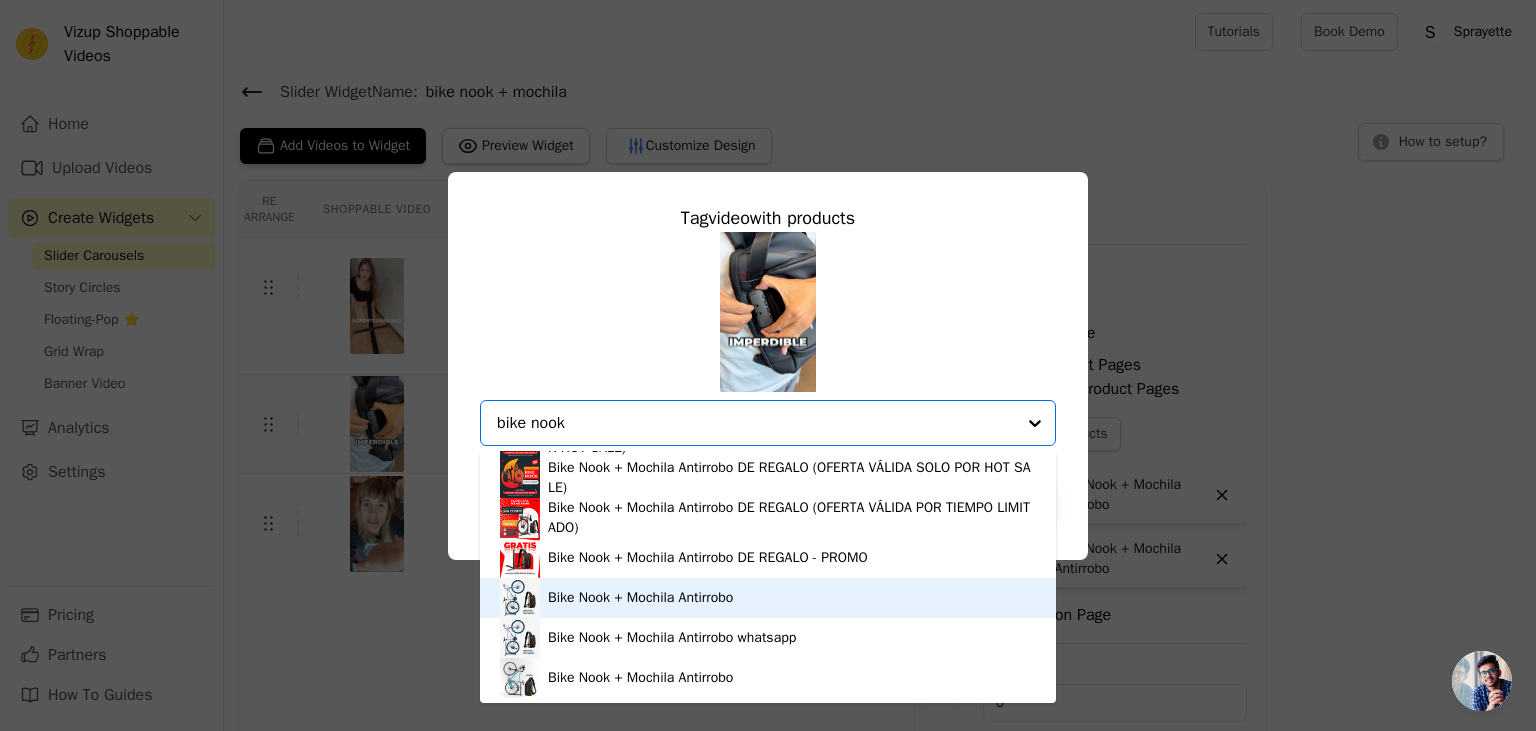 scroll, scrollTop: 274, scrollLeft: 0, axis: vertical 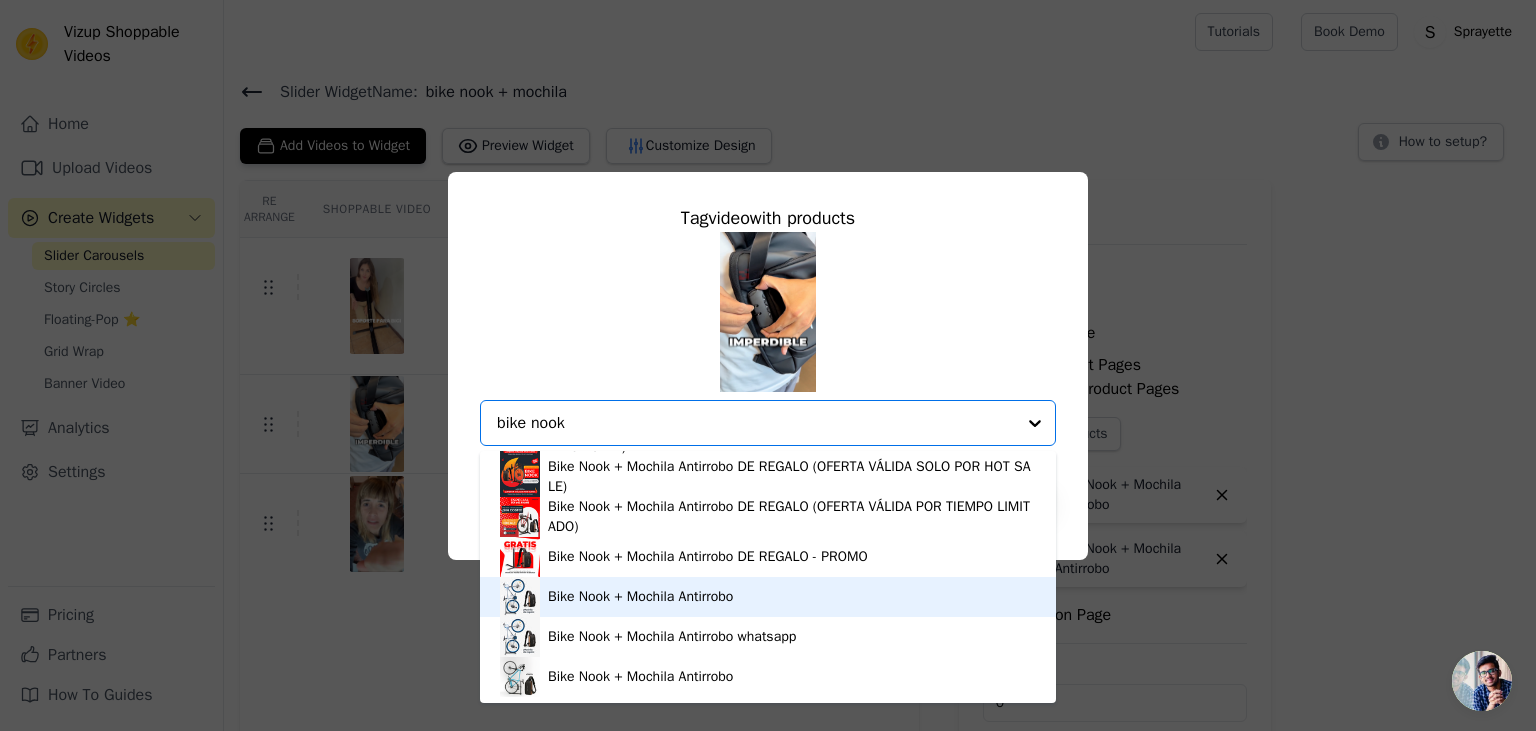 click on "Bike Nook + Mochila Antirrobo" at bounding box center [640, 597] 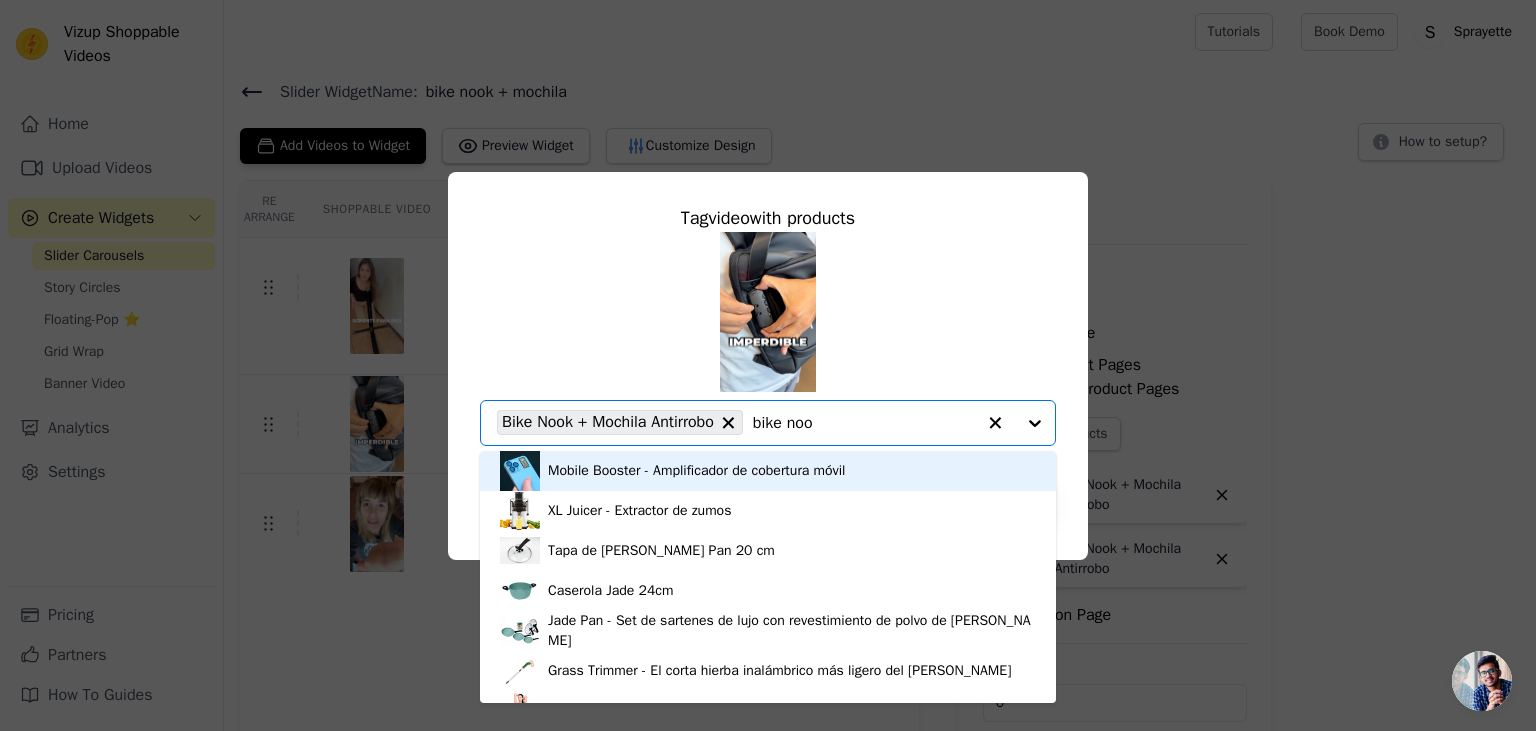 type on "bike nook" 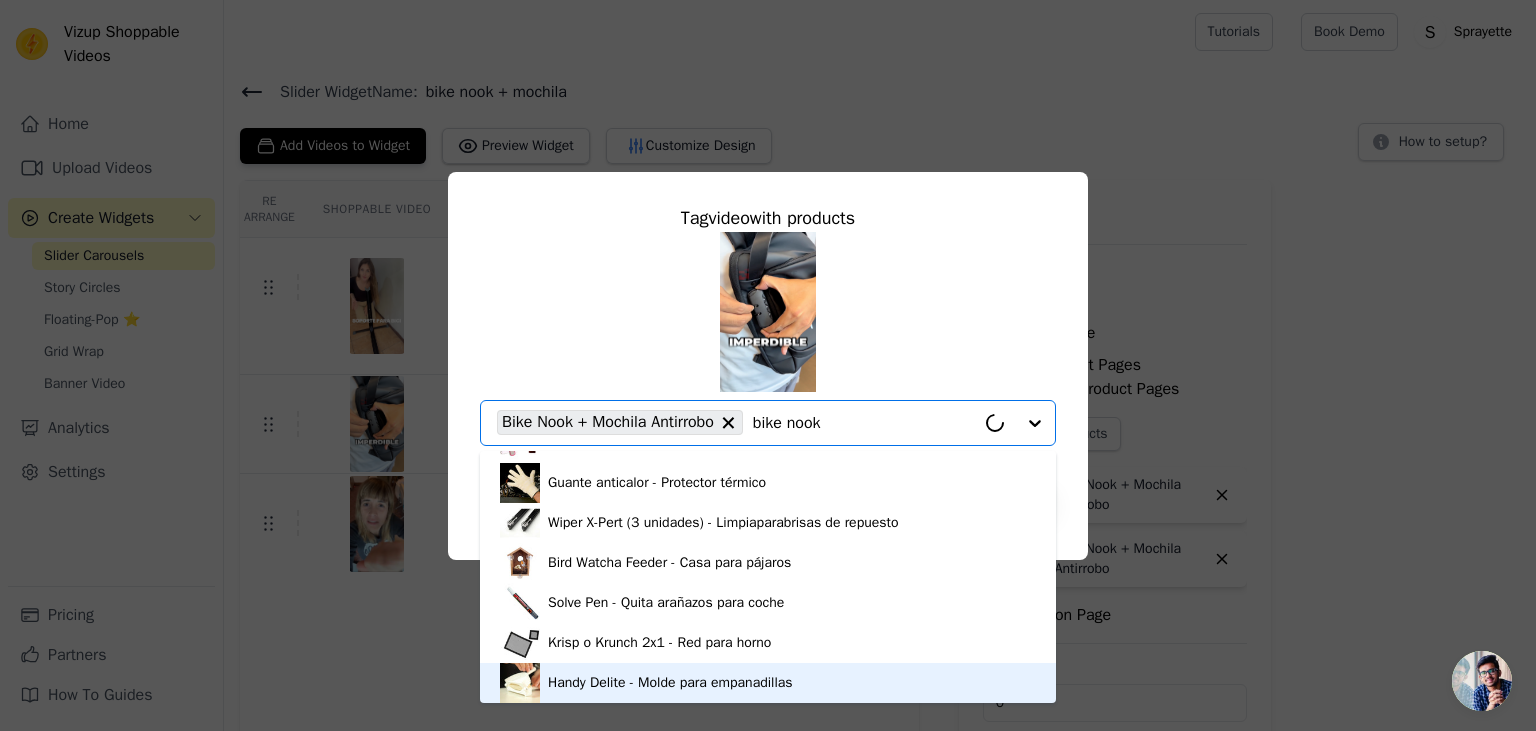 scroll, scrollTop: 274, scrollLeft: 0, axis: vertical 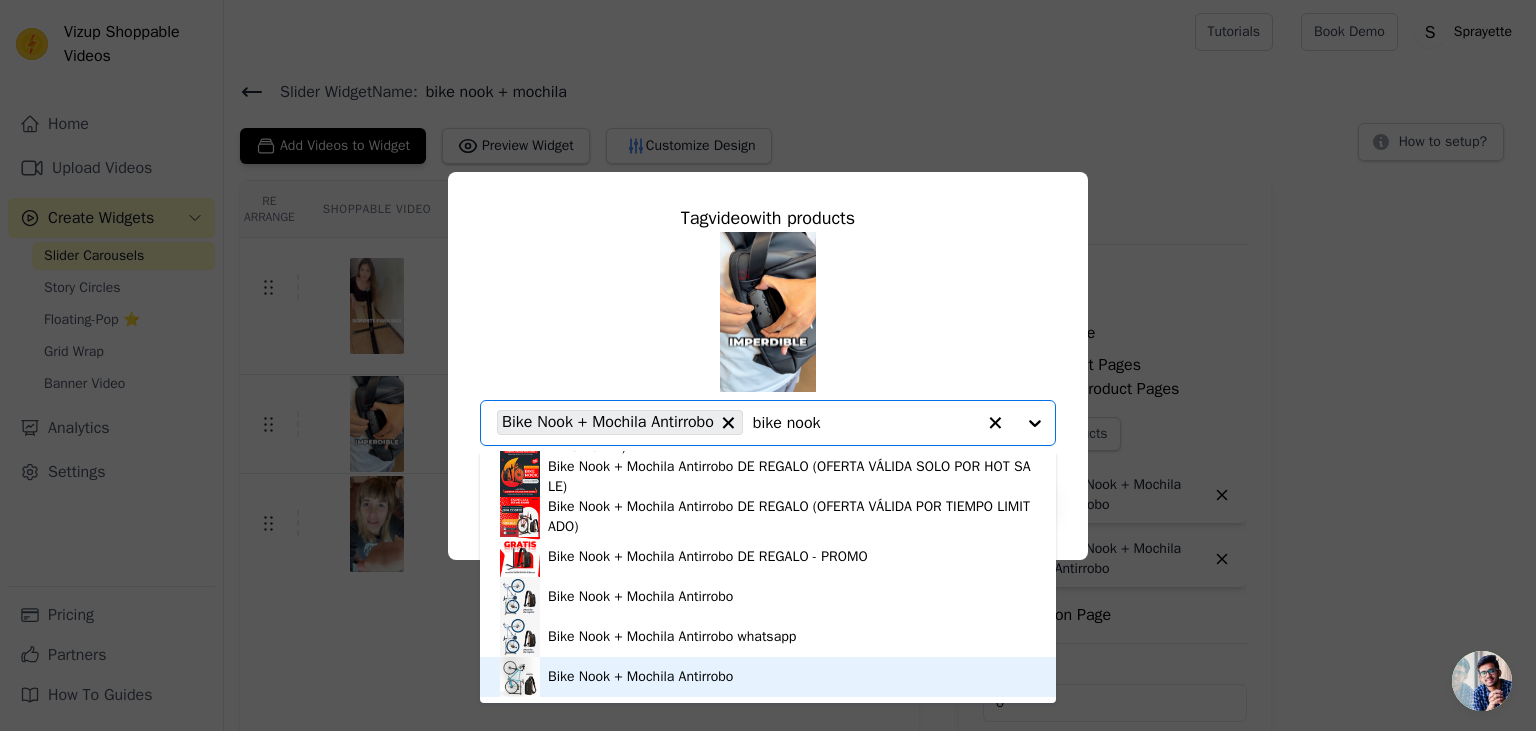 click on "Bike Nook + Mochila Antirrobo" at bounding box center (640, 677) 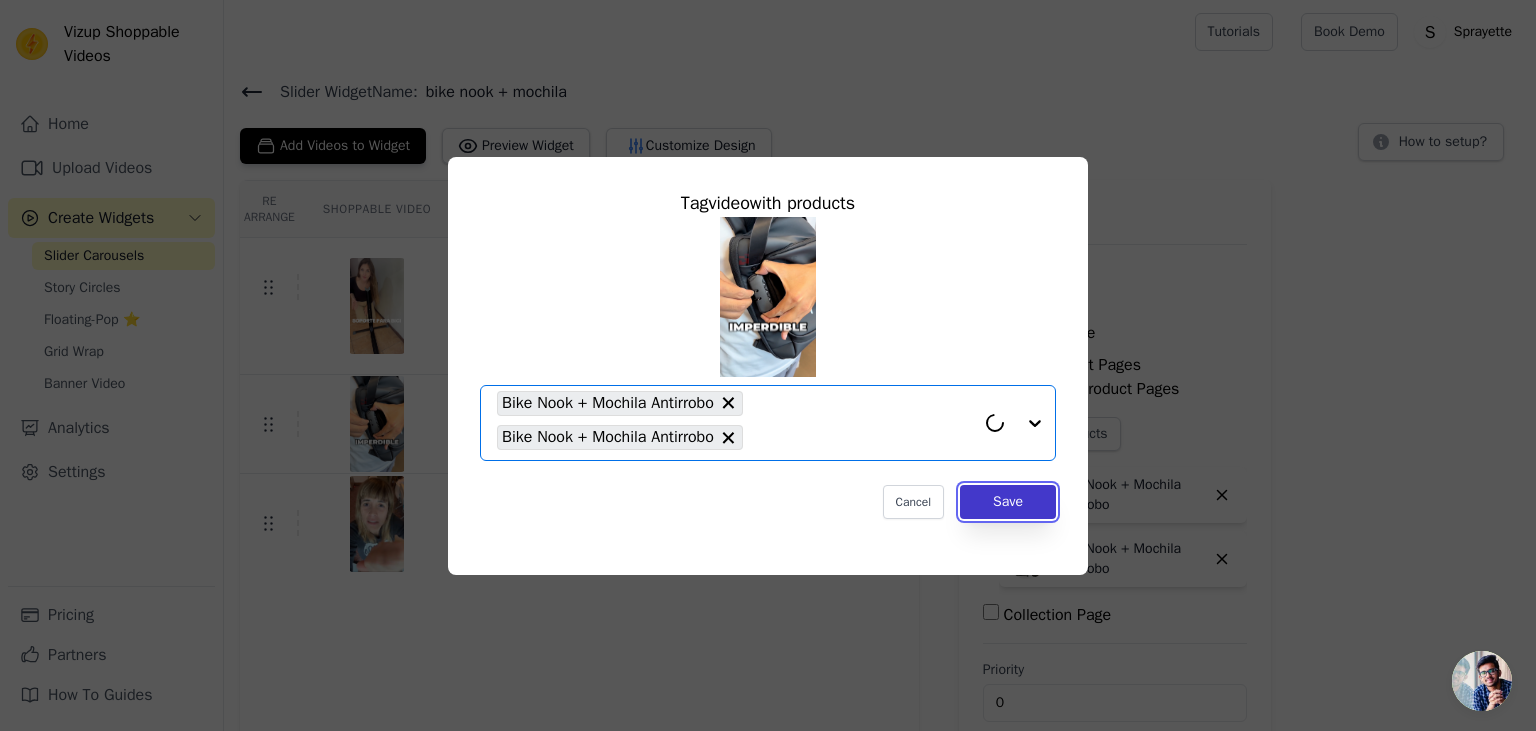 click on "Save" at bounding box center (1008, 502) 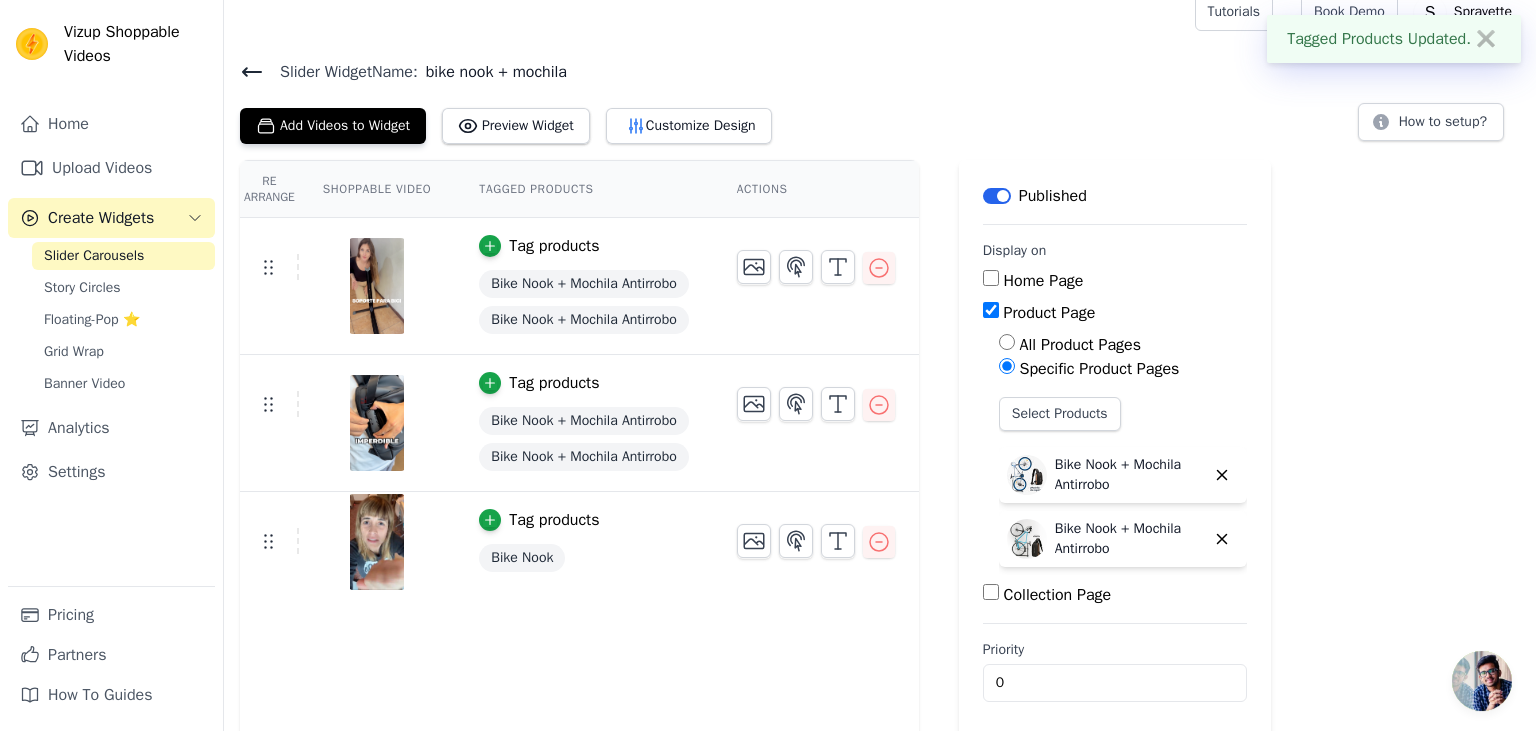scroll, scrollTop: 29, scrollLeft: 0, axis: vertical 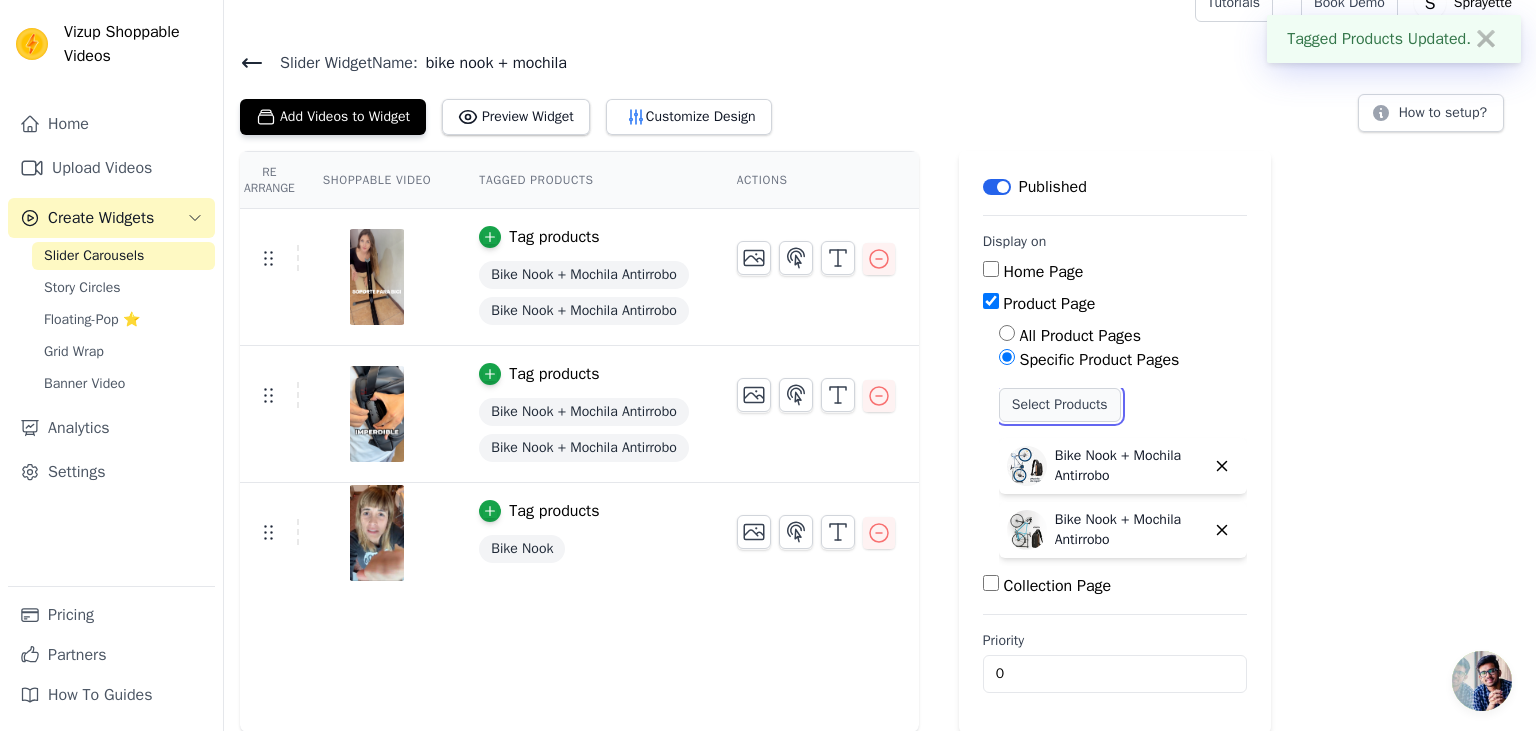click on "Select Products" at bounding box center [1060, 405] 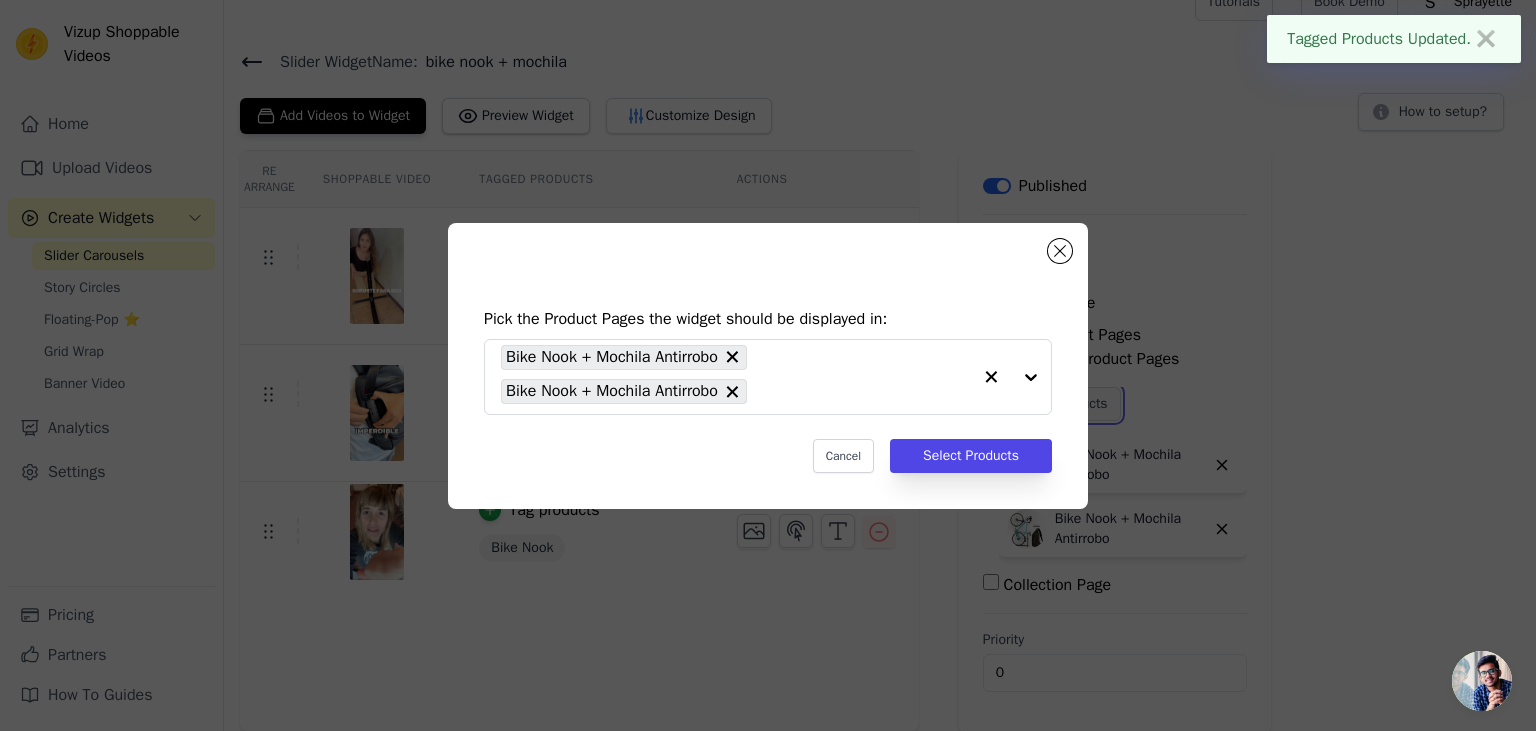 scroll, scrollTop: 0, scrollLeft: 0, axis: both 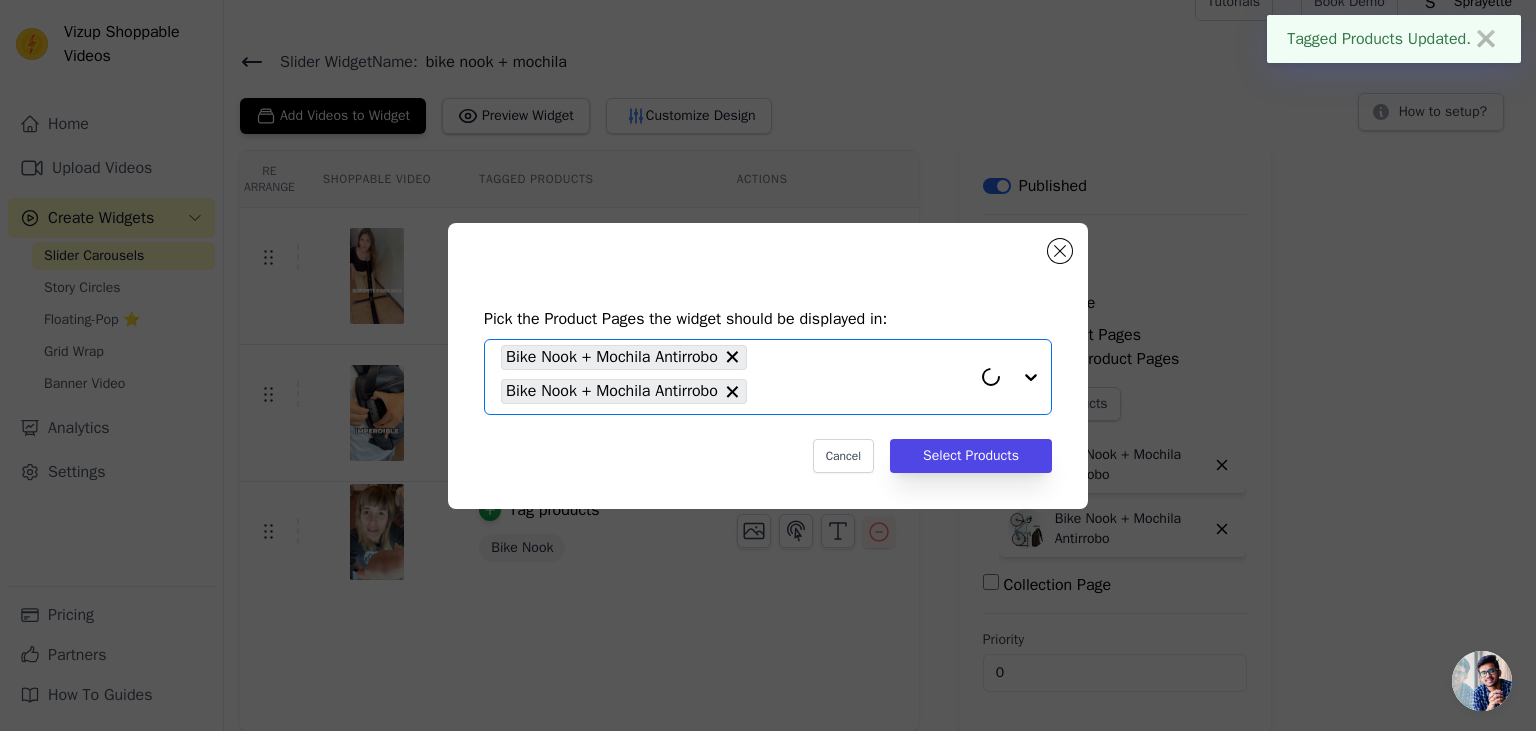 click 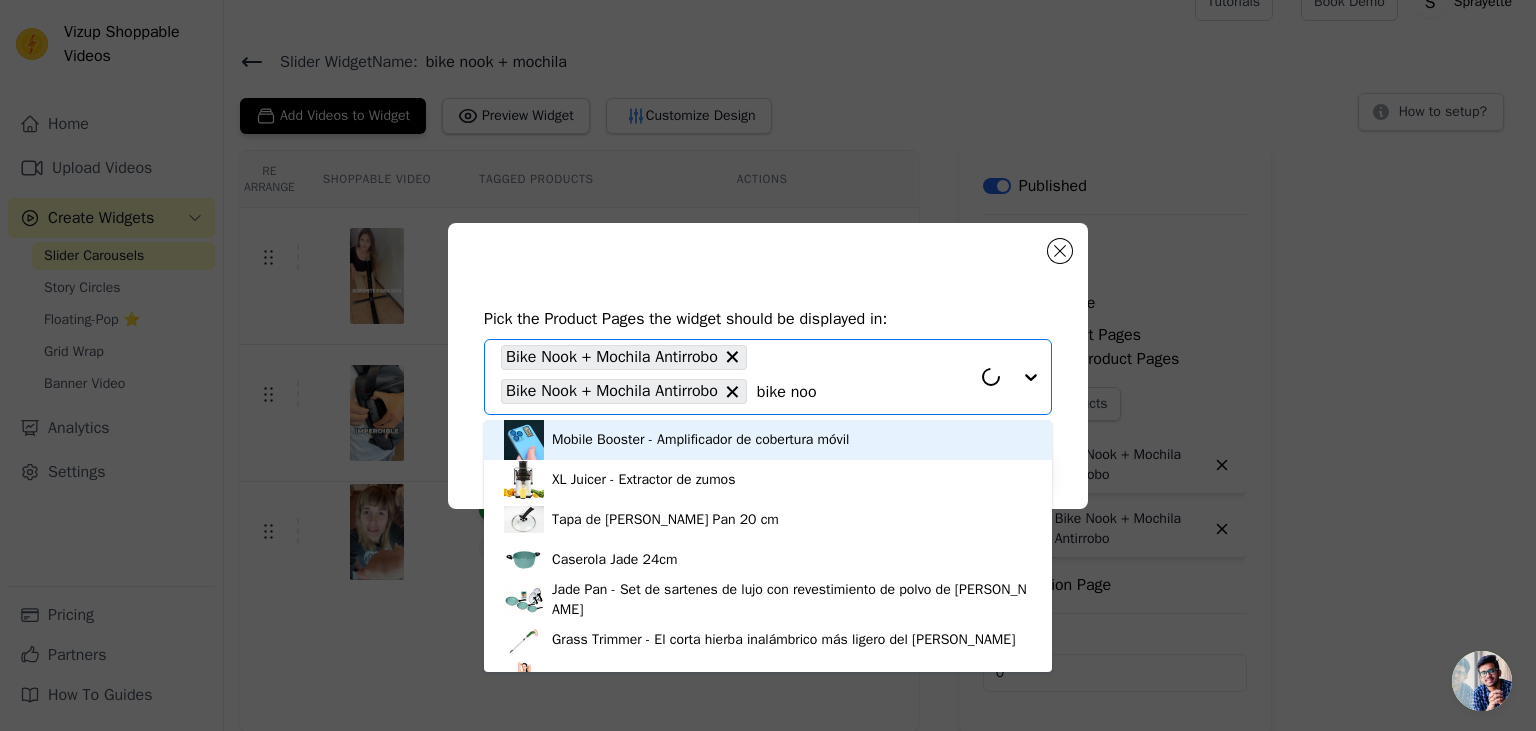 type on "bike nook" 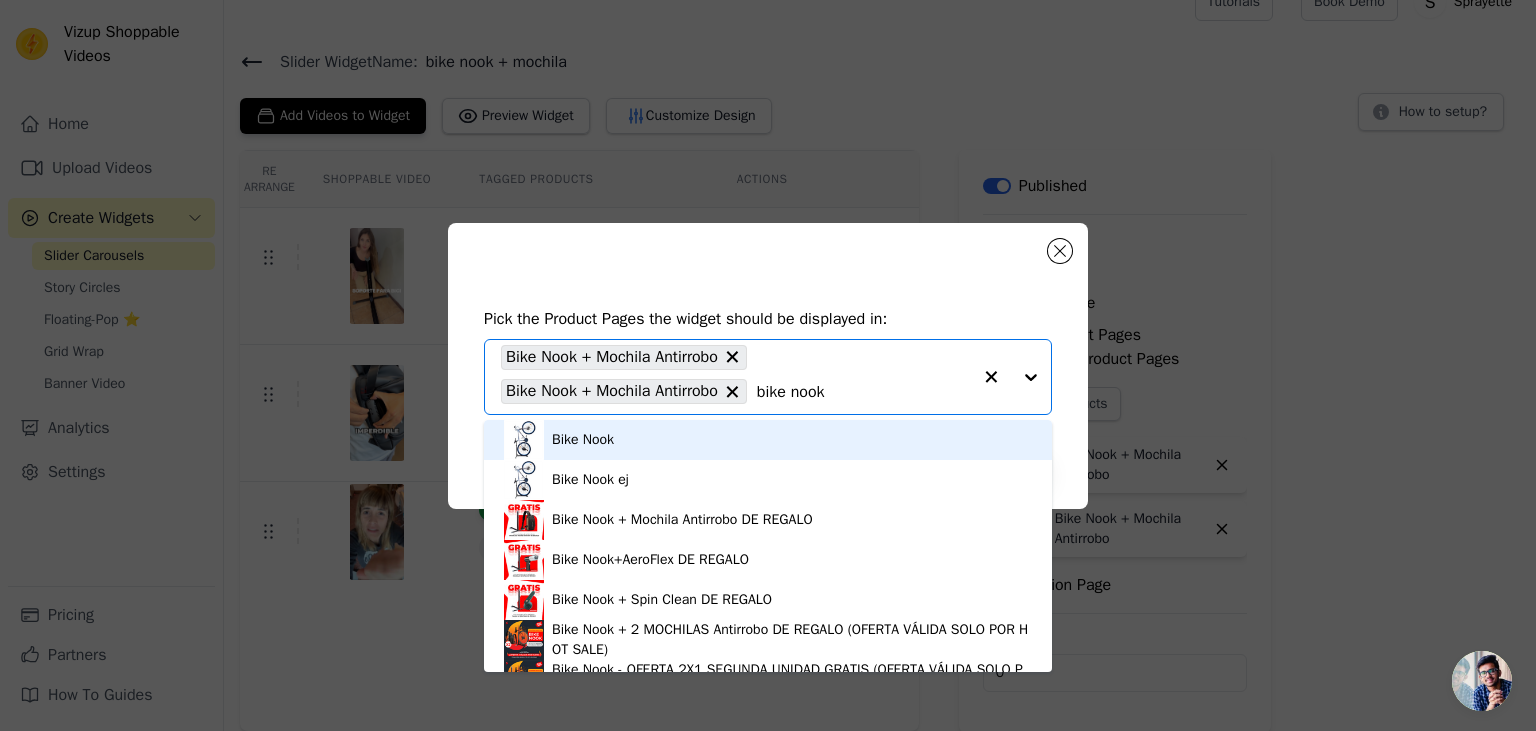 drag, startPoint x: 789, startPoint y: 398, endPoint x: 762, endPoint y: 397, distance: 27.018513 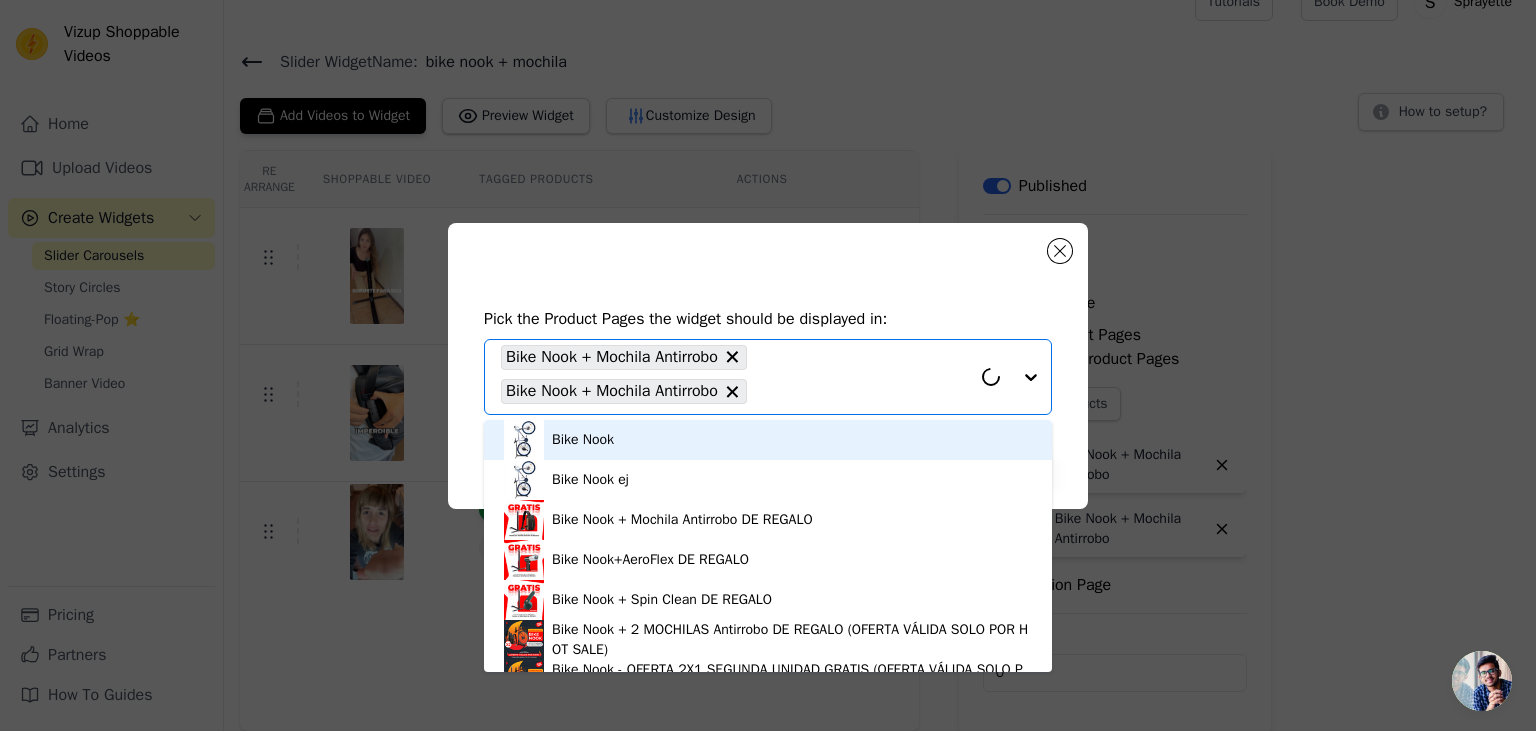 click on "Pick the Product Pages the widget should be displayed in:       Bike Nook     Bike Nook ej     Bike Nook + Mochila Antirrobo DE REGALO     Bike Nook+AeroFlex DE REGALO     Bike Nook + Spin Clean DE REGALO     Bike Nook + 2 MOCHILAS Antirrobo DE REGALO (OFERTA VÁLIDA SOLO POR HOT SALE)     Bike Nook - OFERTA 2X1 SEGUNDA UNIDAD GRATIS (OFERTA VÁLIDA SOLO POR HOT SALE)     Bike Nook + Mochila Antirrobo DE REGALO (OFERTA VÁLIDA SOLO POR HOT SALE)     Bike Nook + Mochila Antirrobo DE REGALO (OFERTA VÁLIDA POR TIEMPO LIMITADO)     Bike Nook + Mochila Antirrobo DE REGALO - PROMO     Bike Nook + Mochila Antirrobo     Bike Nook + Mochila Antirrobo whatsapp     Bike Nook + Mochila Antirrobo       Option Bike Nook + Mochila Antirrobo, Bike Nook + Mochila Antirrobo, selected.   You are currently focused on option Bike Nook. There are 13 results available.     Bike Nook + Mochila Antirrobo     Bike Nook + Mochila Antirrobo                   Cancel   Select Products" at bounding box center (768, 366) 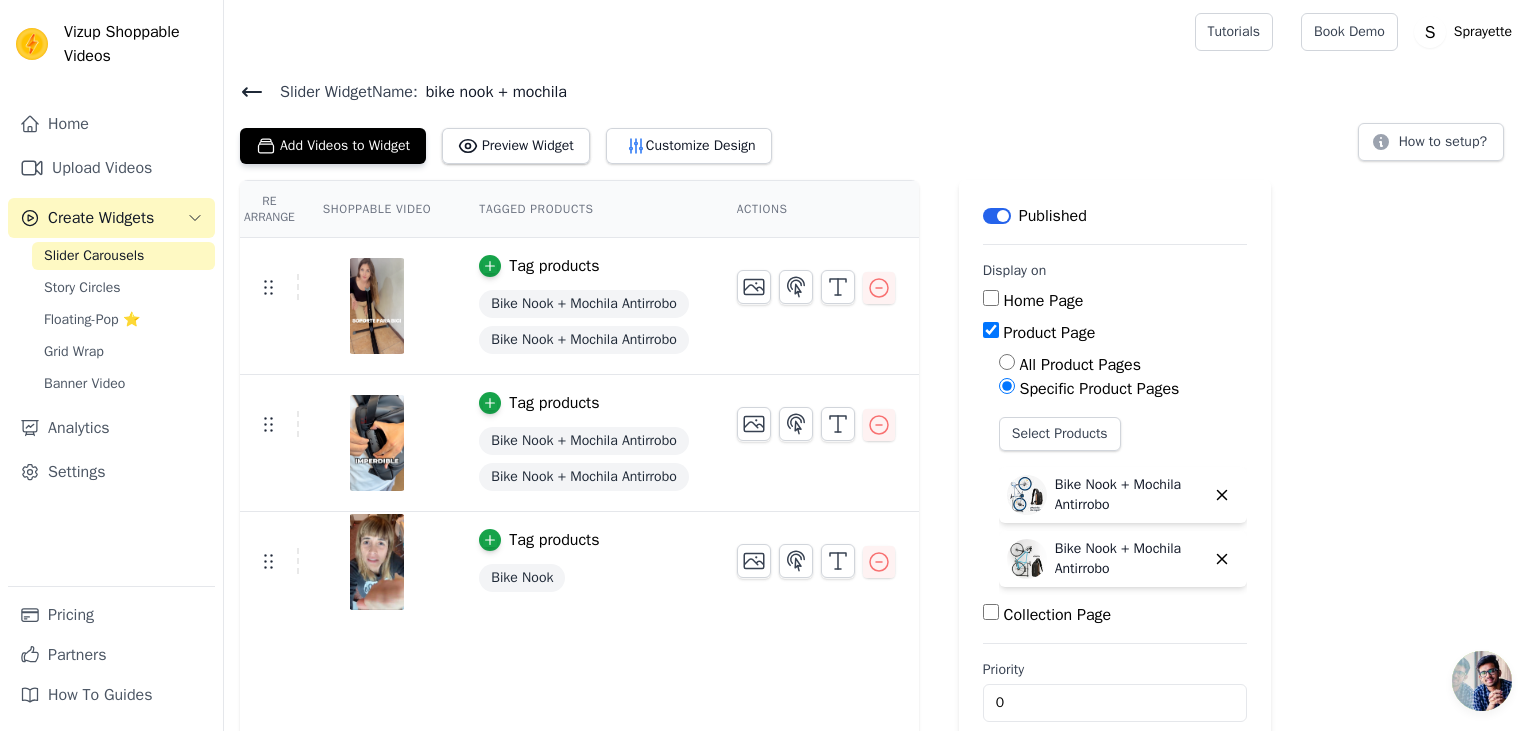 scroll, scrollTop: 28, scrollLeft: 0, axis: vertical 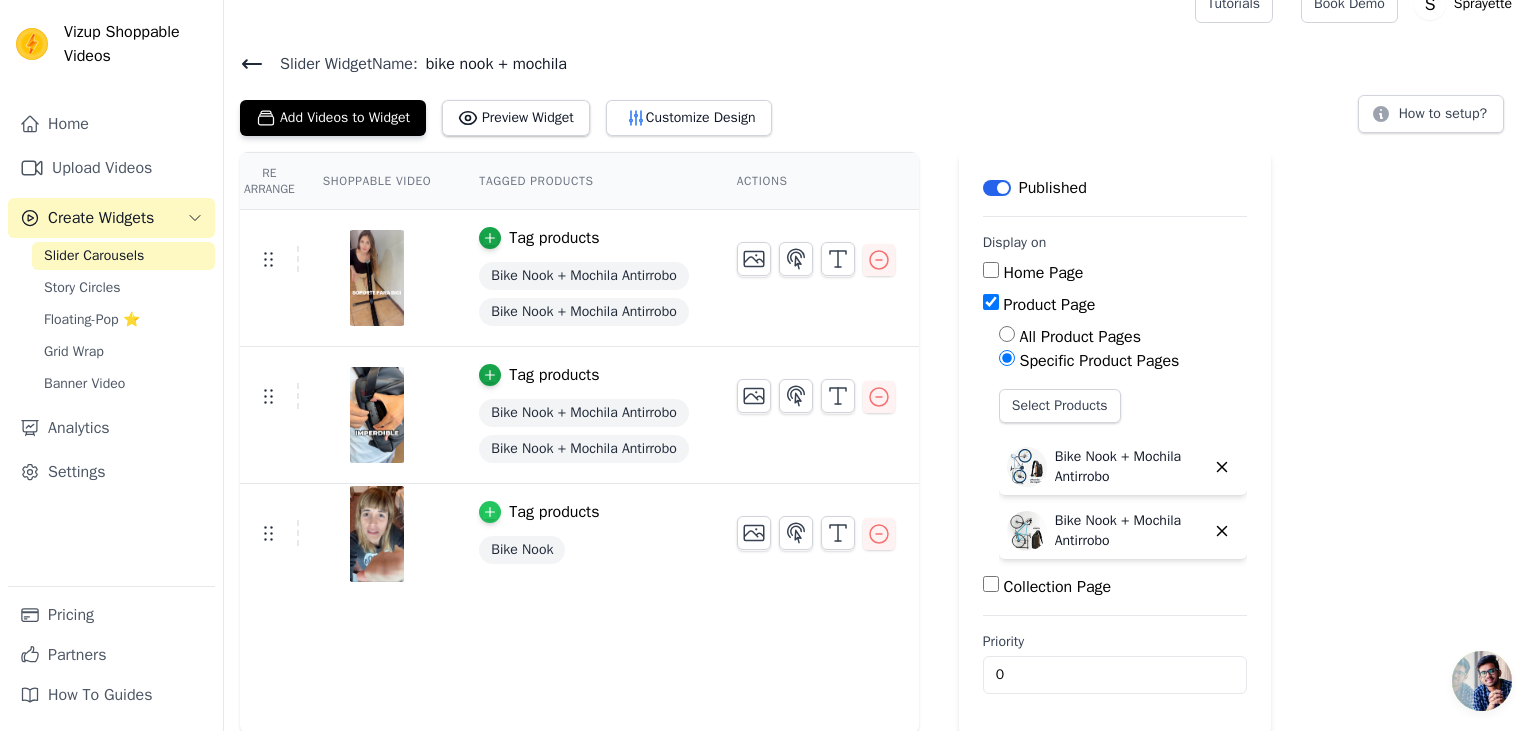 click 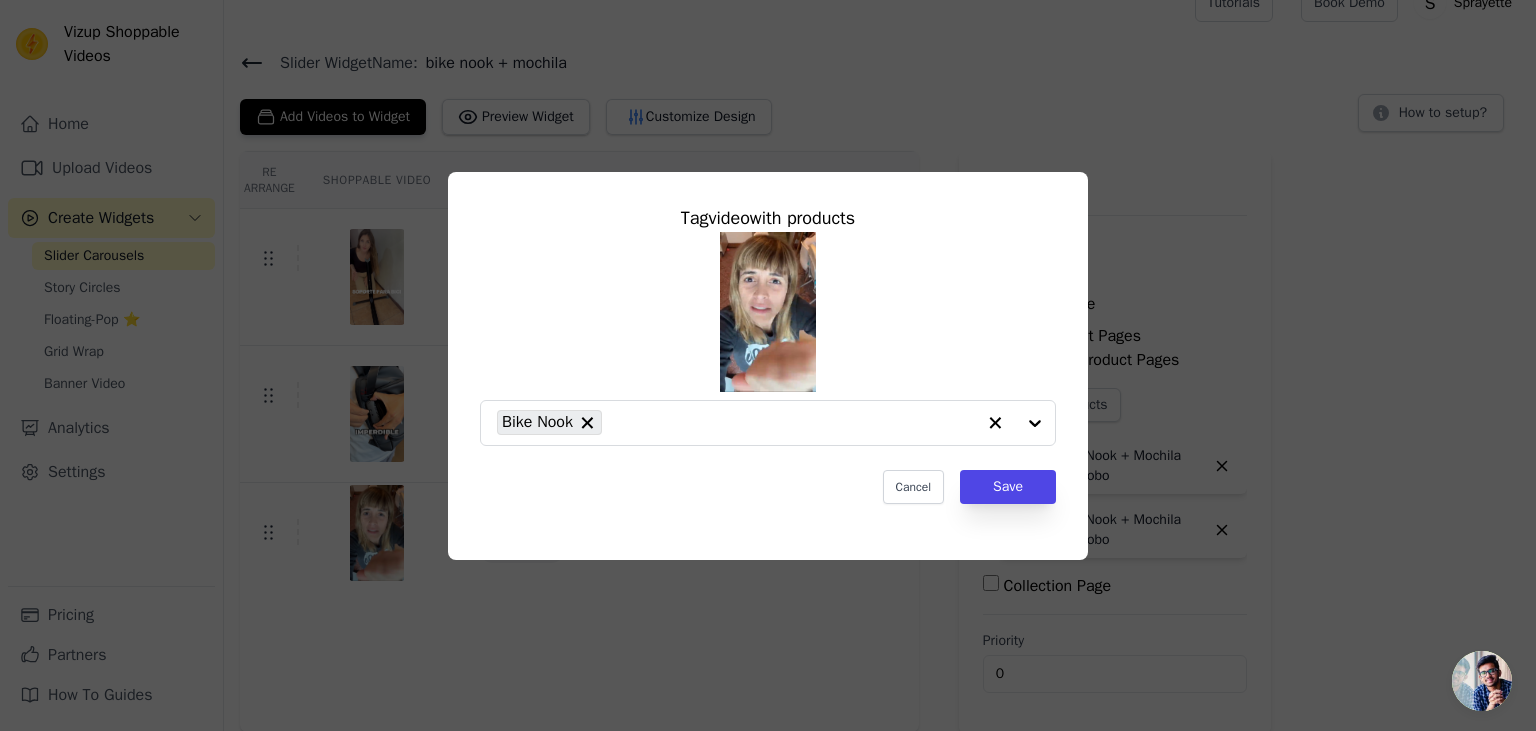 scroll, scrollTop: 0, scrollLeft: 0, axis: both 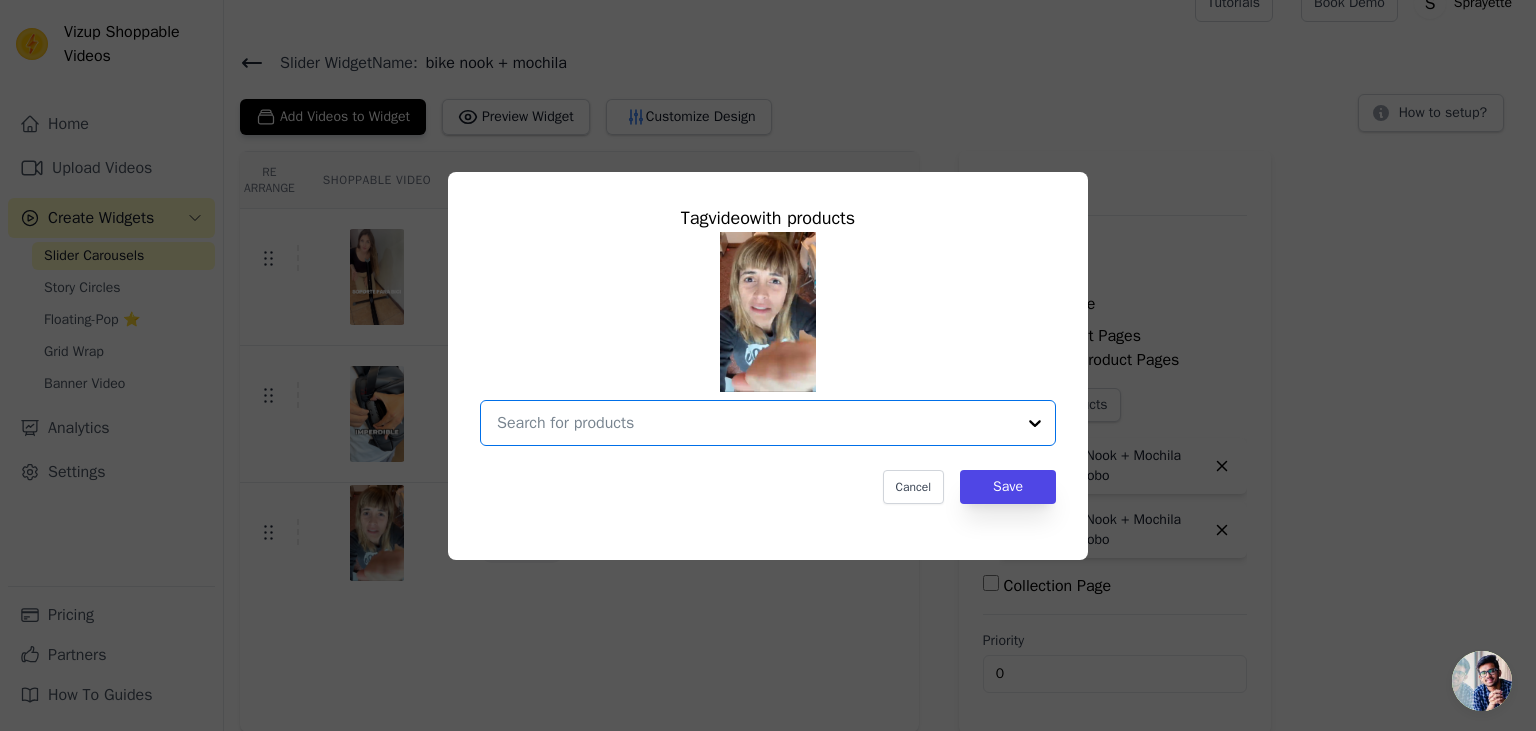 click at bounding box center [756, 423] 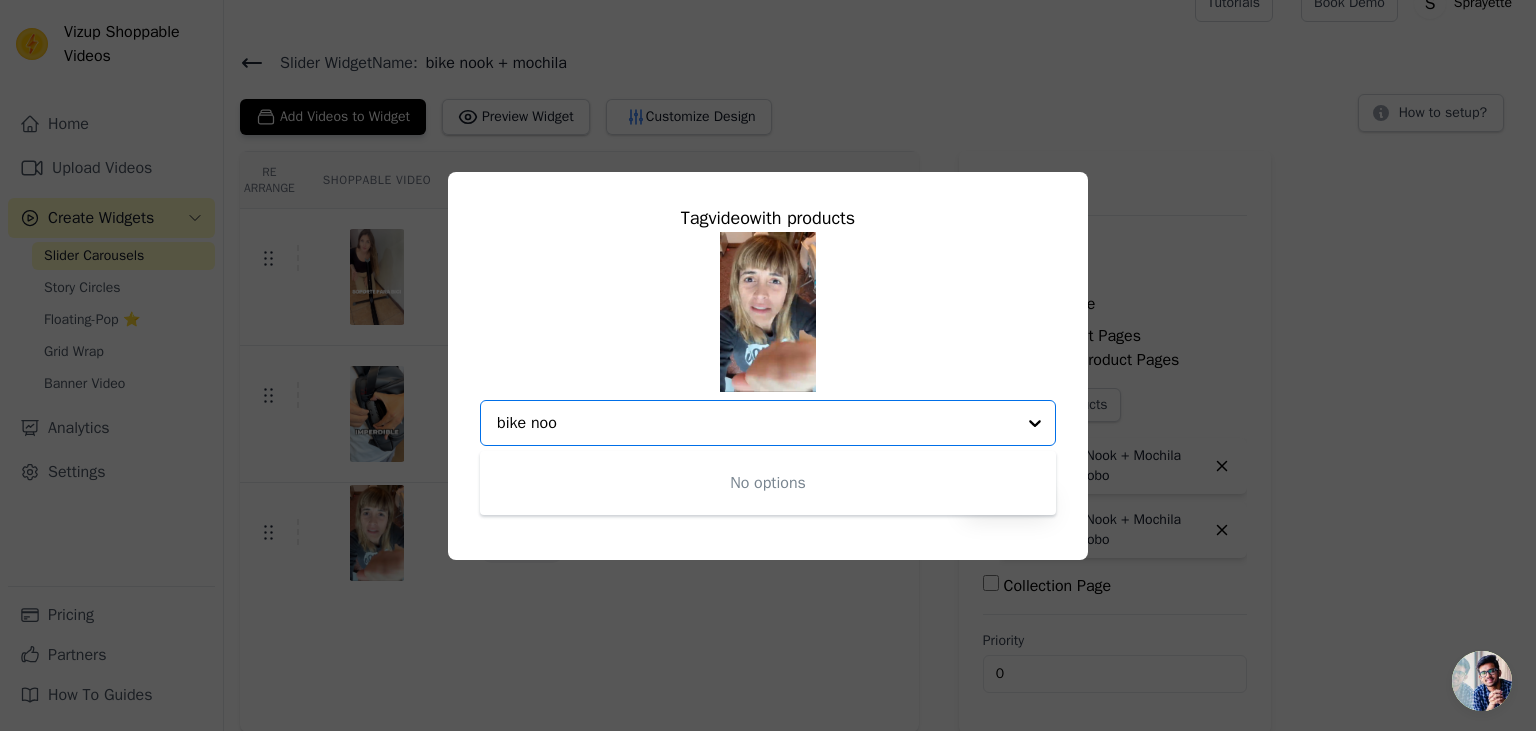 type on "bike nook" 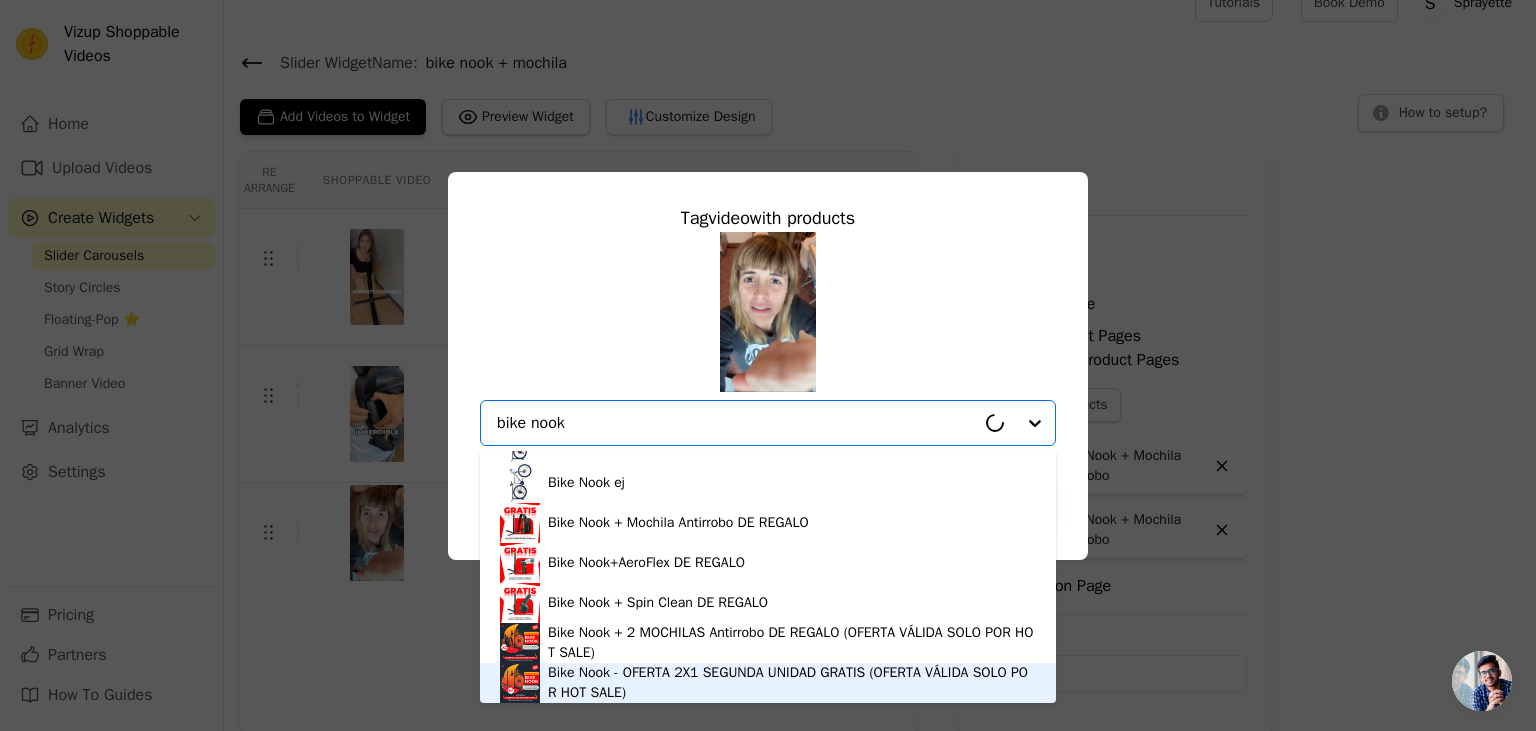 scroll, scrollTop: 274, scrollLeft: 0, axis: vertical 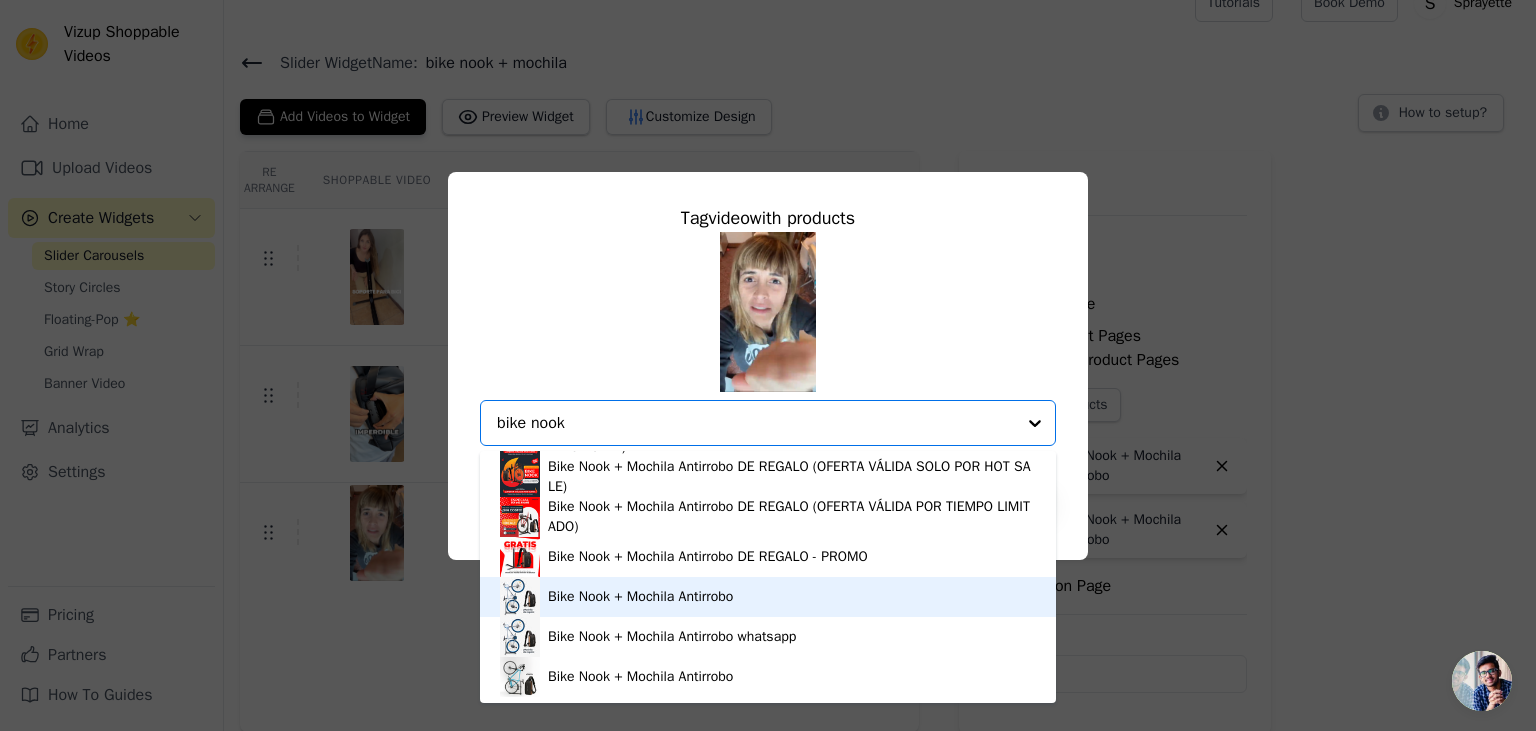 click on "Bike Nook + Mochila Antirrobo" at bounding box center (768, 597) 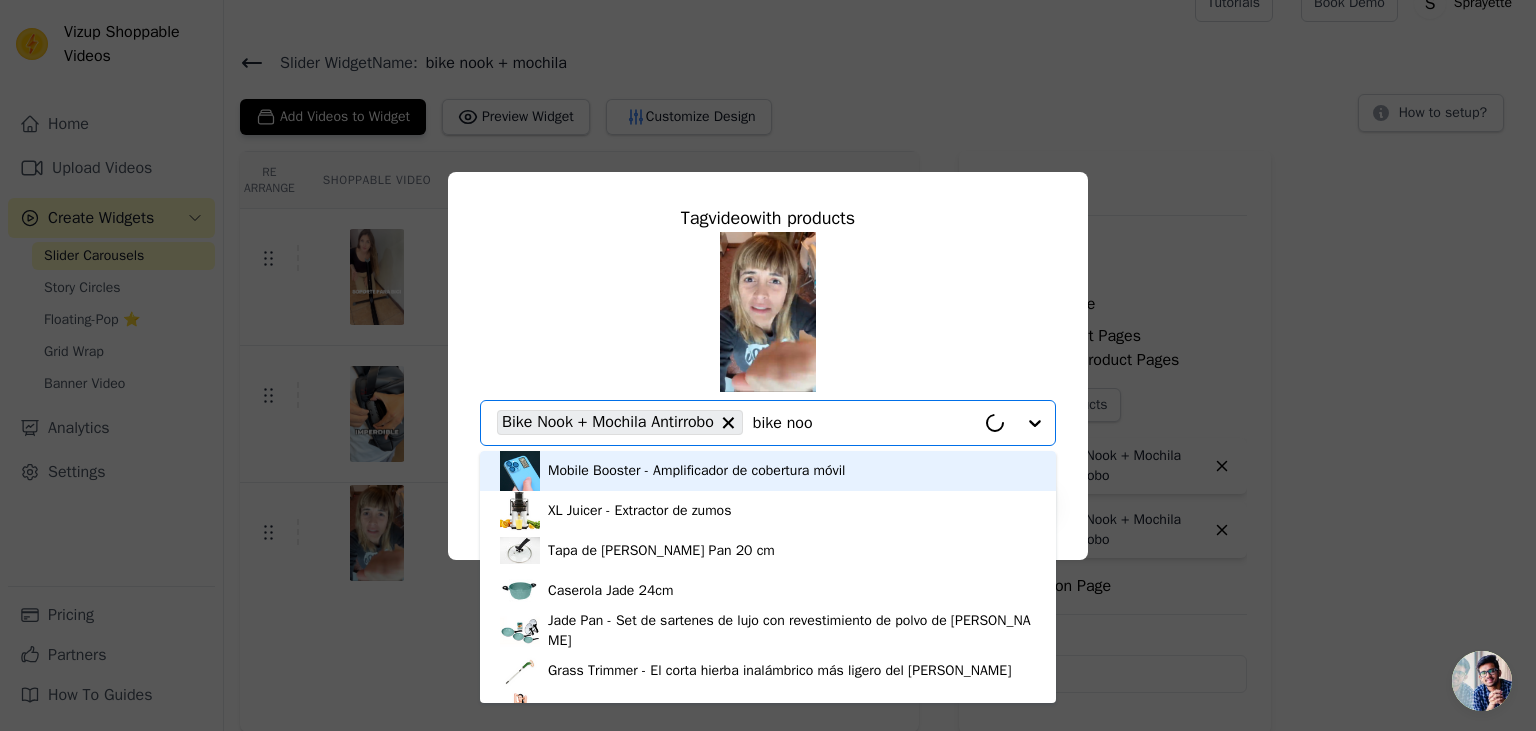 type on "bike nook" 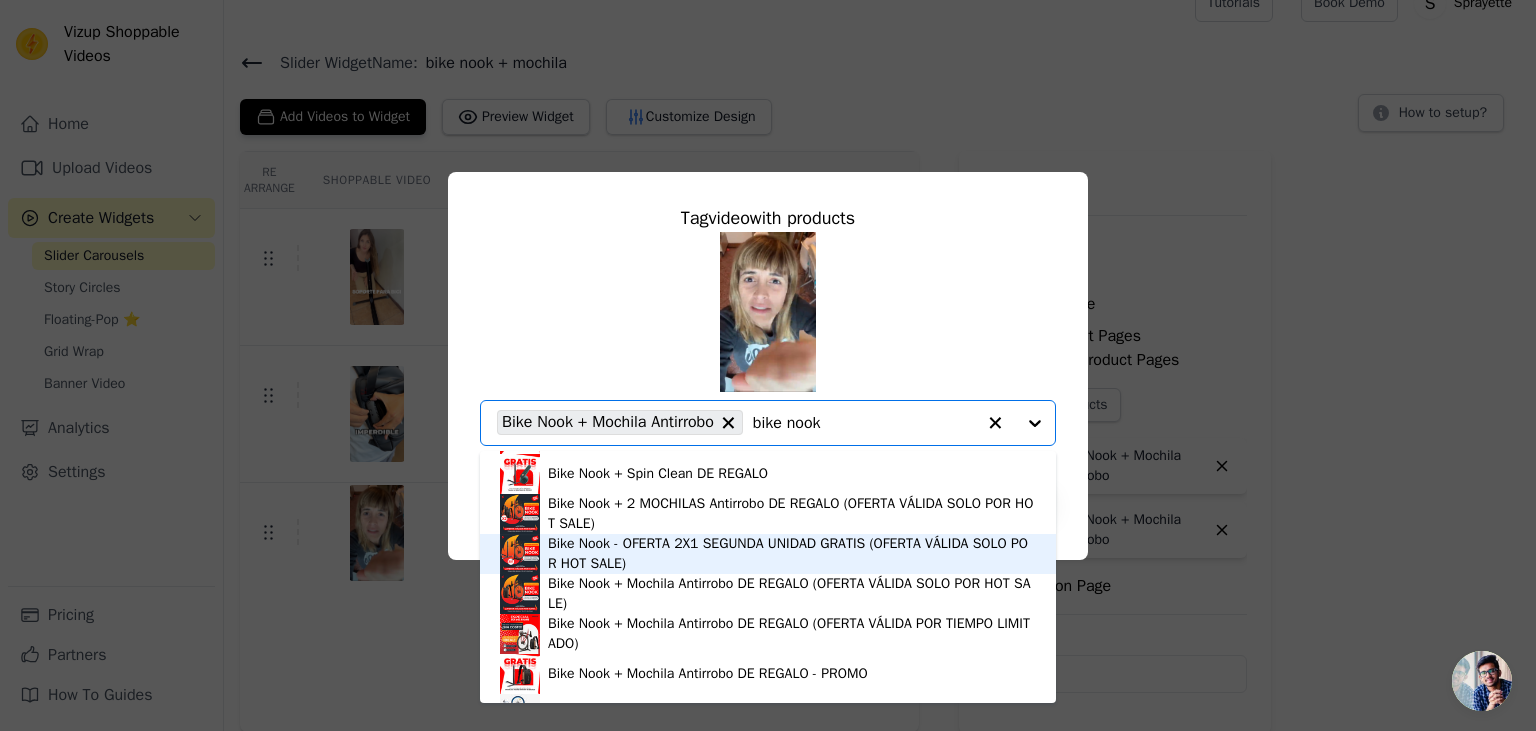 scroll, scrollTop: 274, scrollLeft: 0, axis: vertical 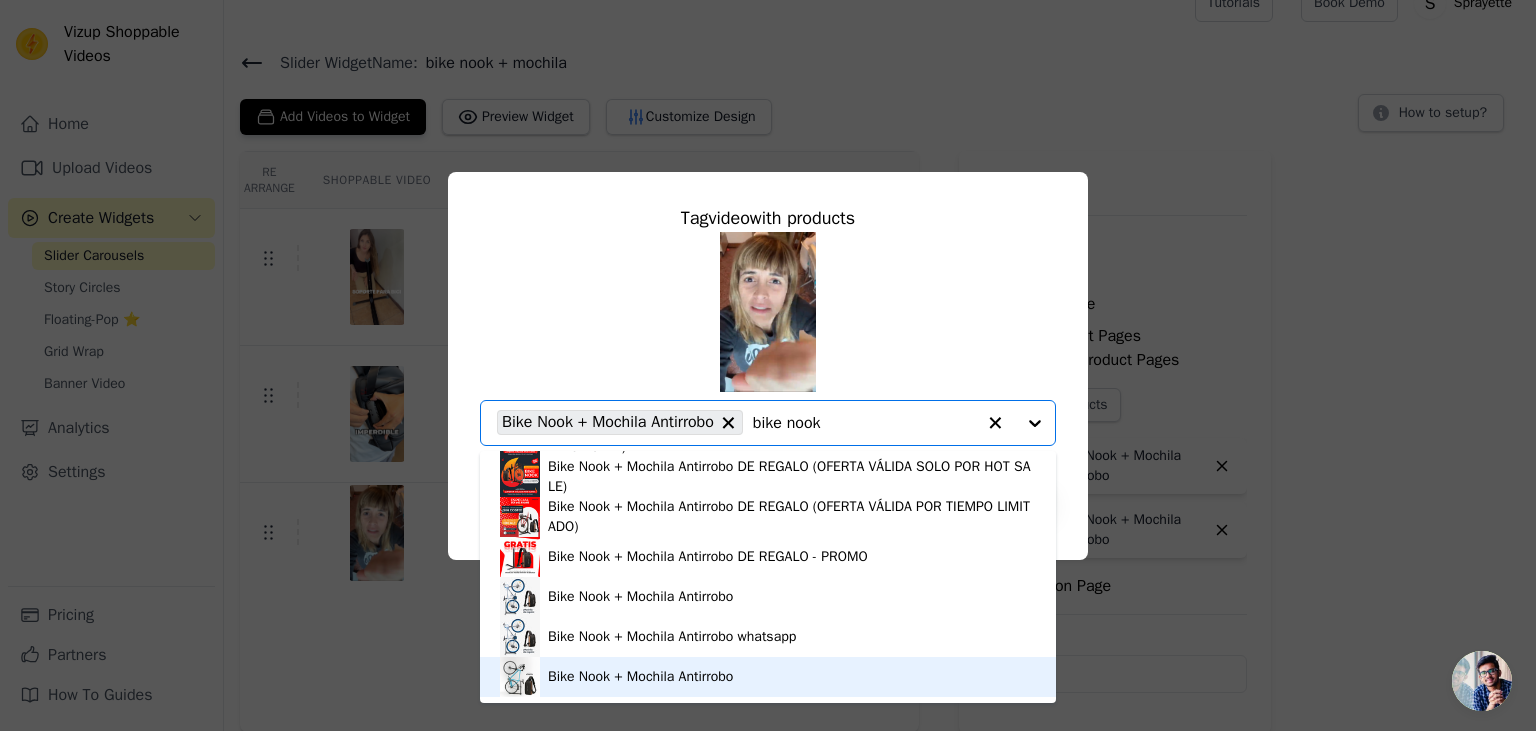 click on "Bike Nook + Mochila Antirrobo" at bounding box center [640, 677] 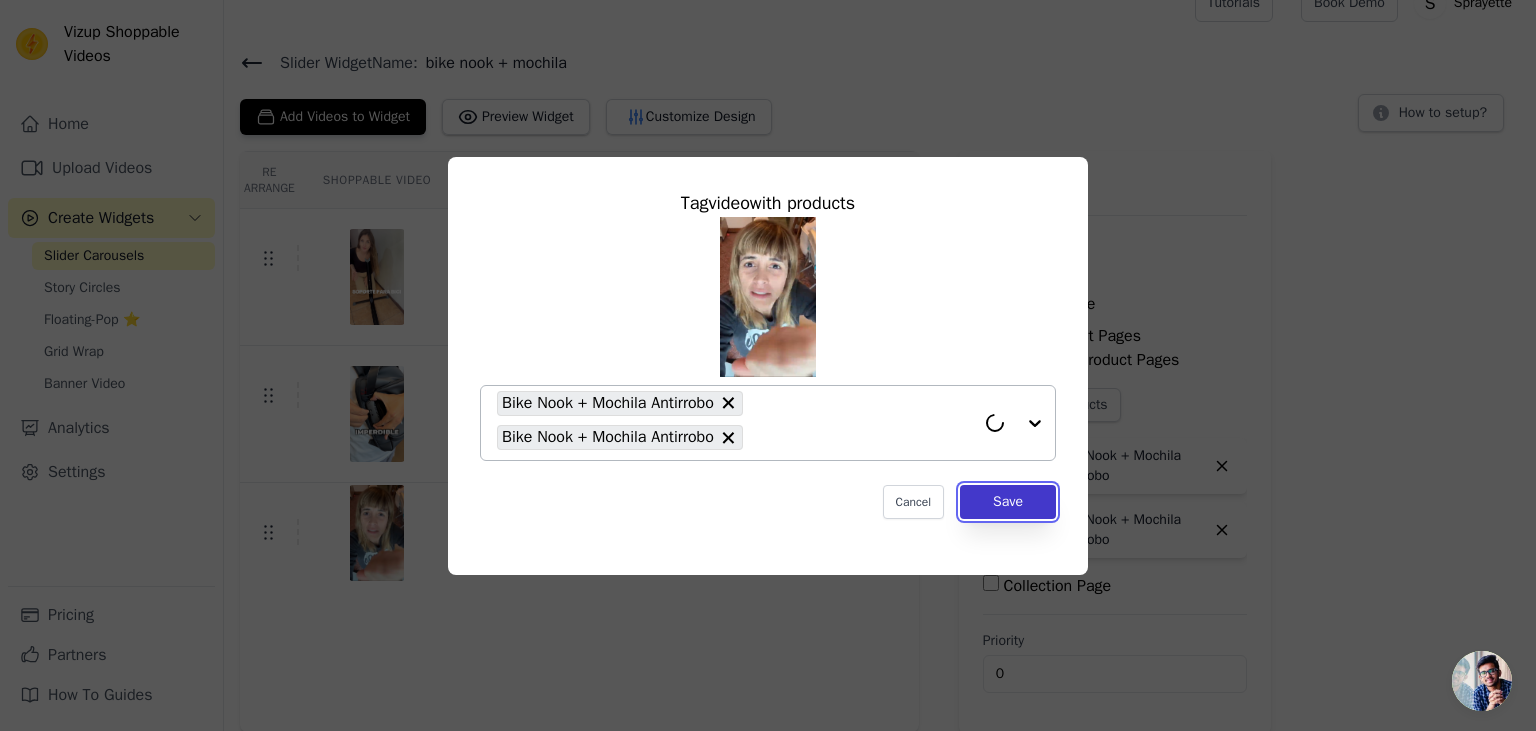click on "Save" at bounding box center (1008, 502) 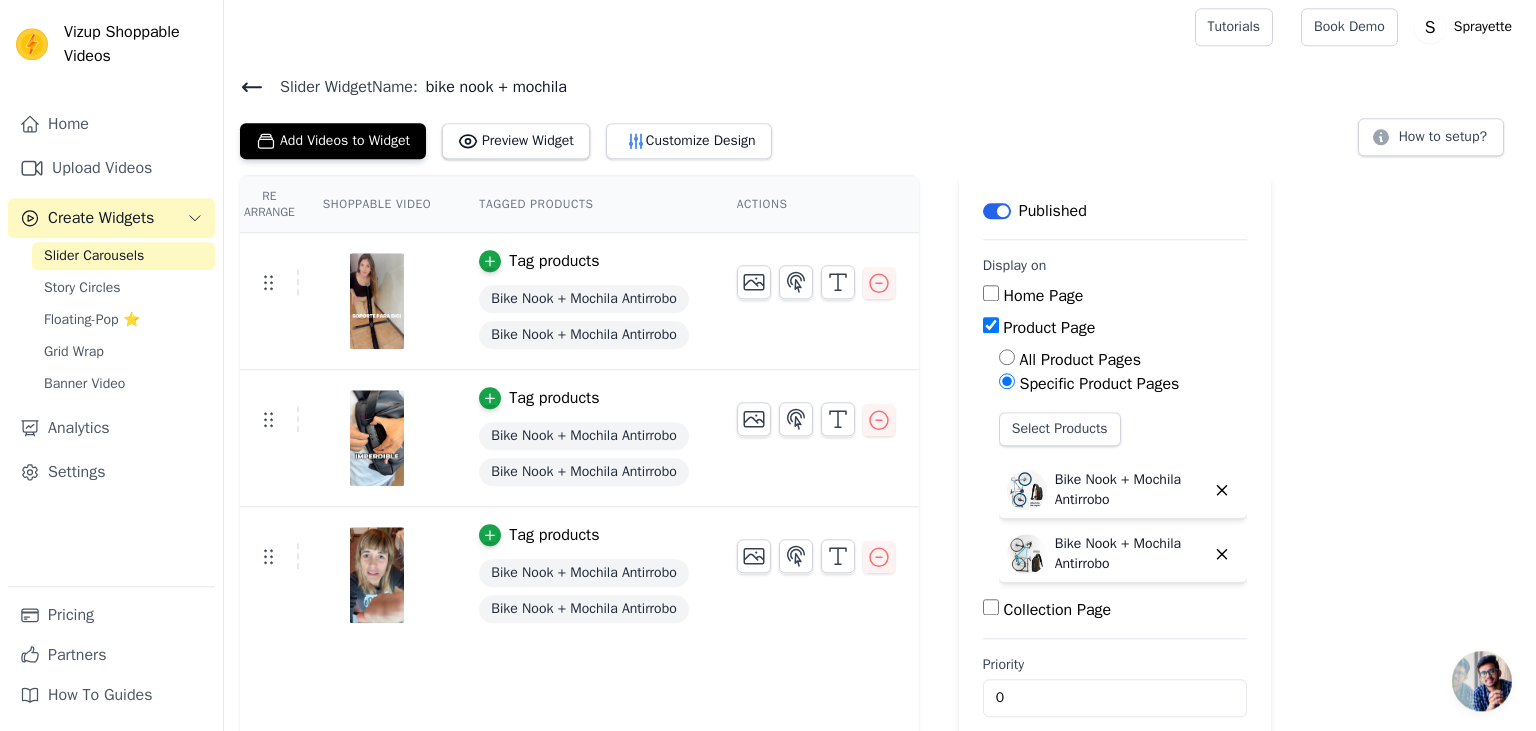 scroll, scrollTop: 0, scrollLeft: 0, axis: both 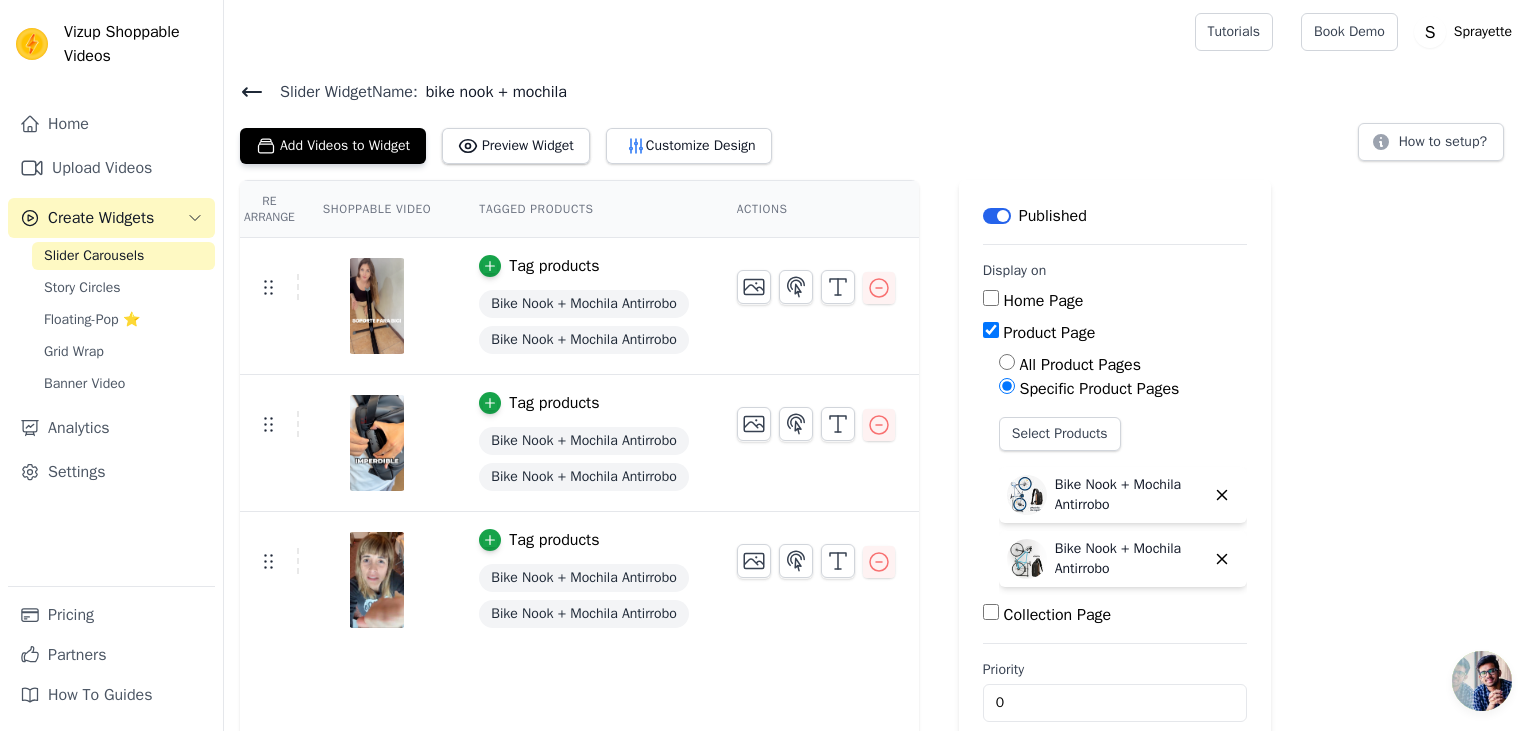 click 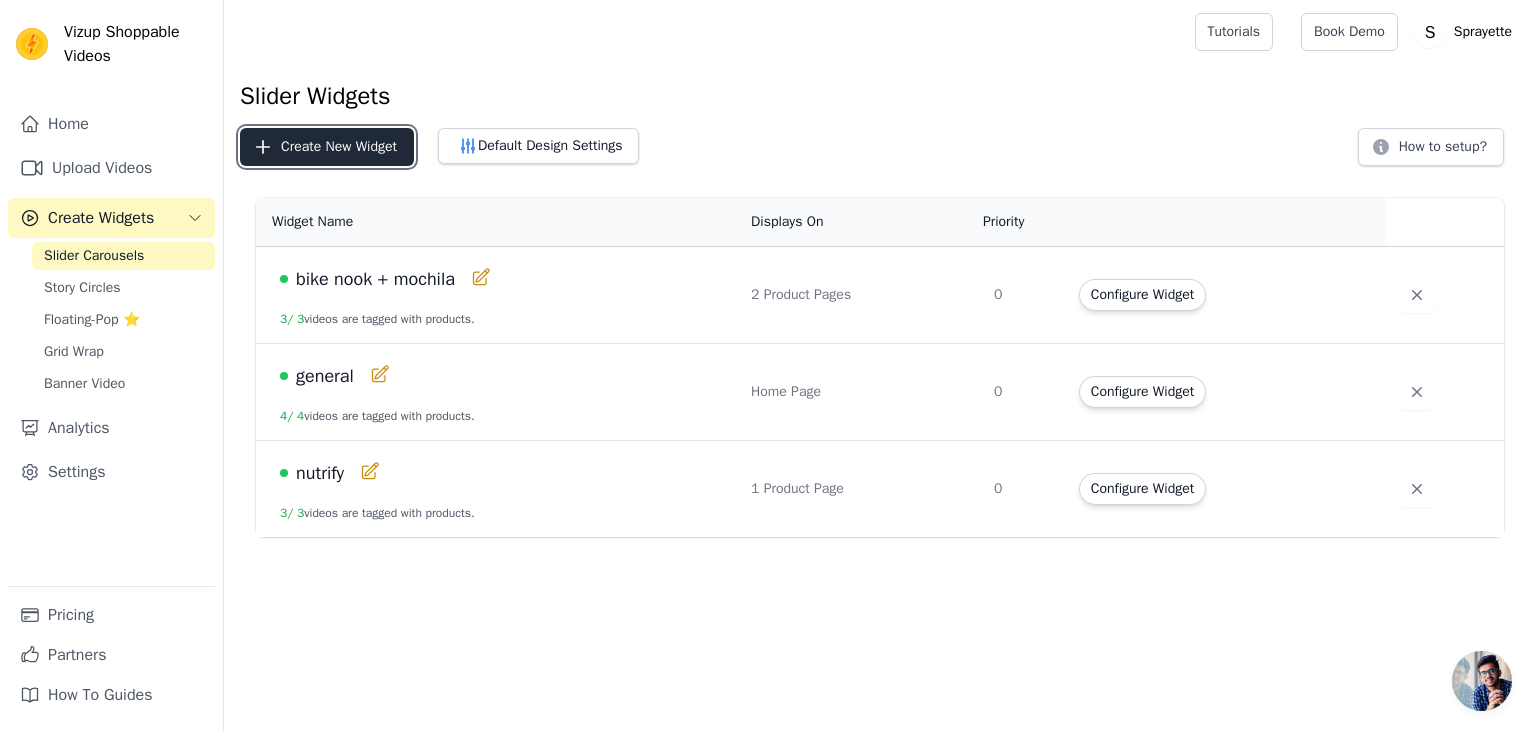 click on "Create New Widget" at bounding box center (327, 147) 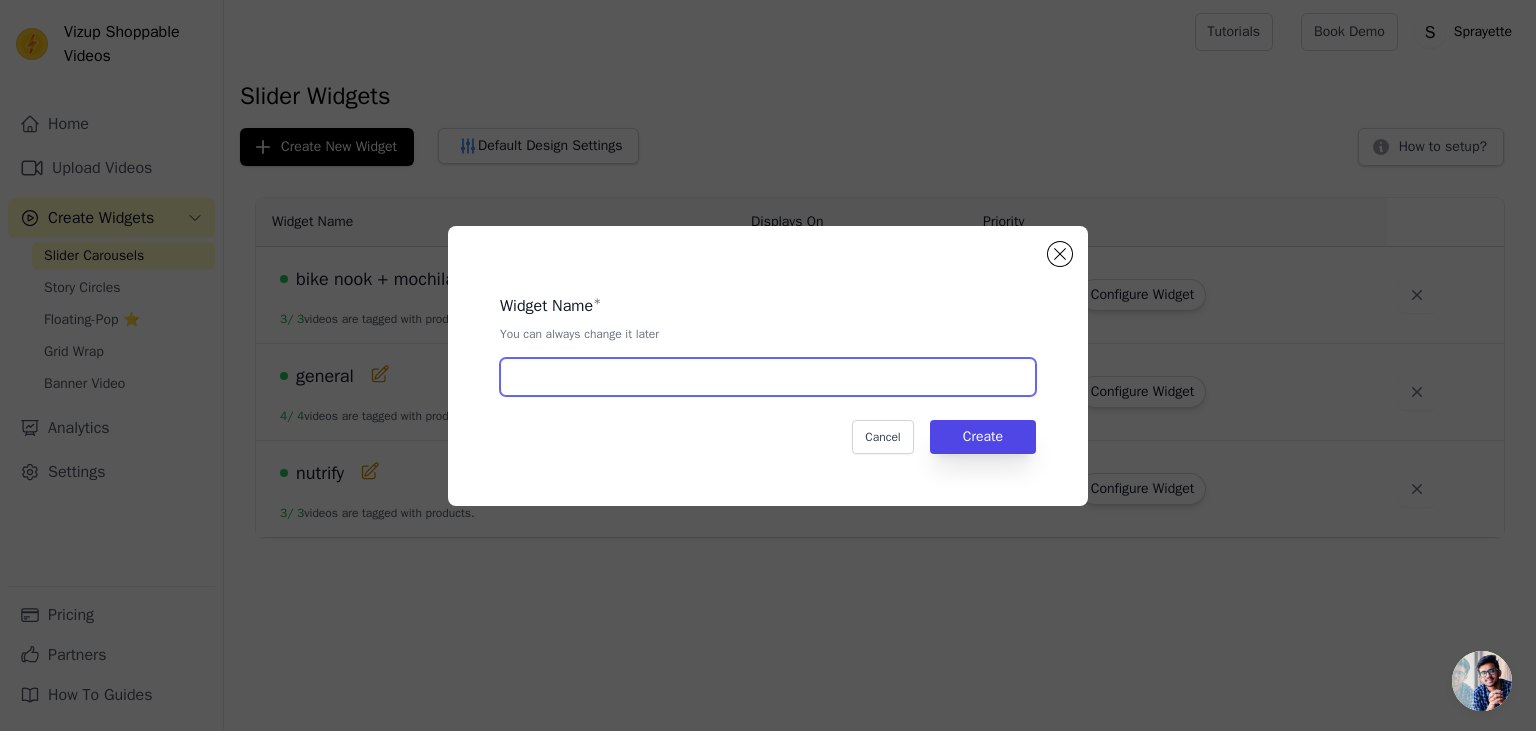 click at bounding box center [768, 377] 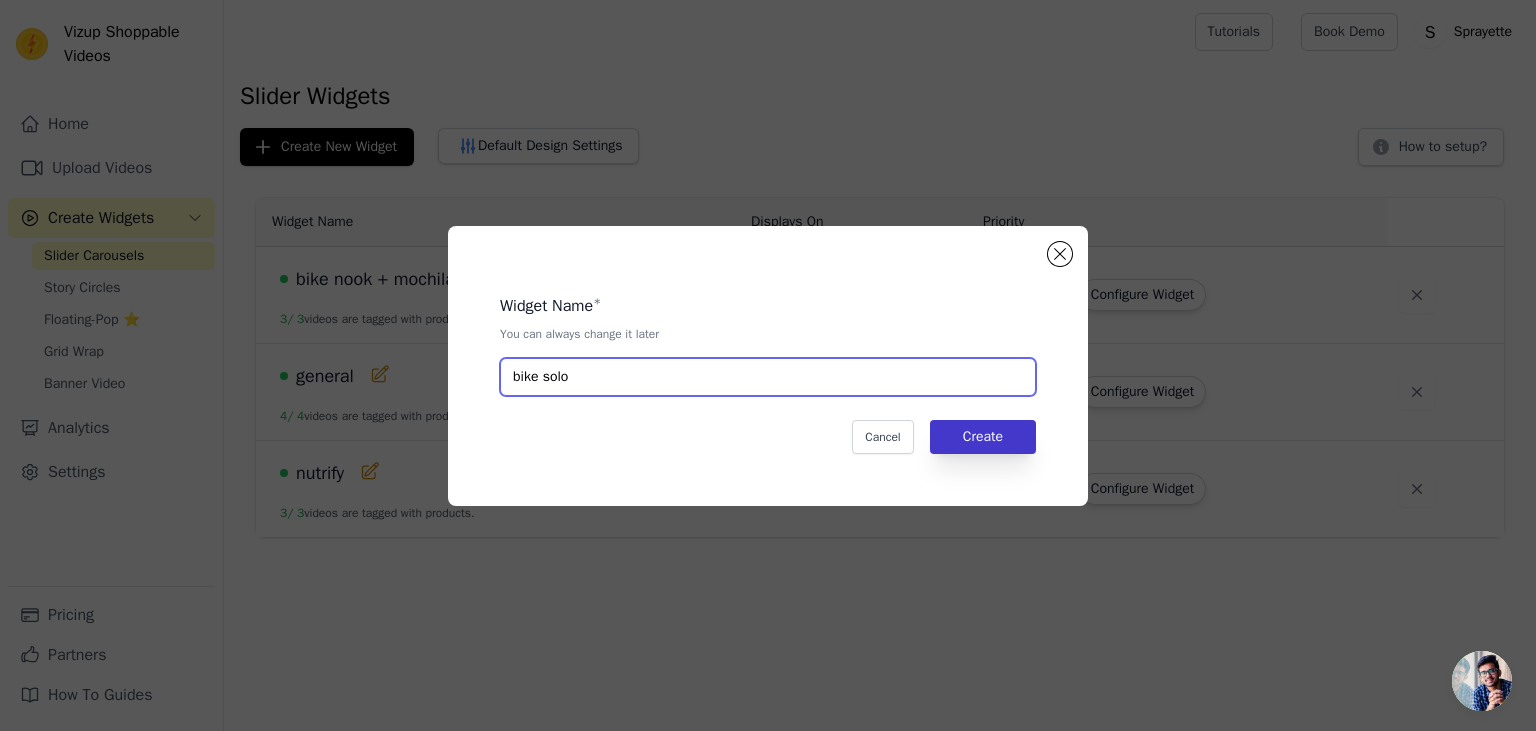 type on "bike solo" 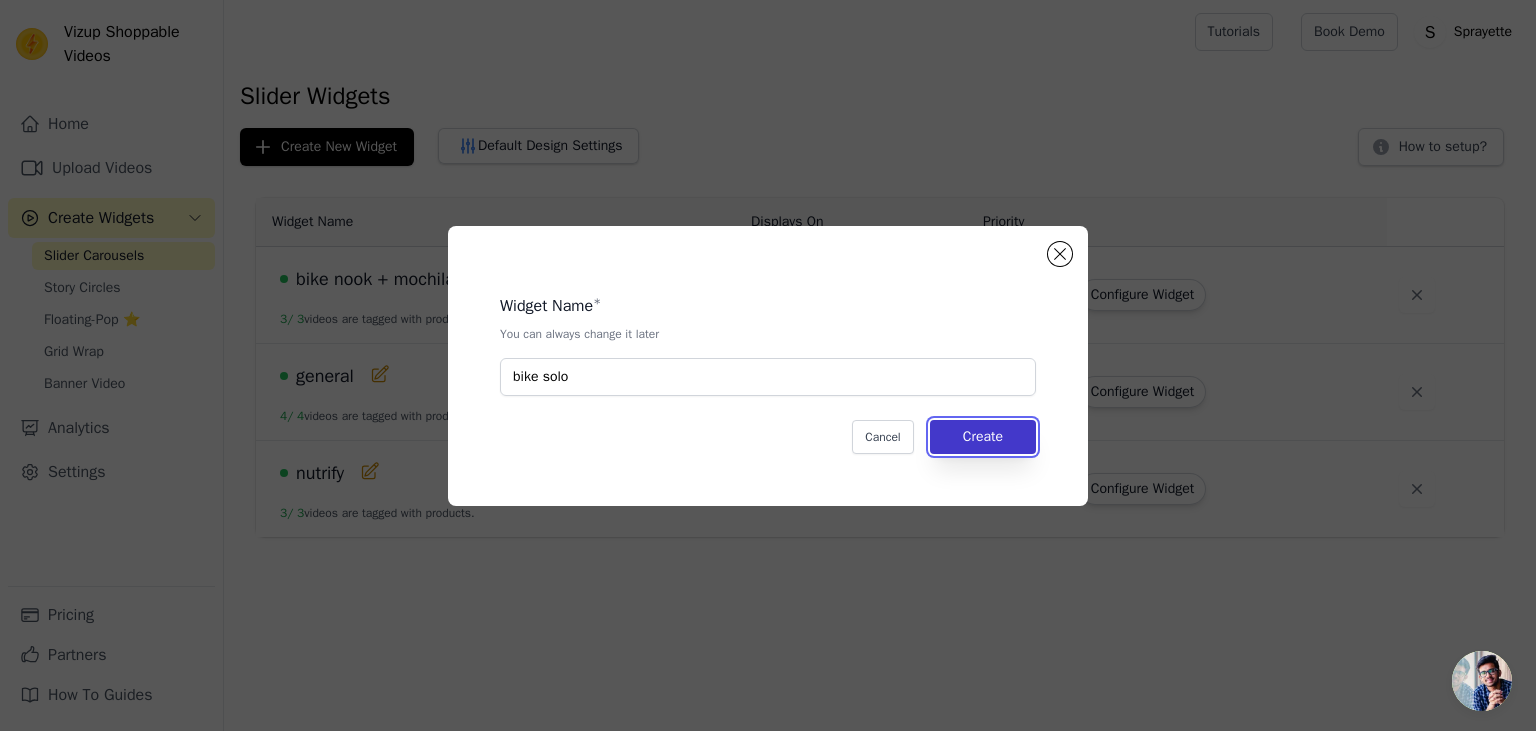 click on "Create" at bounding box center (983, 437) 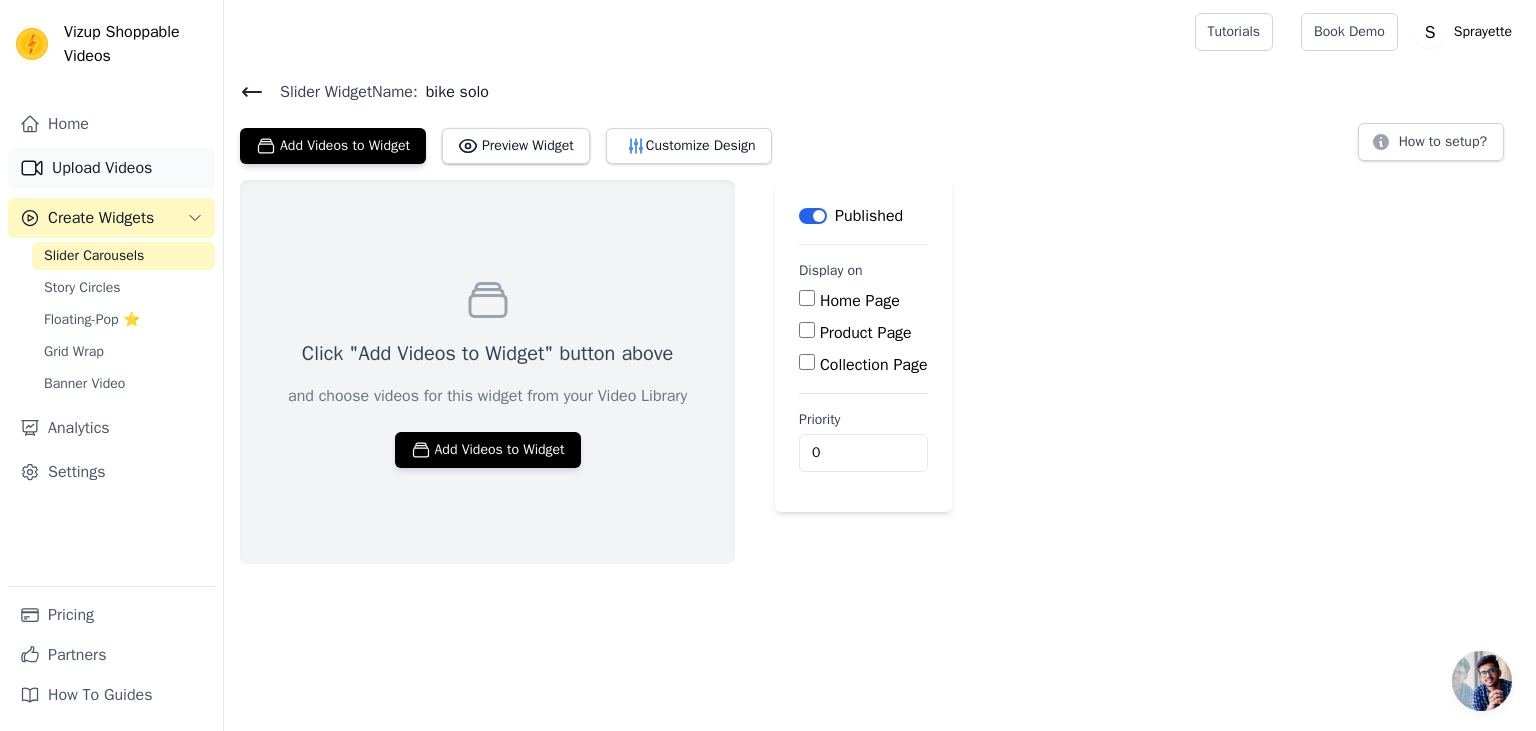 click on "Upload Videos" at bounding box center (111, 168) 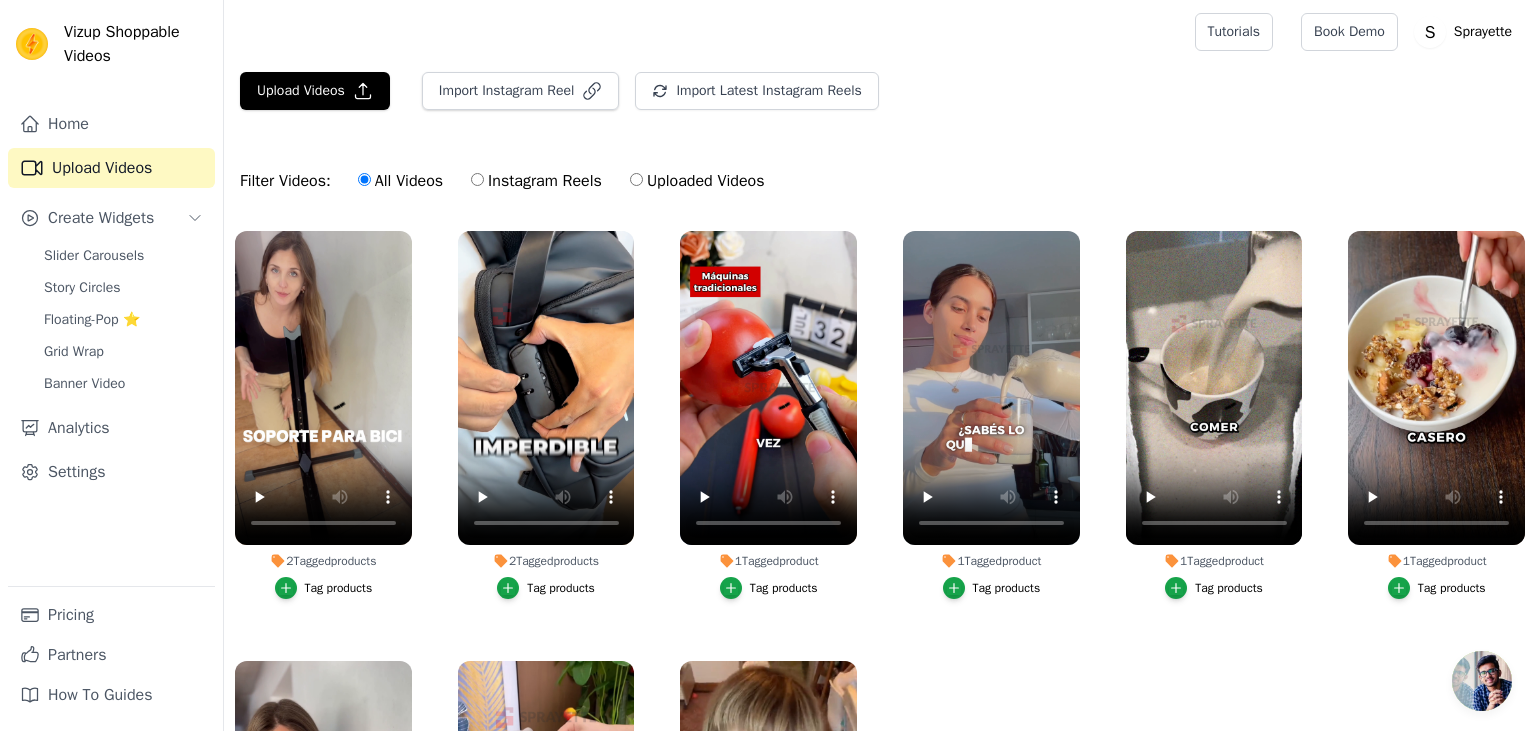 click on "Upload Videos
Import Instagram Reel
Import Latest Instagram Reels     Import Latest IG Reels     Filter Videos:
All Videos
Instagram Reels
Uploaded Videos               2  Tagged  products       Tag products           2  Tagged  products       Tag products           1  Tagged  product       Tag products           1  Tagged  product       Tag products           1  Tagged  product       Tag products           1  Tagged  product       Tag products           1  Tagged  product       Tag products           1  Tagged  product       Tag products           2  Tagged  products       Tag products" at bounding box center (880, 499) 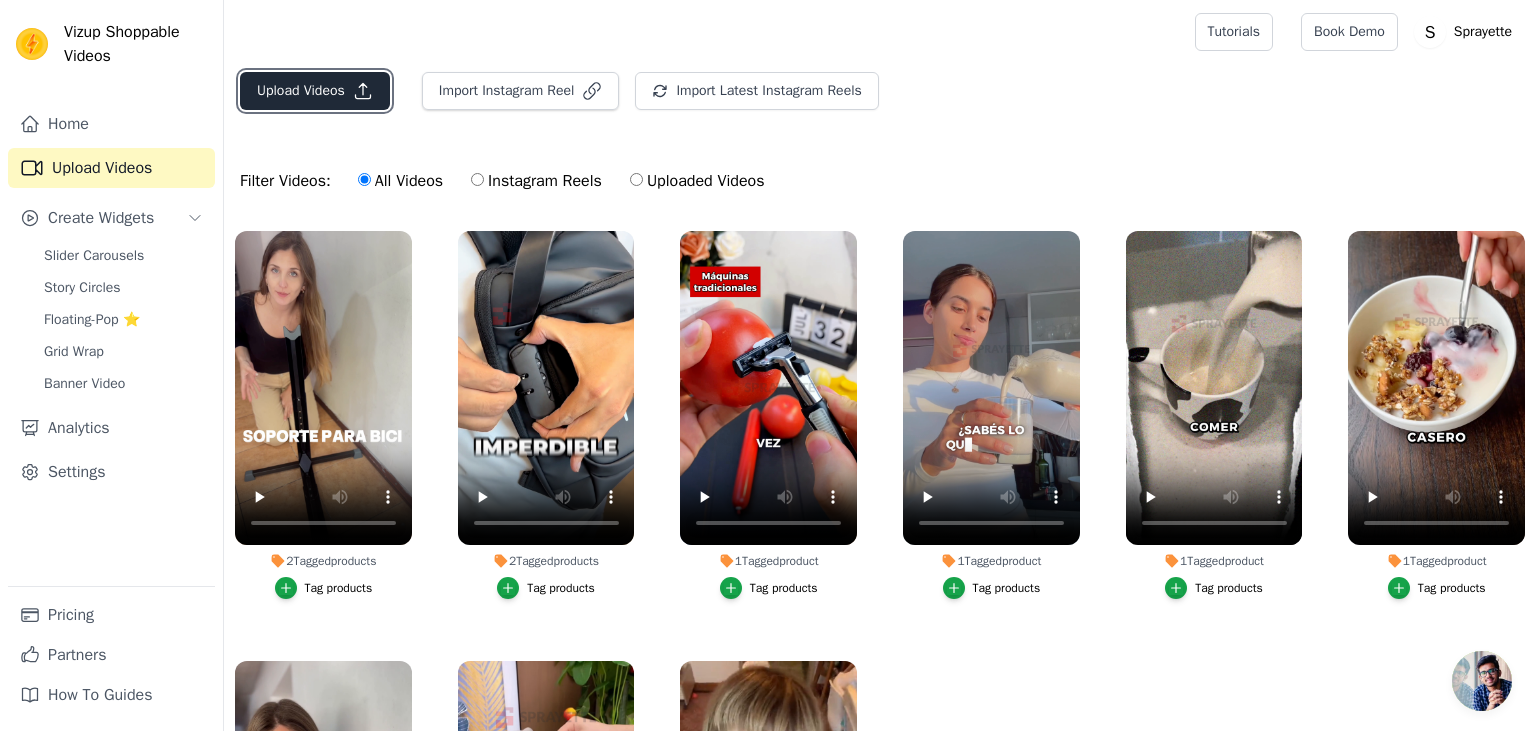 click 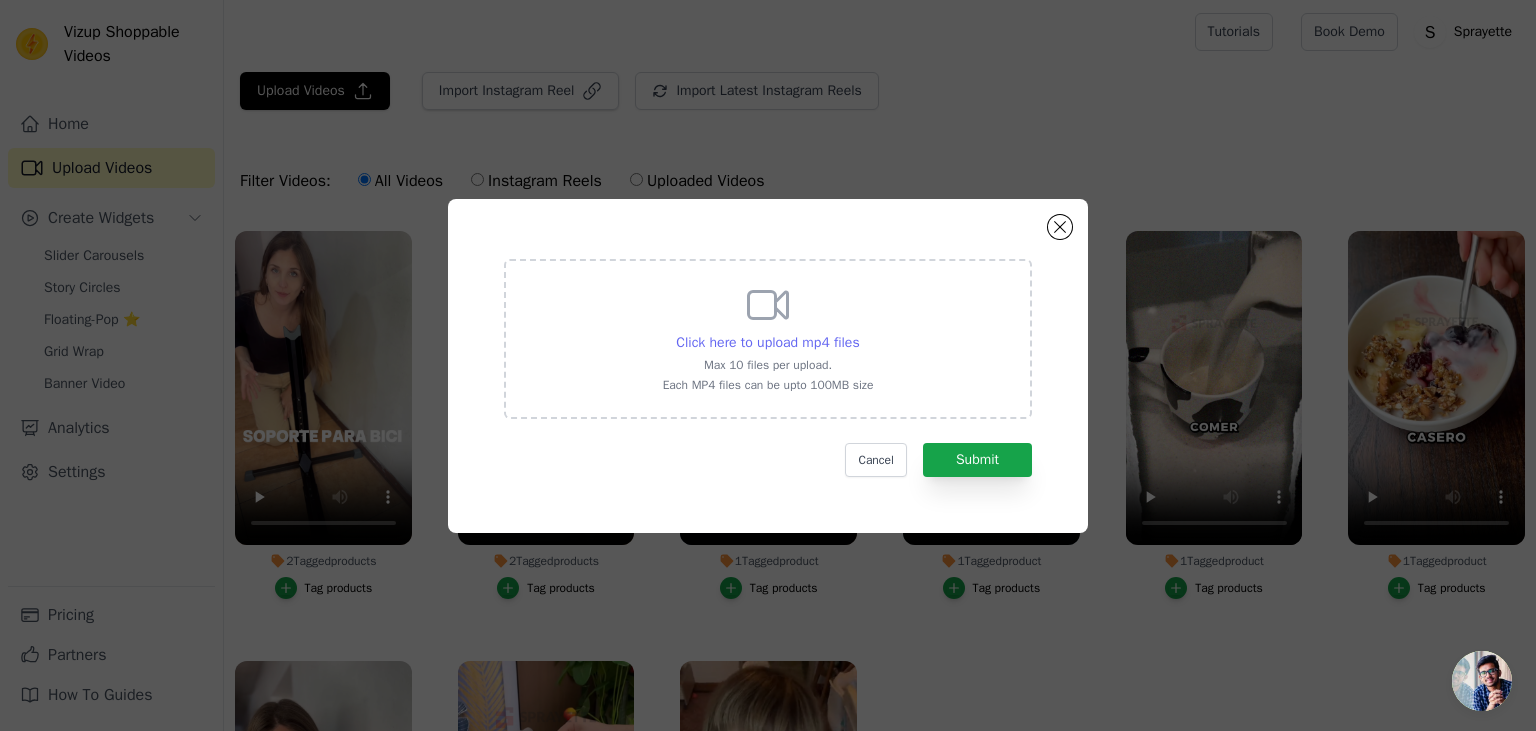 click on "Click here to upload mp4 files" at bounding box center (767, 342) 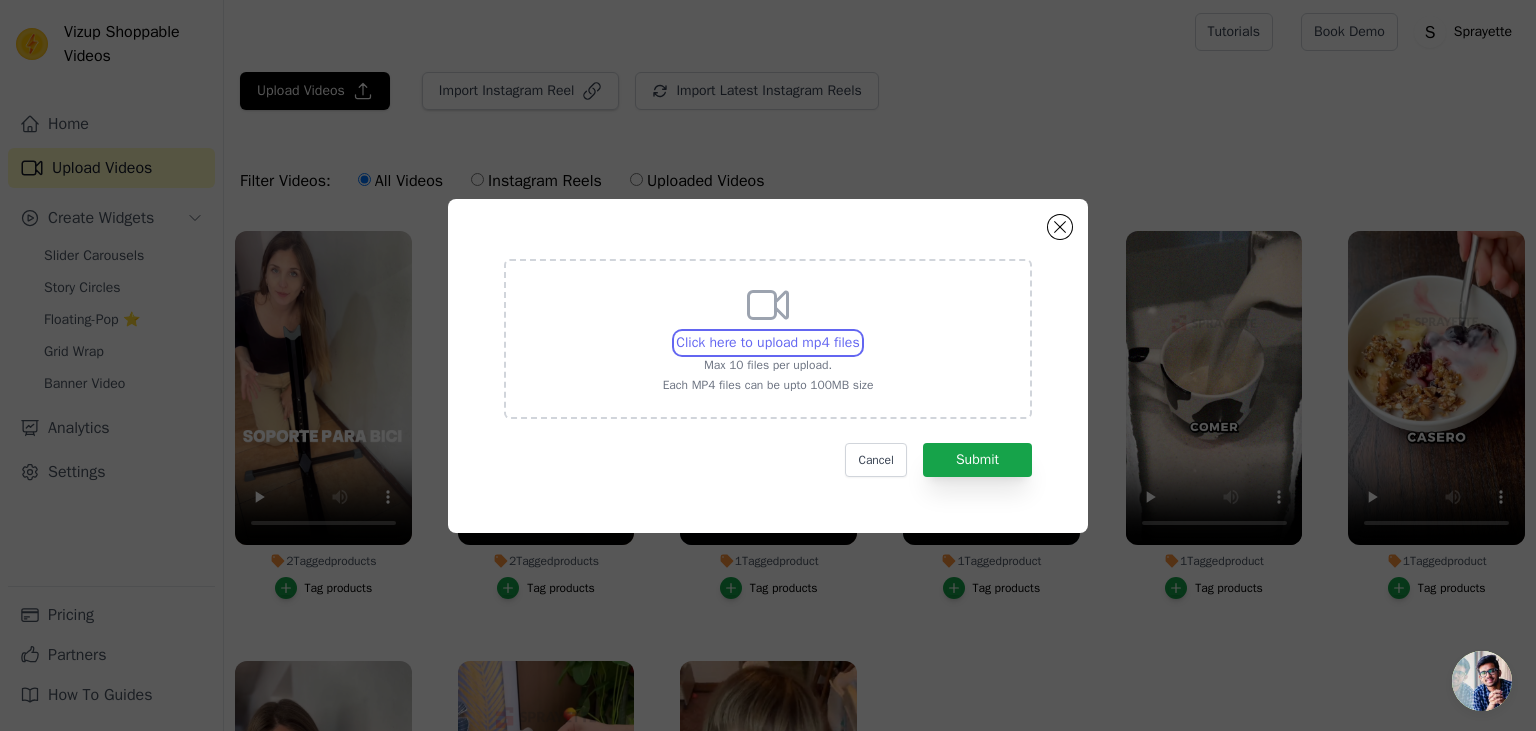 click on "Click here to upload mp4 files     Max 10 files per upload.   Each MP4 files can be upto 100MB size" at bounding box center [859, 332] 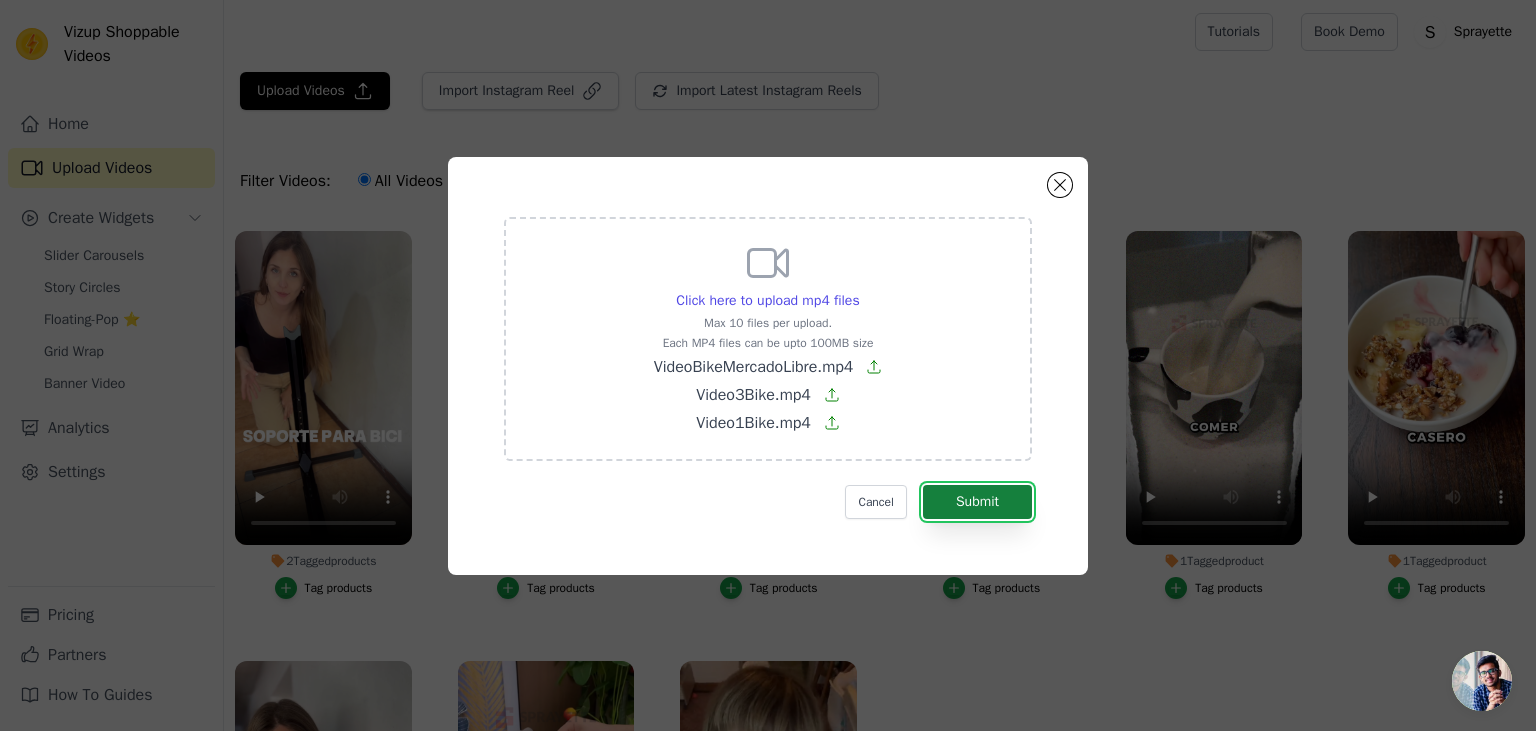 click on "Submit" at bounding box center [977, 502] 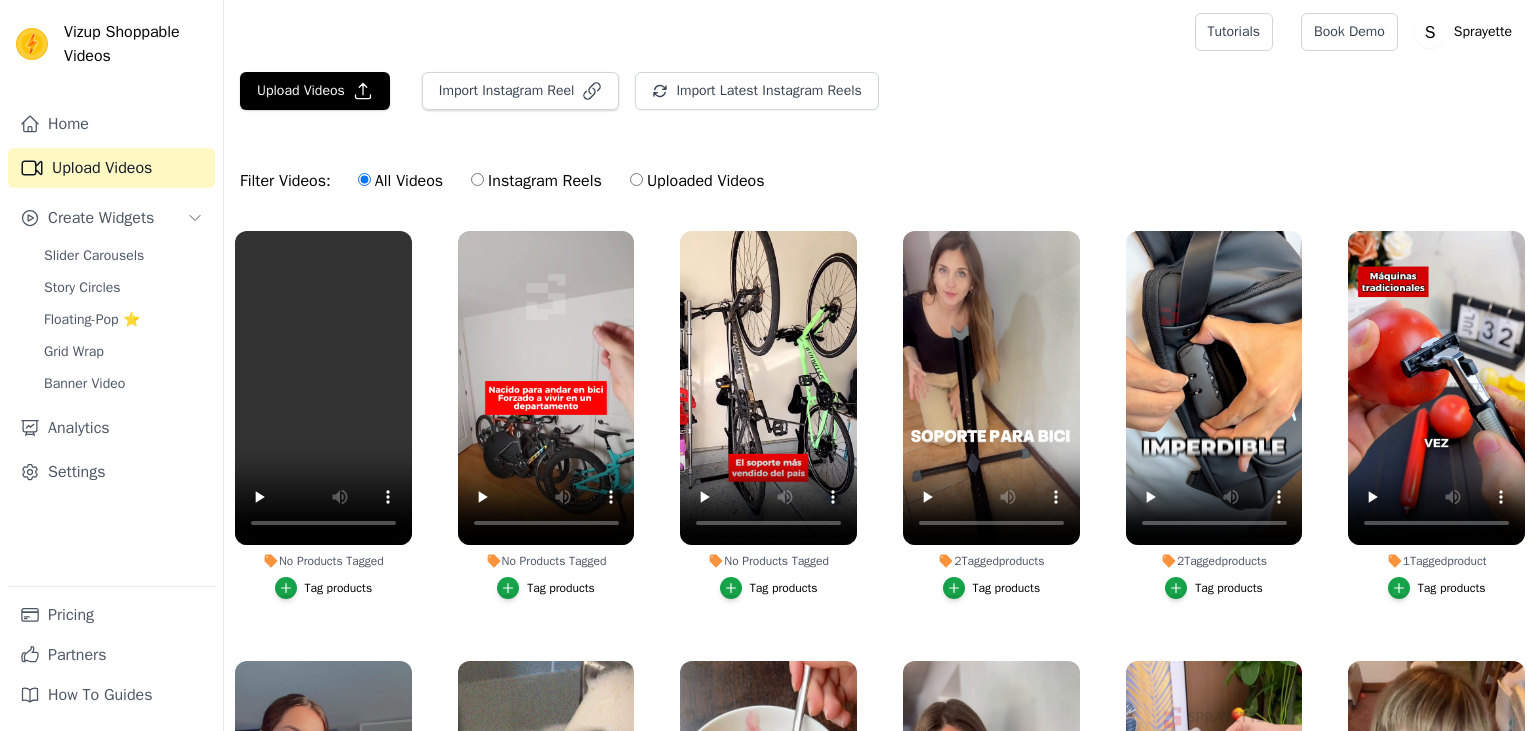 scroll, scrollTop: 0, scrollLeft: 0, axis: both 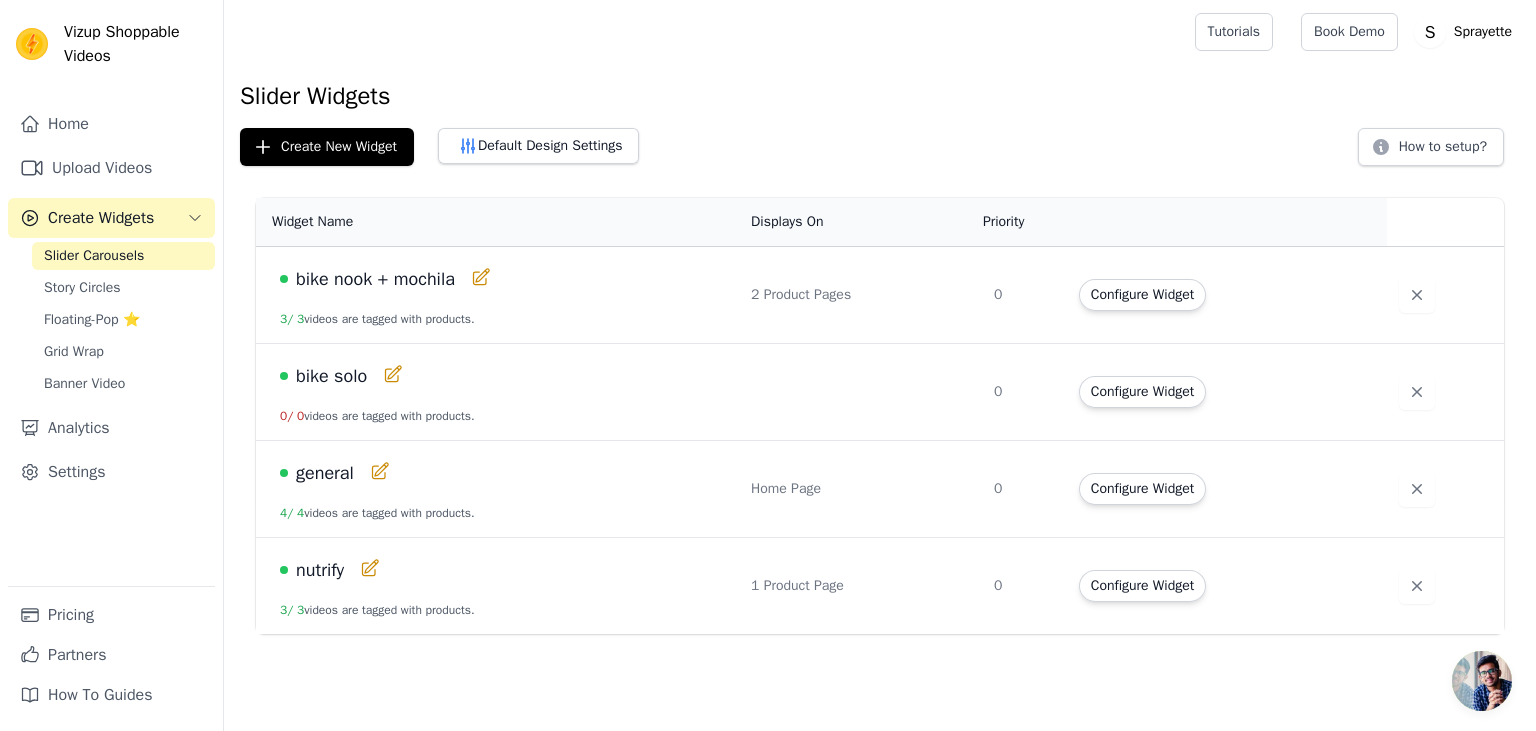 click on "bike solo" at bounding box center [331, 376] 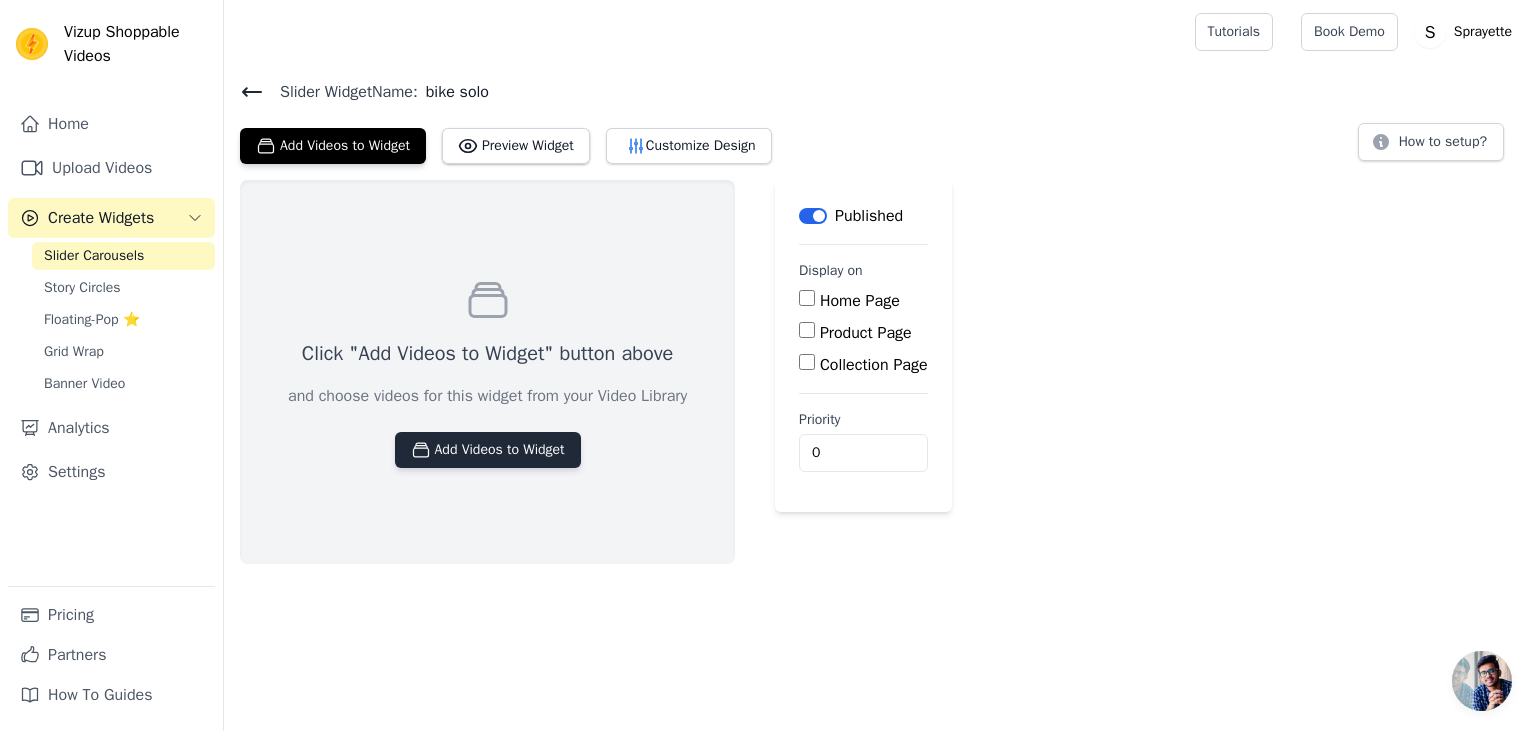 click on "Add Videos to Widget" at bounding box center (488, 450) 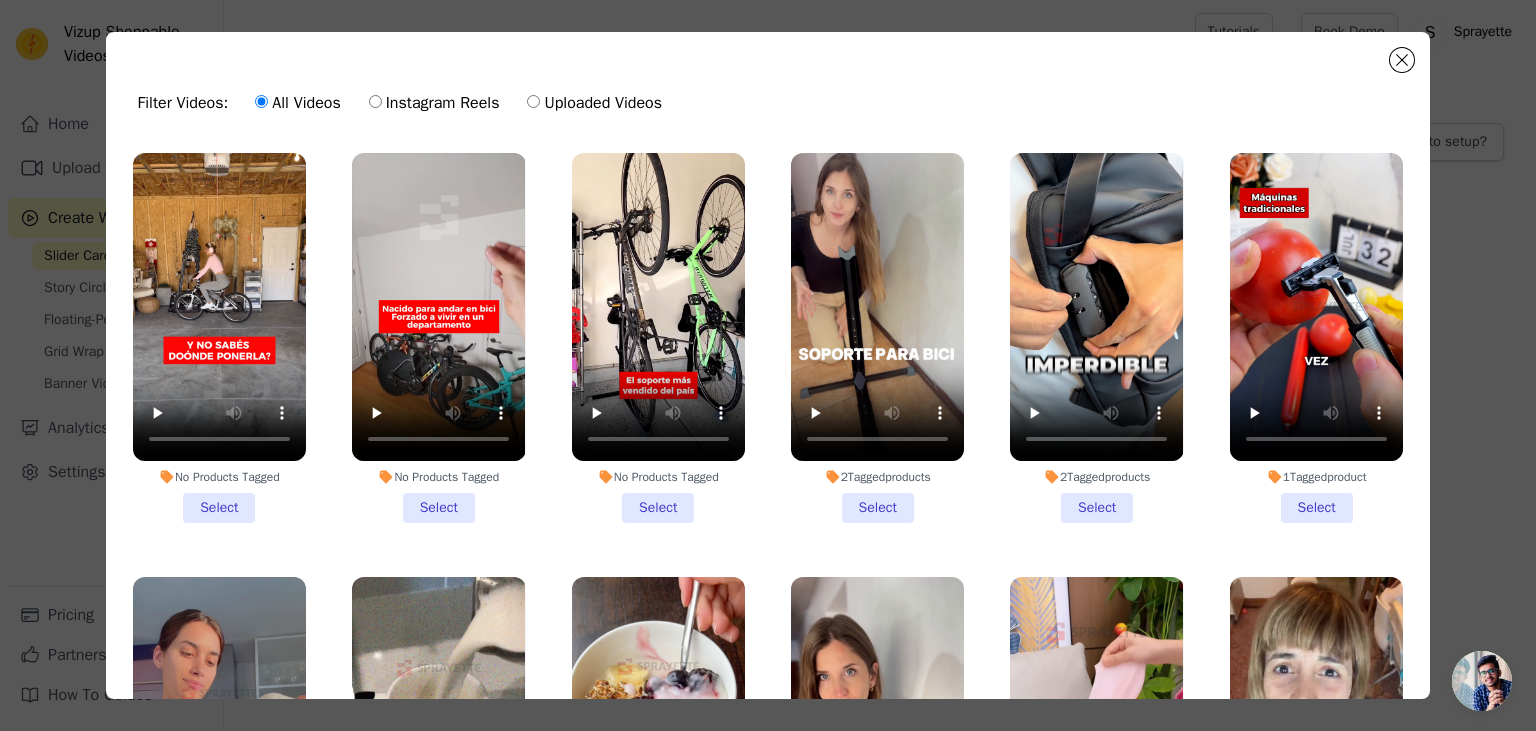 click on "No Products Tagged     Select" at bounding box center [658, 338] 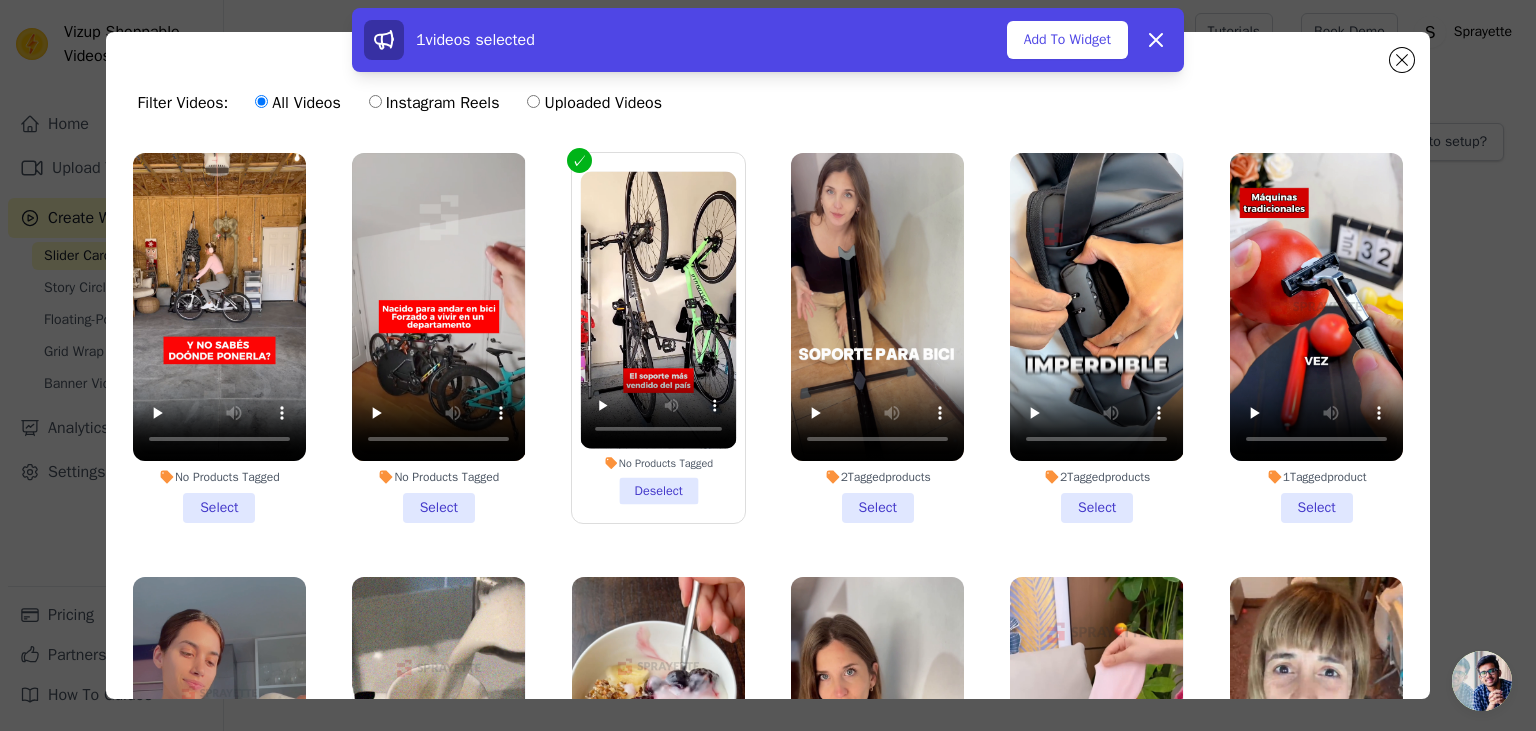 click on "No Products Tagged     Select" at bounding box center [438, 338] 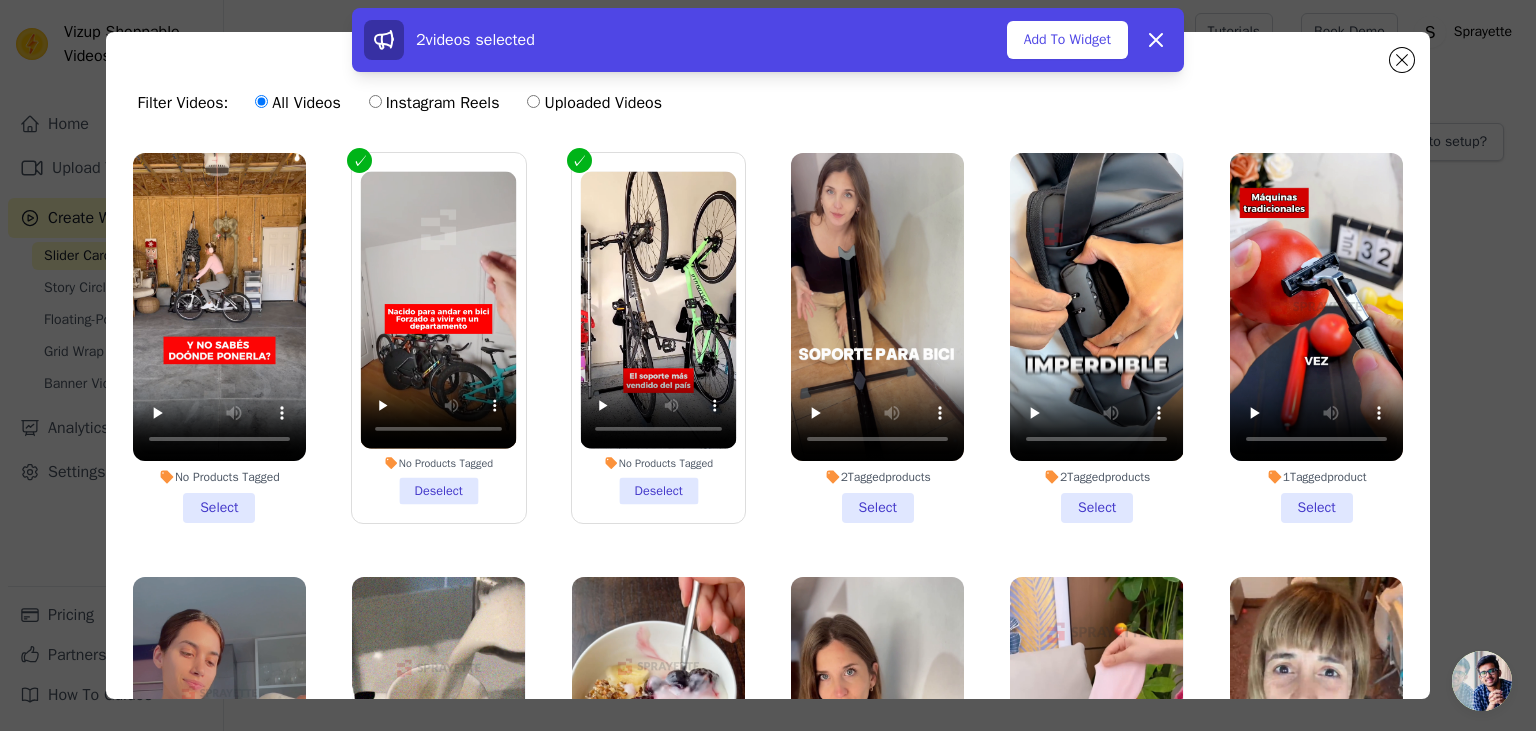 click on "No Products Tagged     Select" at bounding box center [219, 338] 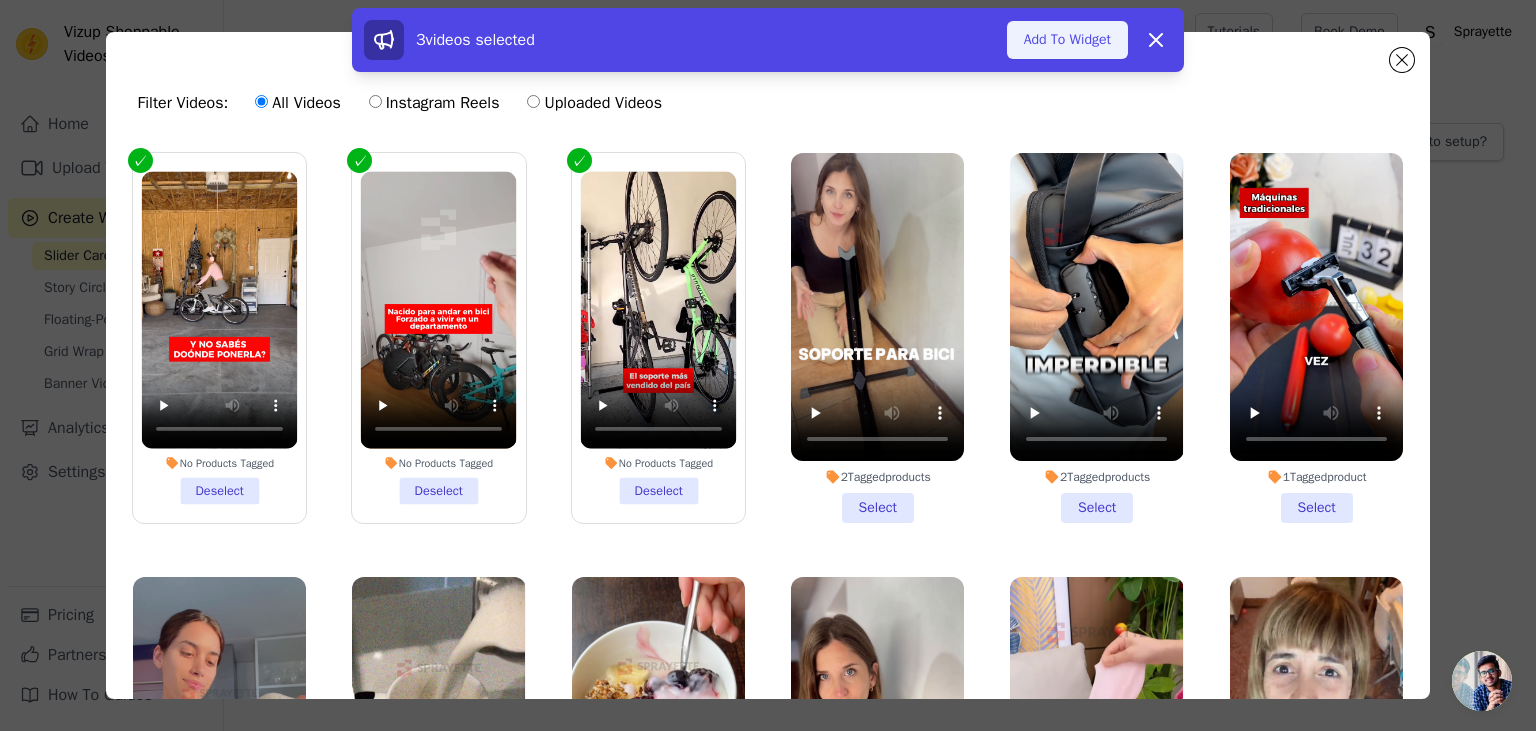 click on "Add To Widget" at bounding box center (1067, 40) 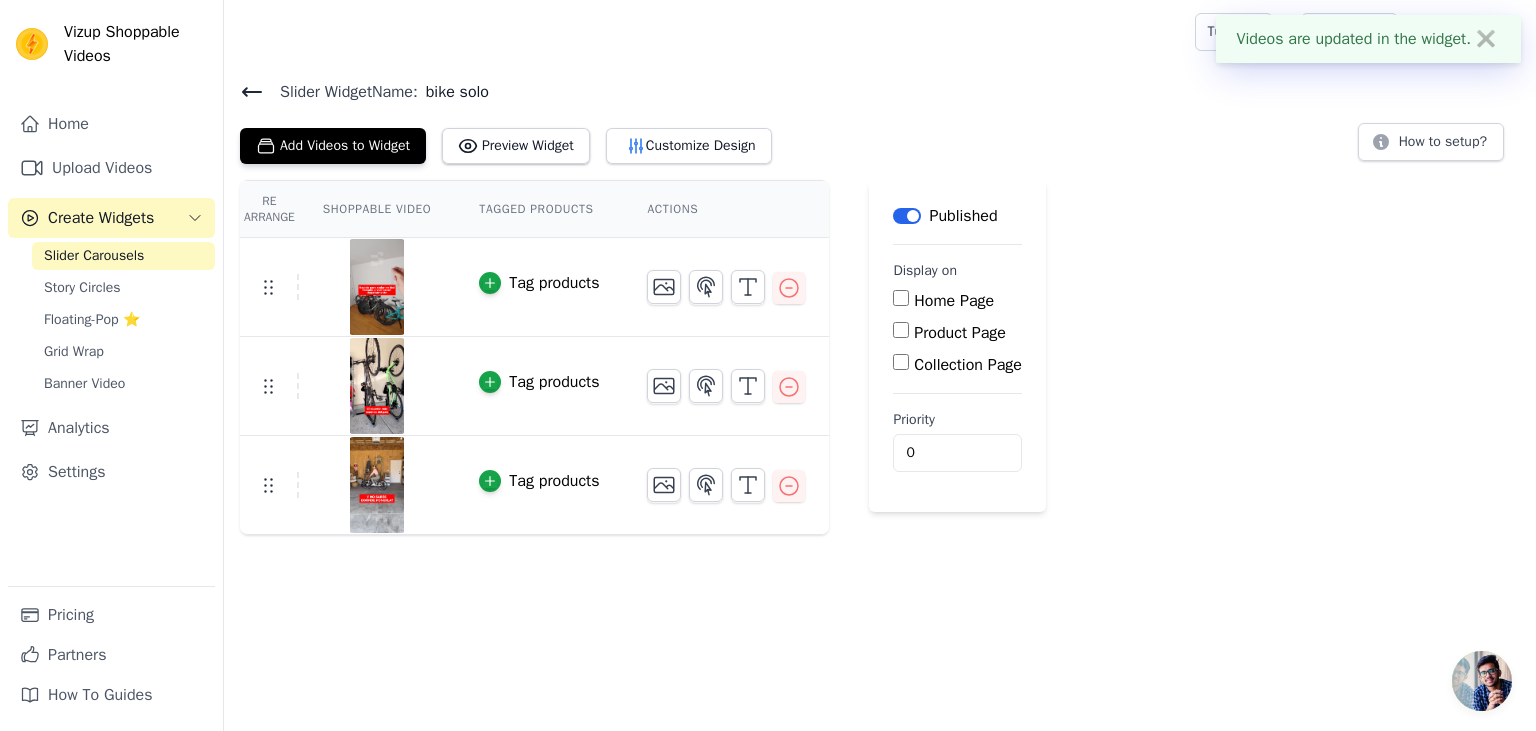 click on "Product Page" at bounding box center (960, 333) 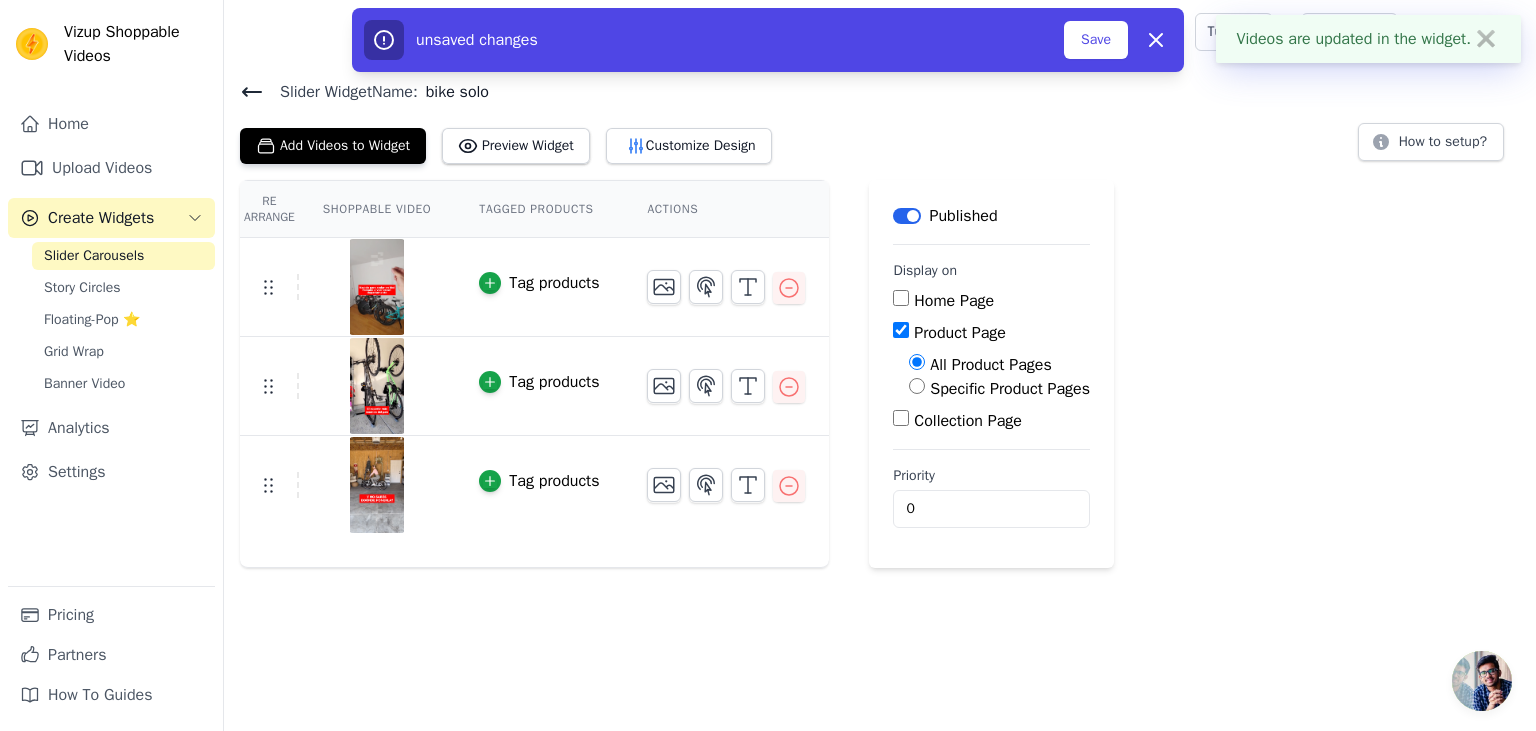 click on "Specific Product Pages" at bounding box center (1010, 389) 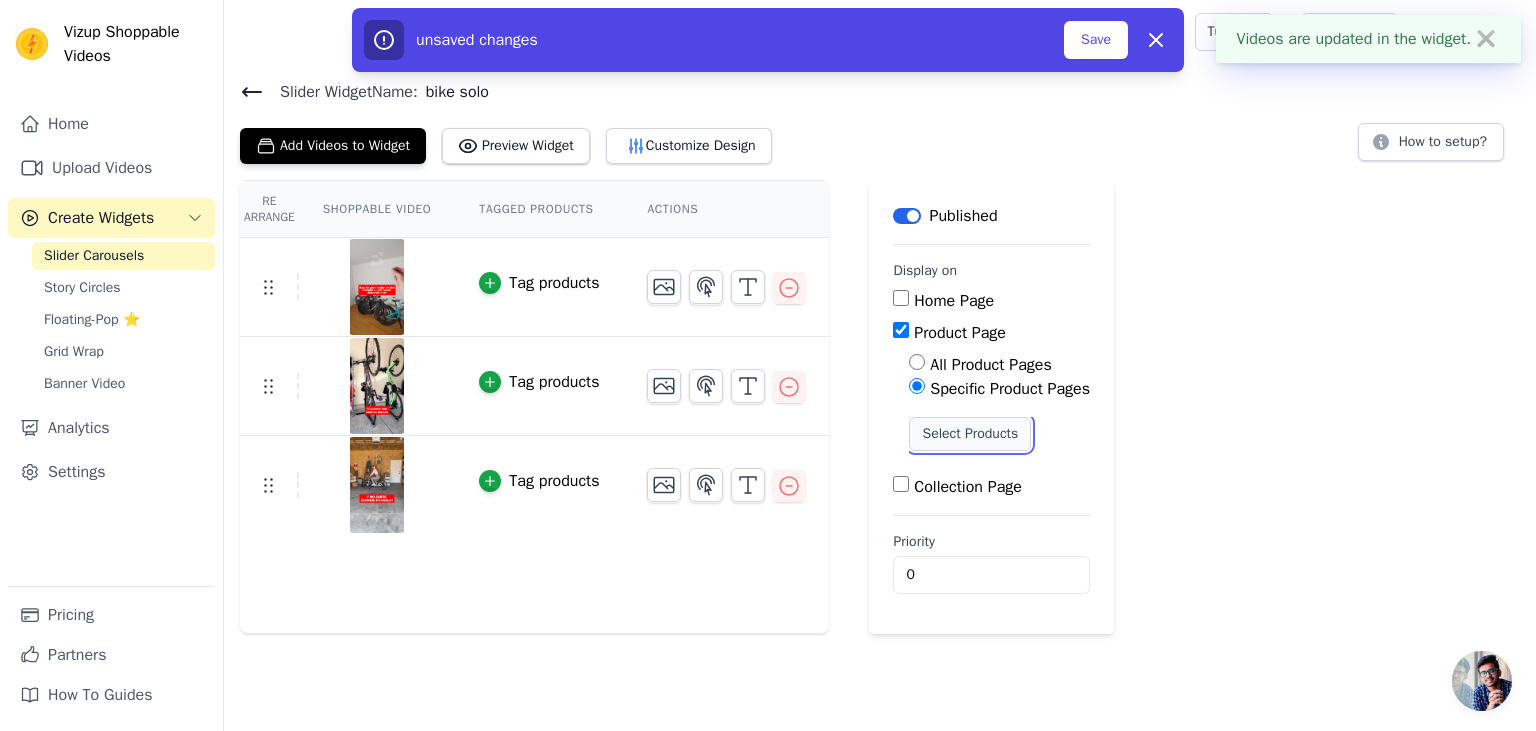 click on "Select Products" at bounding box center (970, 434) 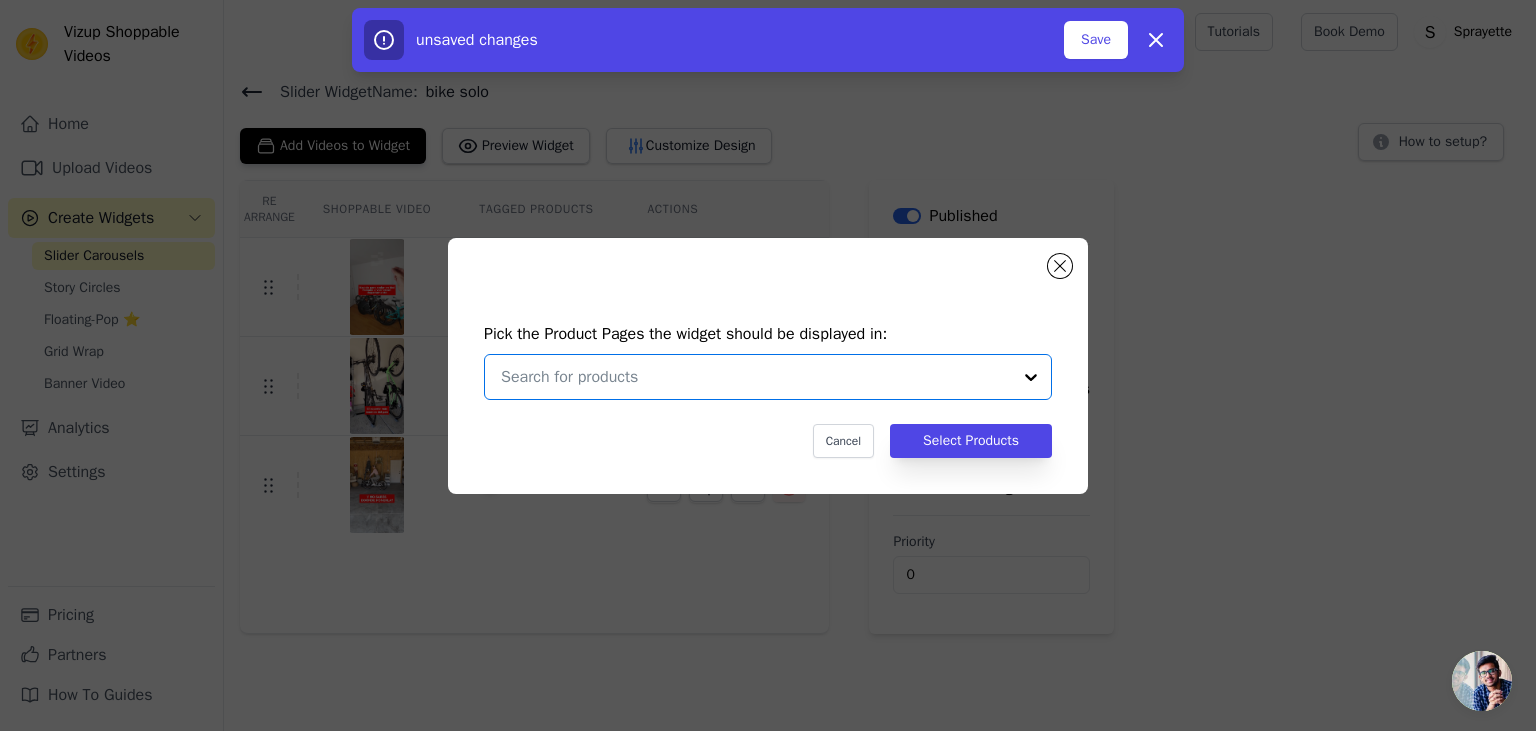click at bounding box center (756, 377) 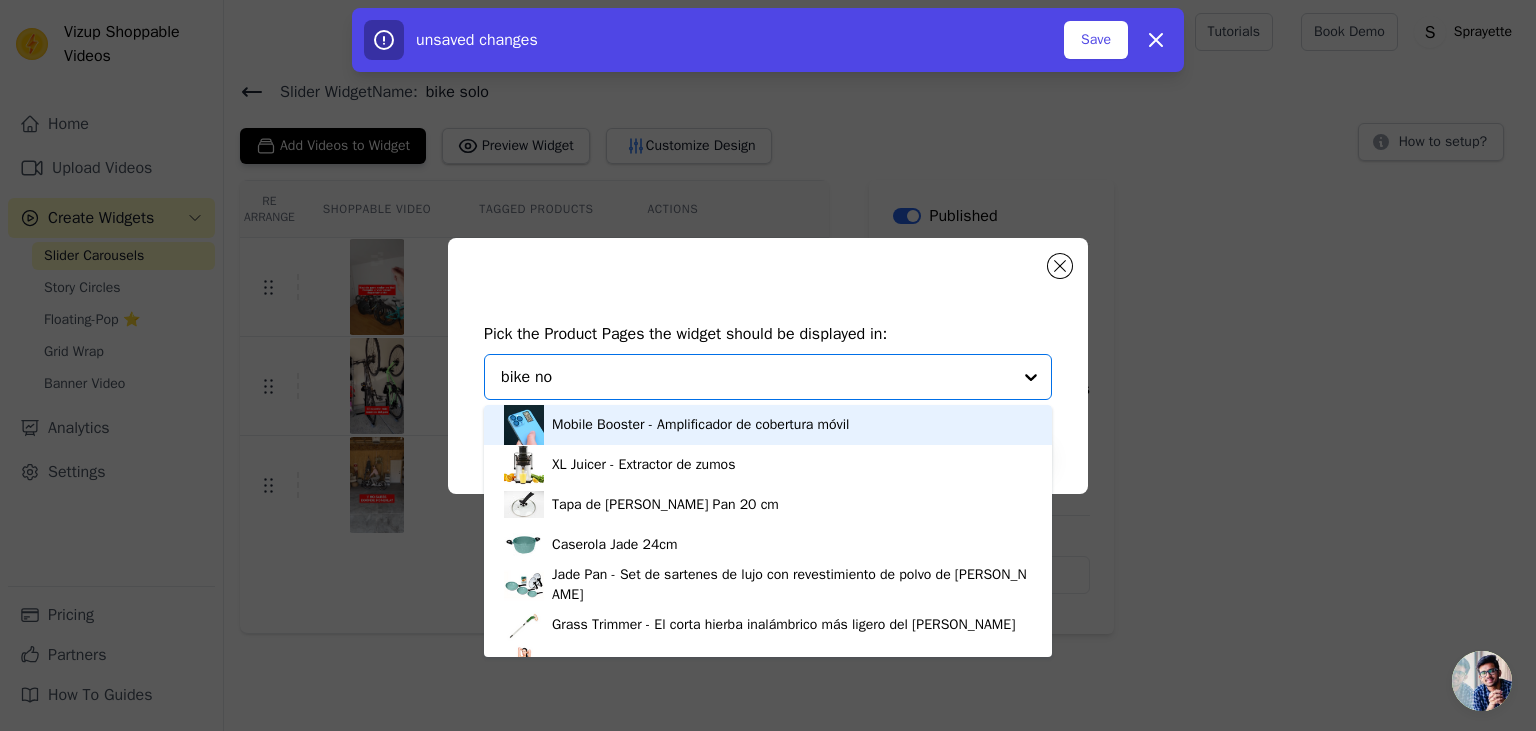 type on "bike noo" 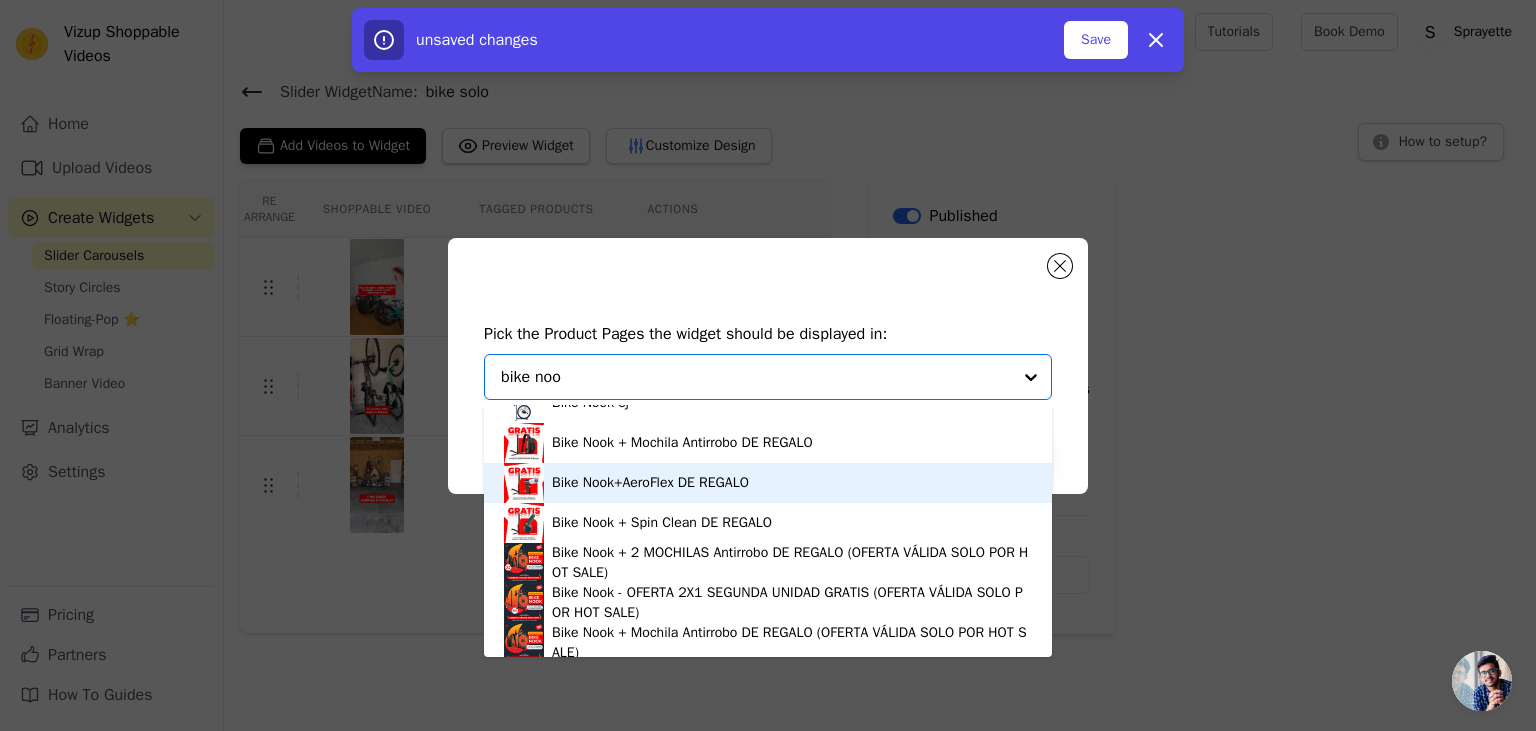 scroll, scrollTop: 0, scrollLeft: 0, axis: both 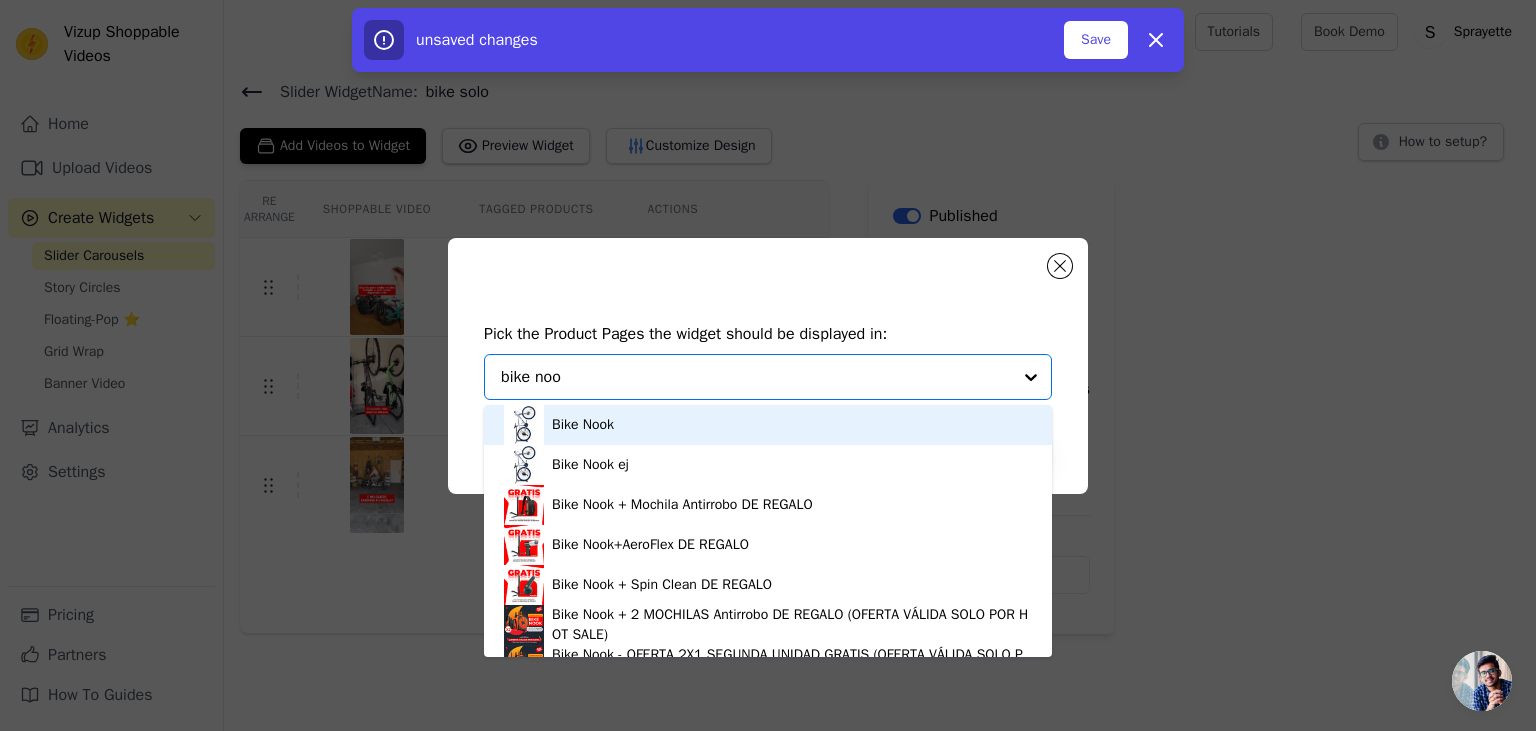 click on "Bike Nook" at bounding box center [768, 425] 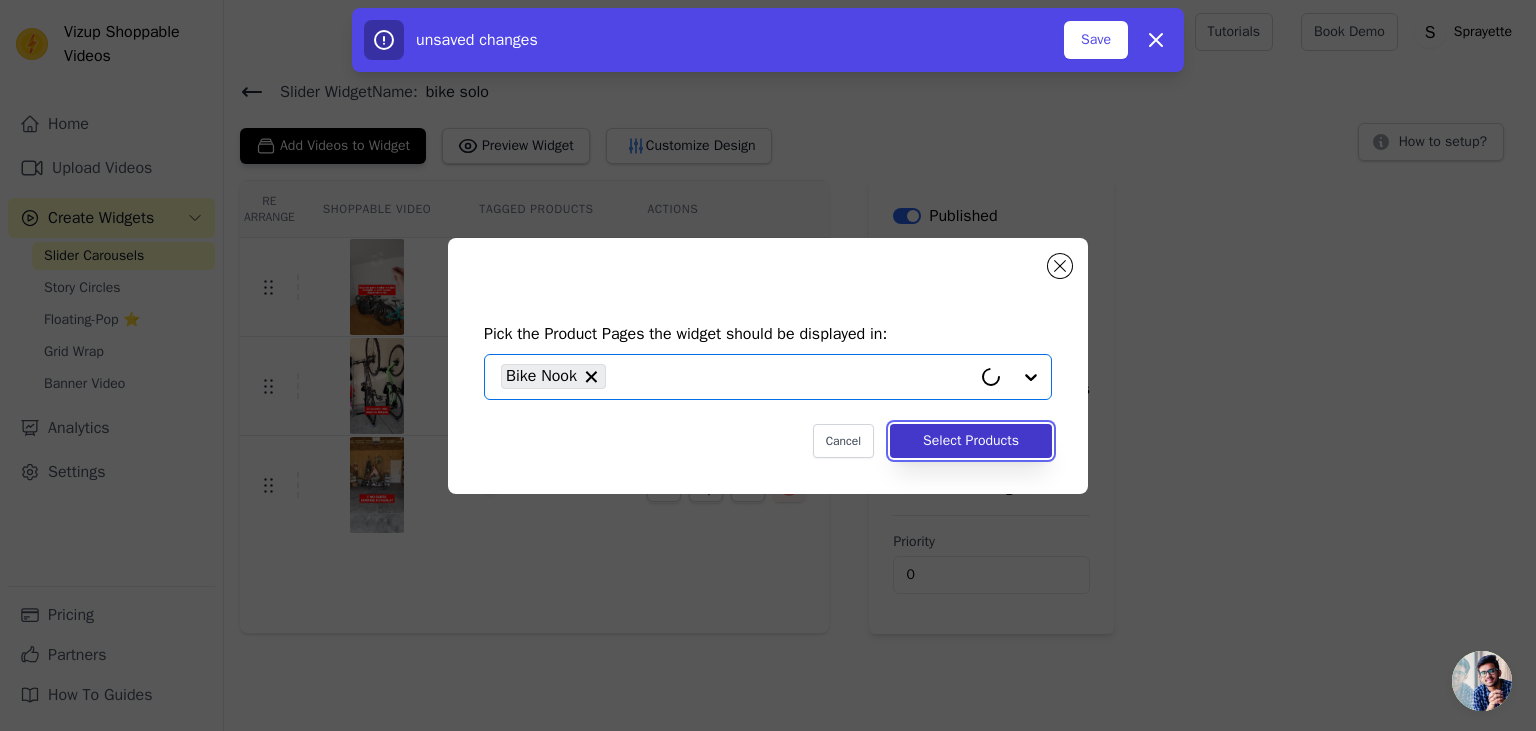 click on "Select Products" at bounding box center [971, 441] 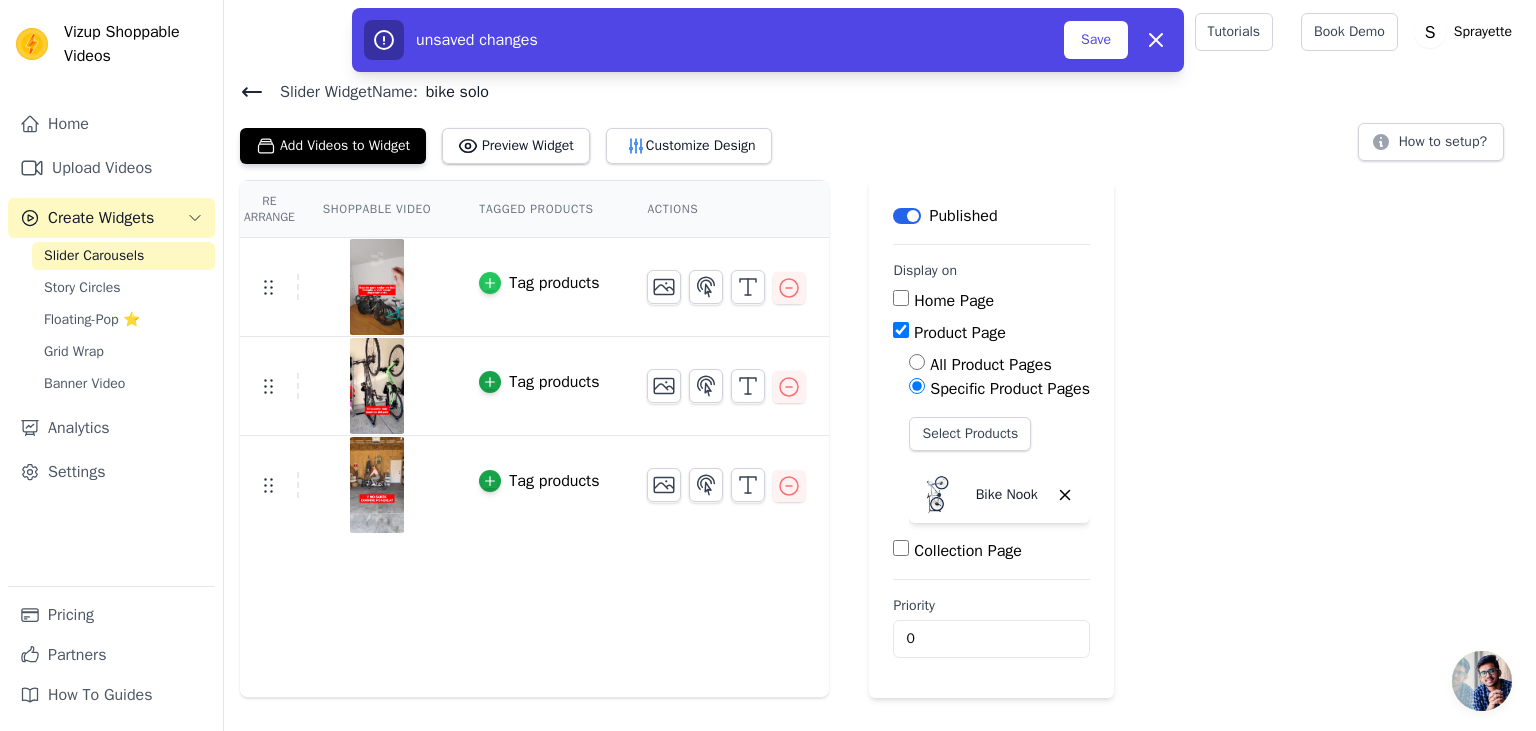 click 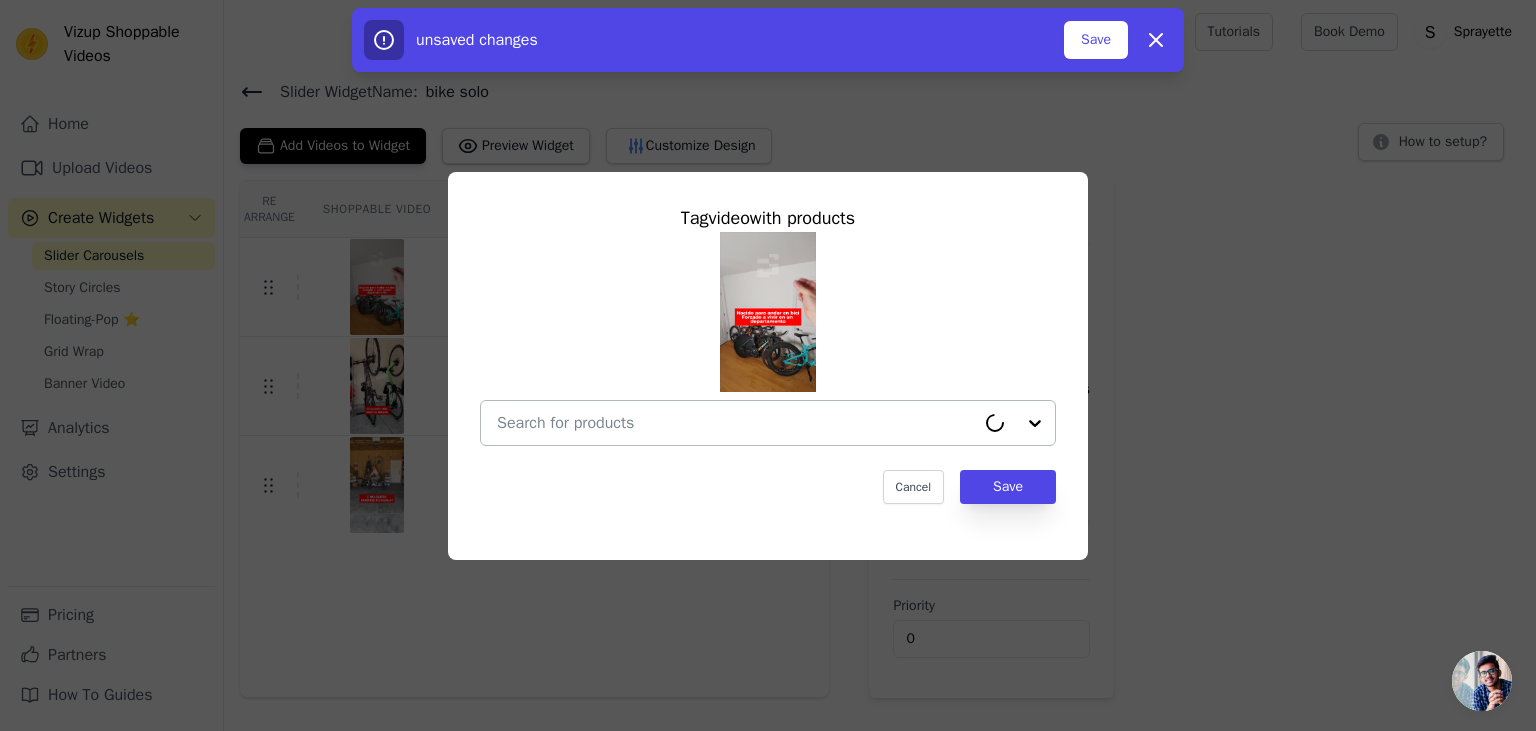 click at bounding box center (736, 423) 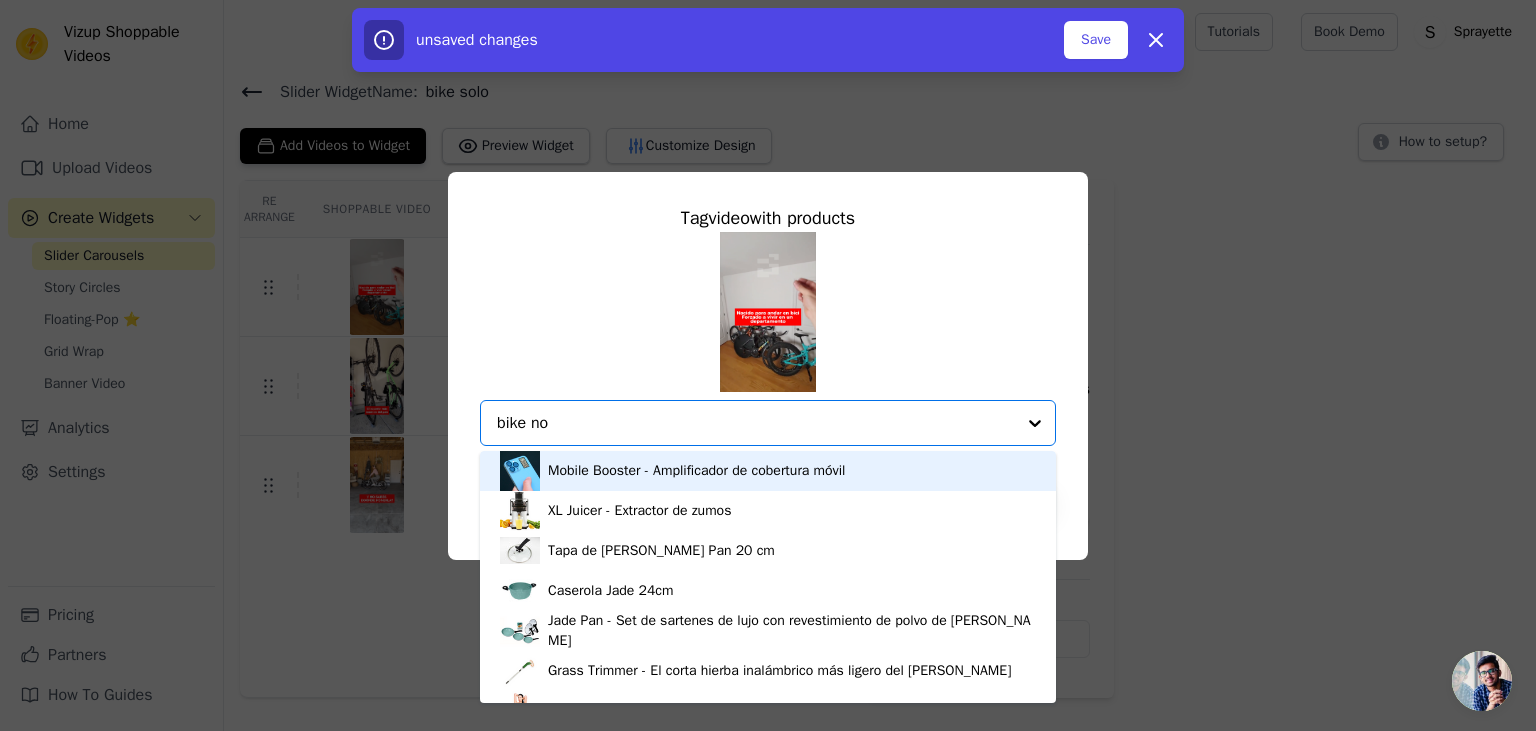 type on "bike noo" 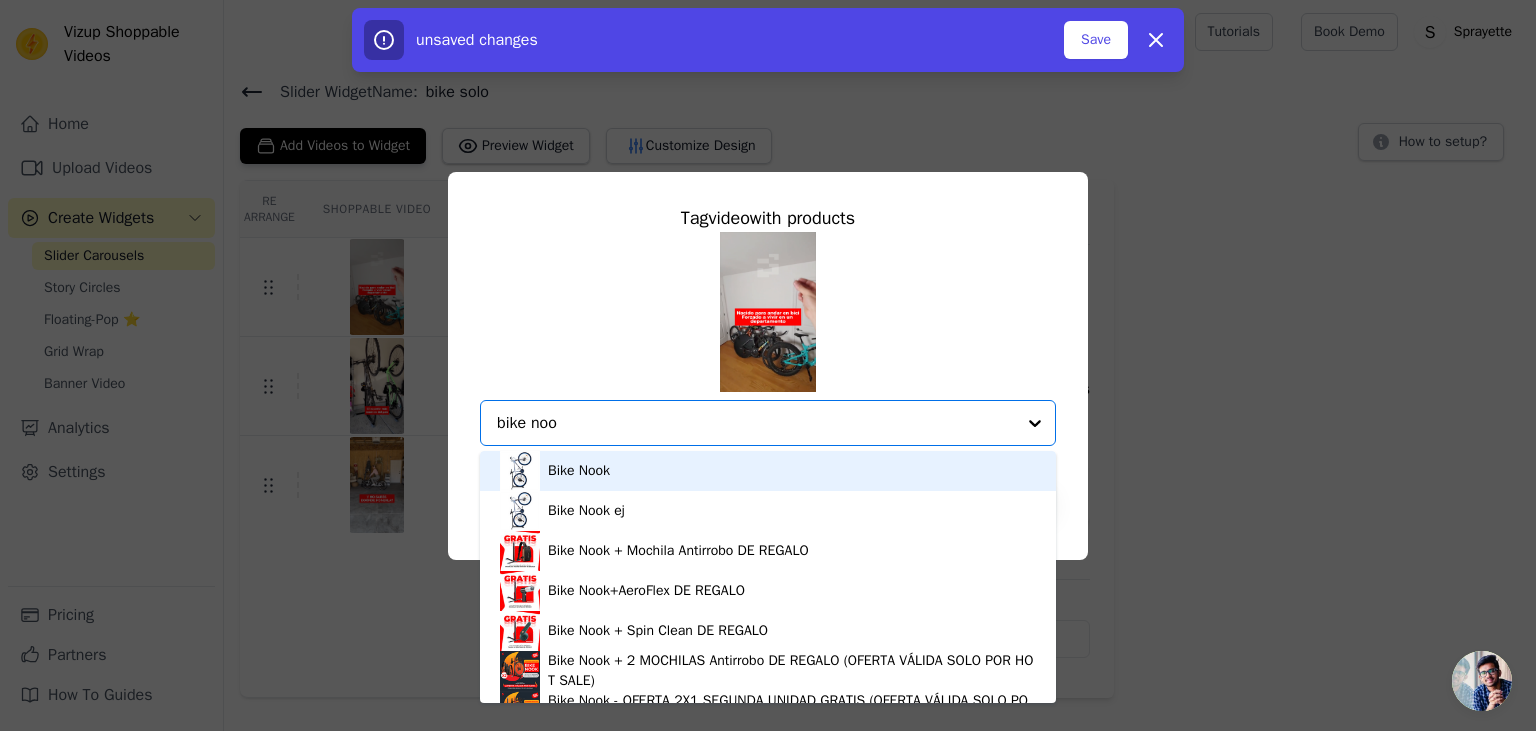 click on "Bike Nook" at bounding box center (768, 471) 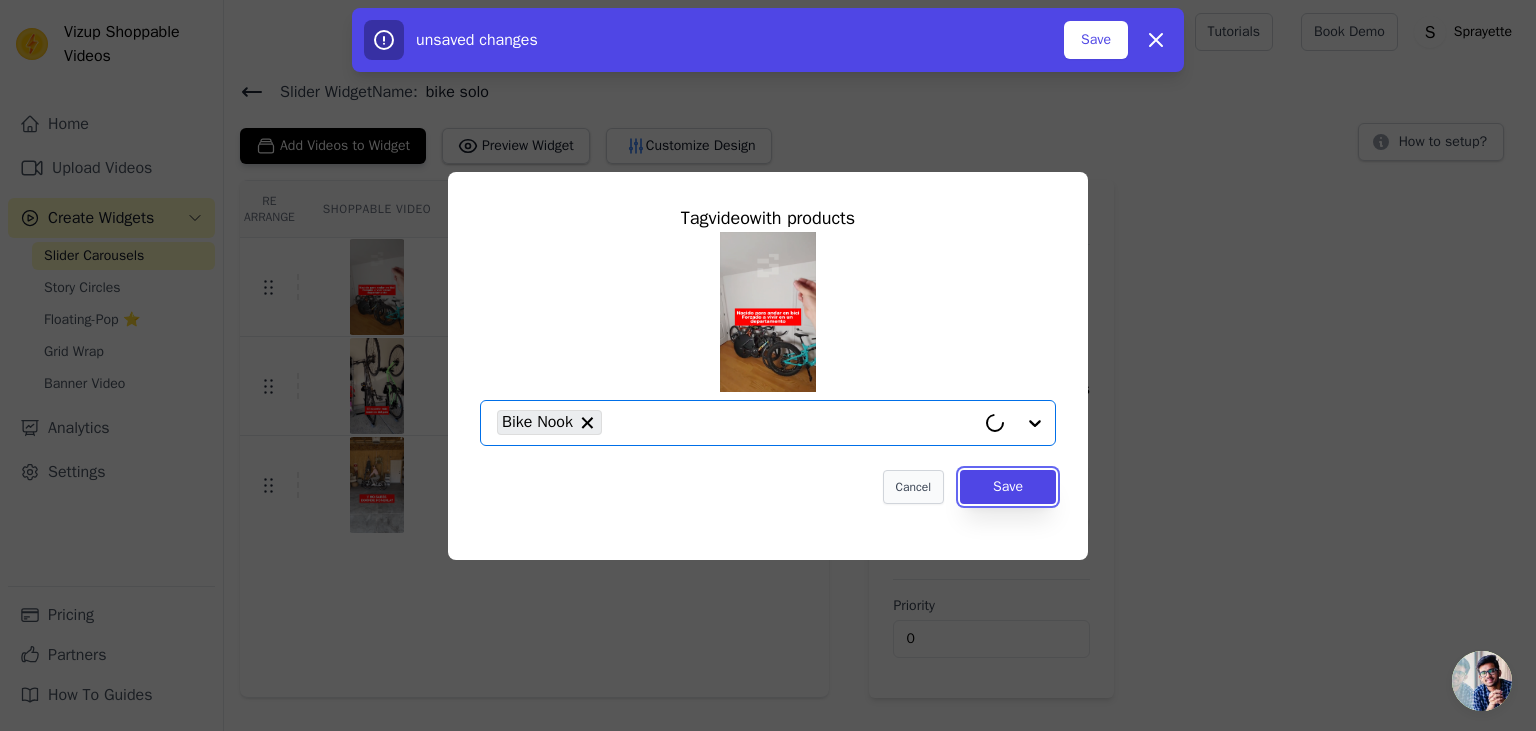 drag, startPoint x: 1011, startPoint y: 487, endPoint x: 908, endPoint y: 500, distance: 103.81715 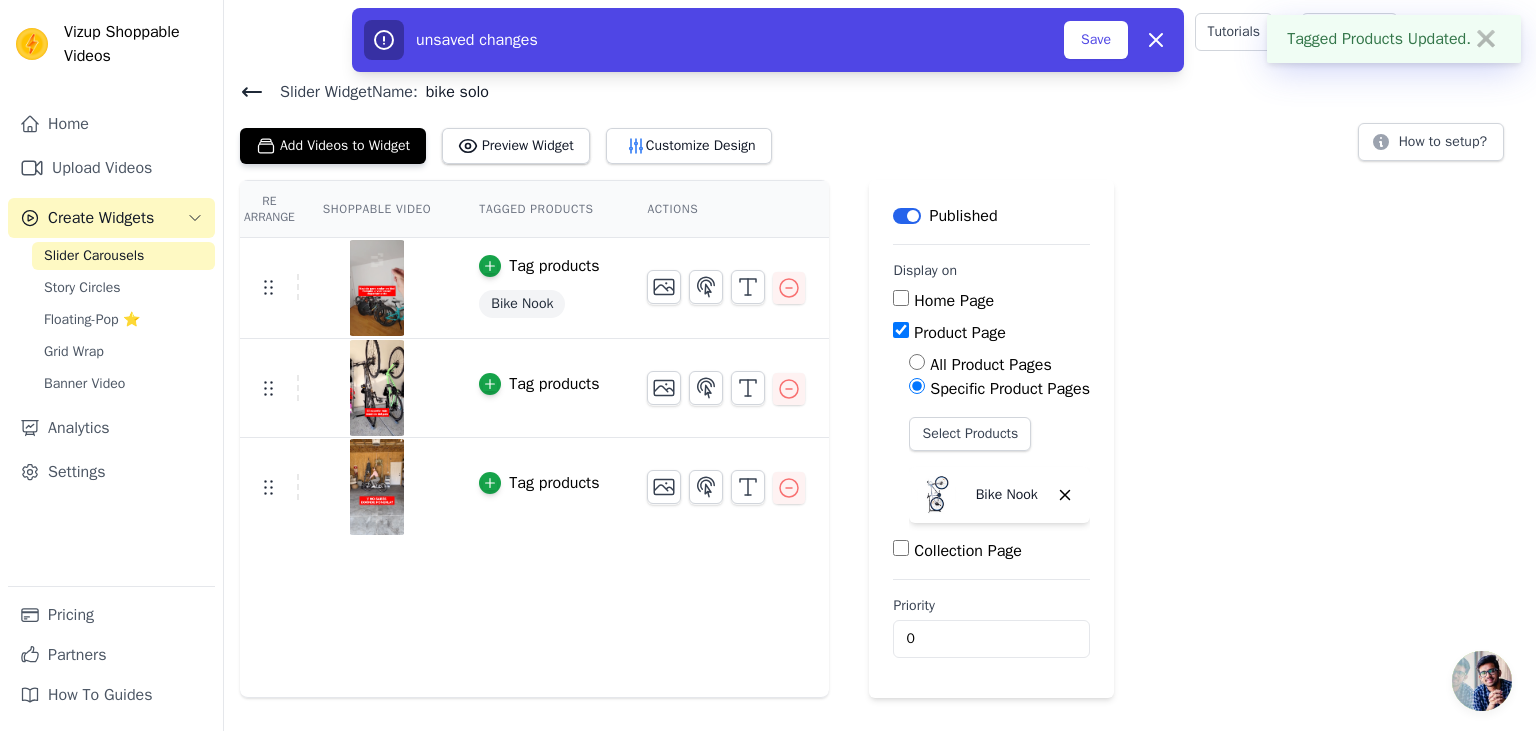 click on "Tag products" at bounding box center [554, 384] 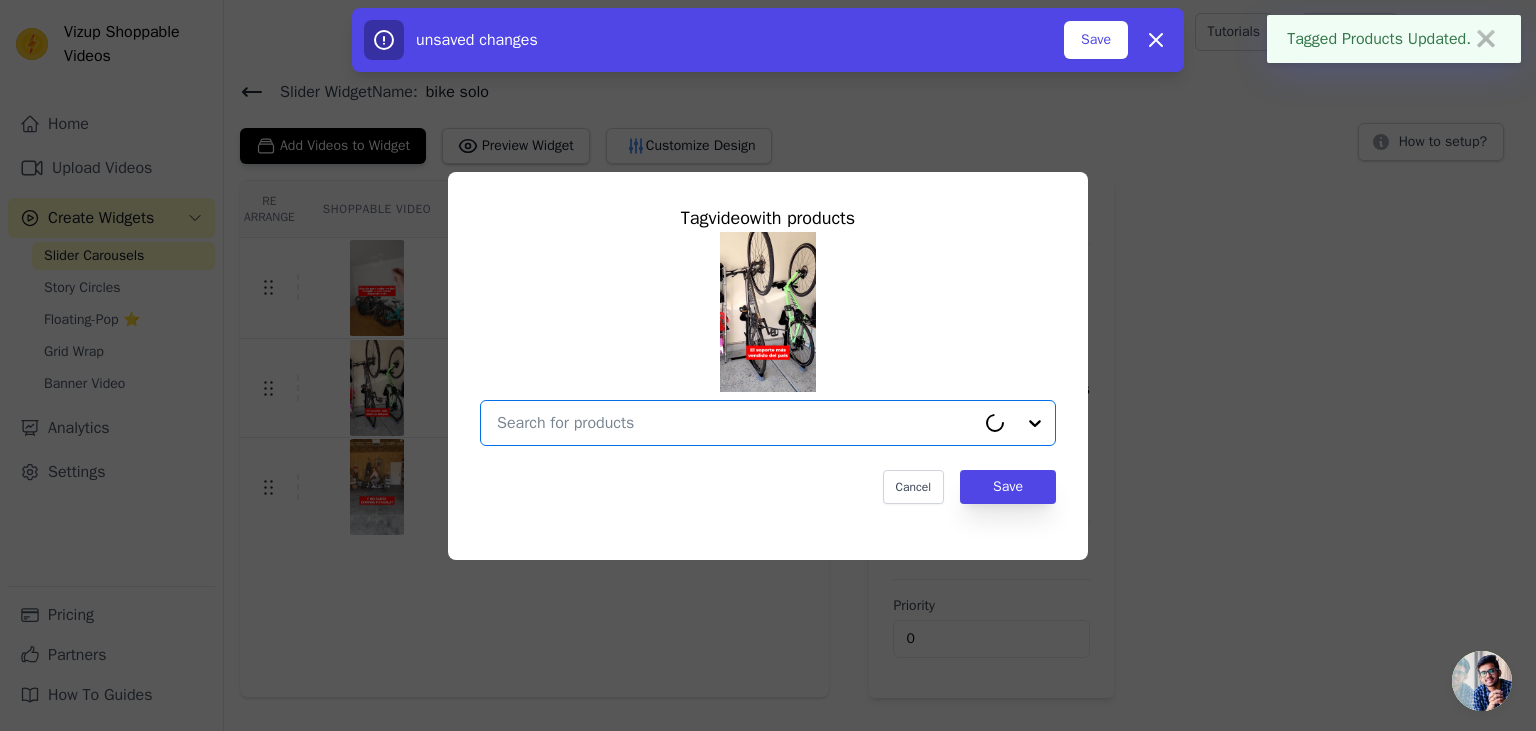click at bounding box center [736, 423] 